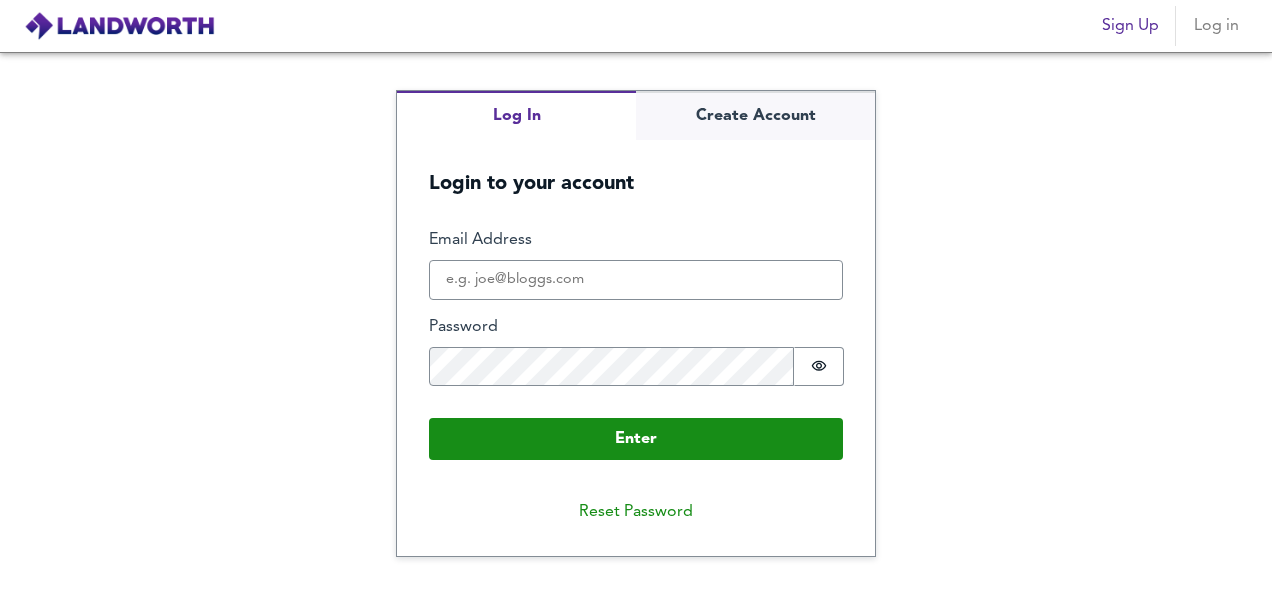 scroll, scrollTop: 0, scrollLeft: 0, axis: both 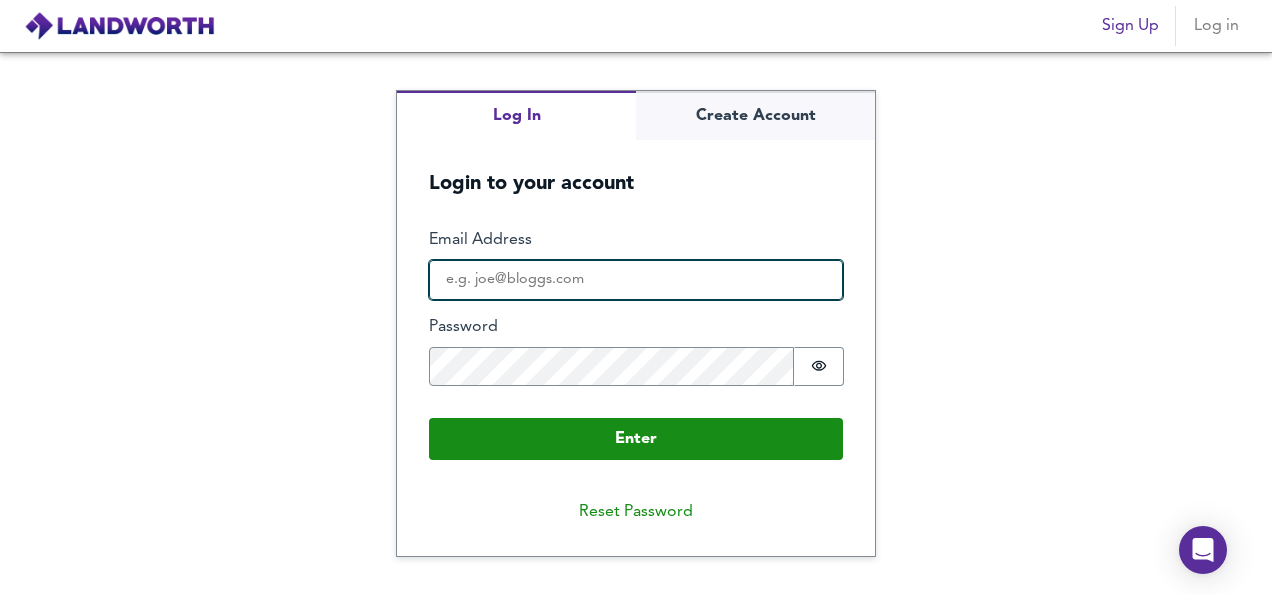 click on "Email Address" at bounding box center [636, 280] 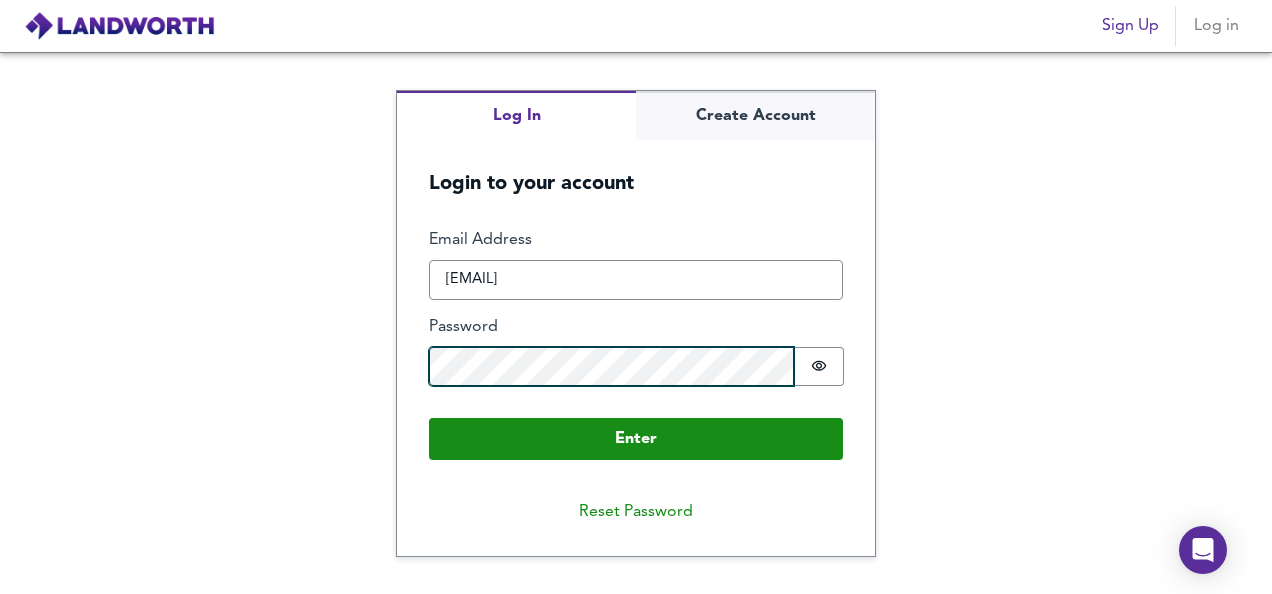 click on "Enter" at bounding box center (636, 439) 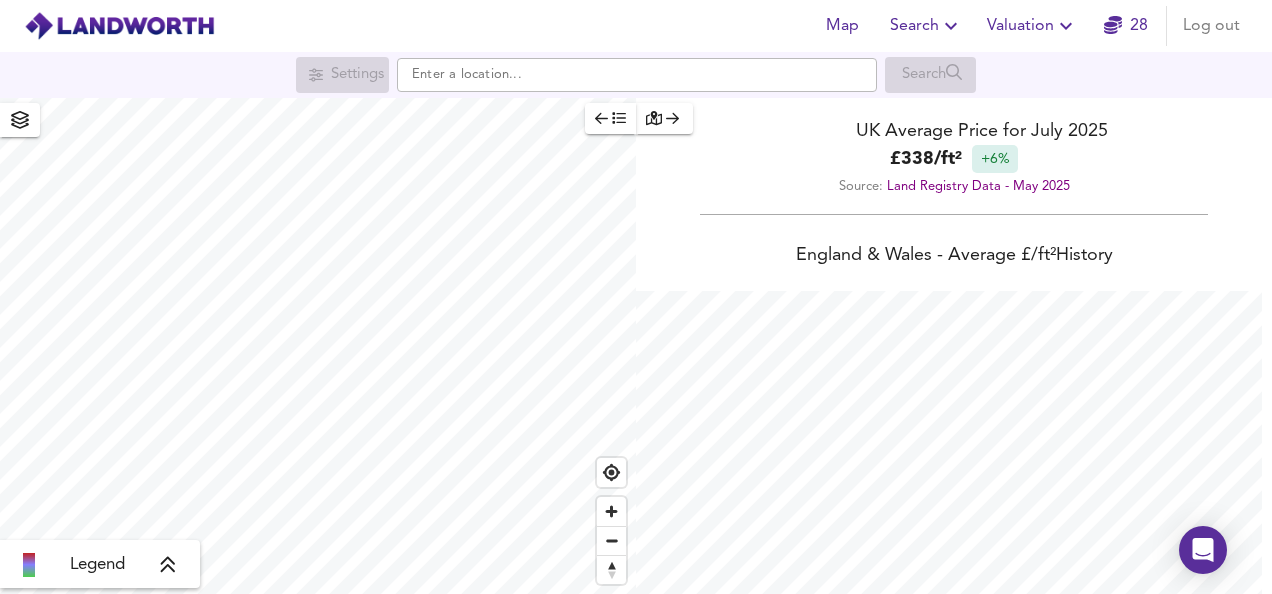 scroll, scrollTop: 999406, scrollLeft: 998728, axis: both 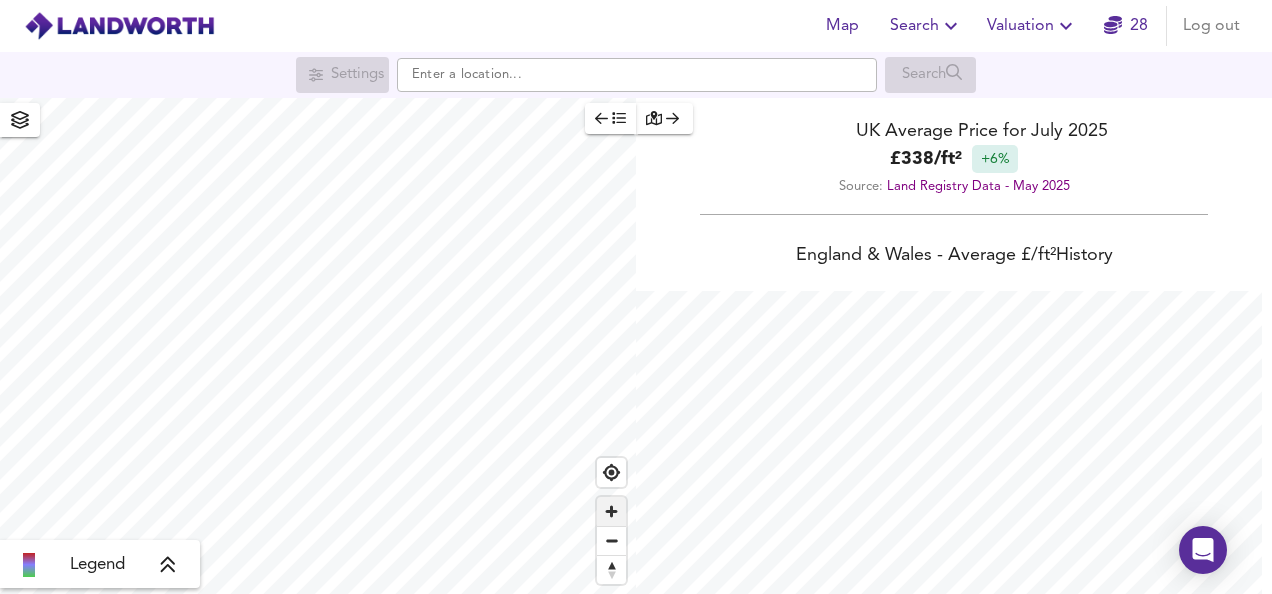 click at bounding box center [611, 511] 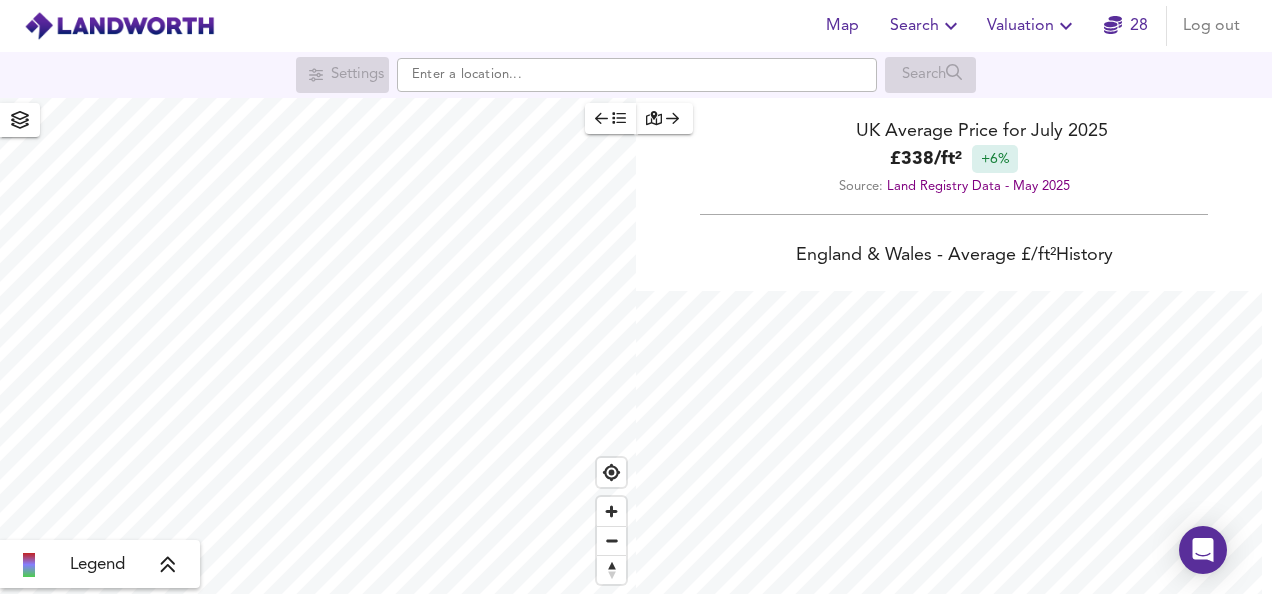 click on "Map Search Valuation    [NUMBER] Log out        Settings            Search            Legend       UK Average Price   for [DATE] £ [PRICE] / ft²      +[PERCENTAGE]% Source:   Land Registry Data - [DATE] England & Wales - Average £/ ft²  History England & Wales - Total Quarterly Sales History
X Map Settings Basemap          Default hybrid Heatmap          Average Price landworth 3D   View Dynamic Heatmap   Off Show Postcodes Show Boroughs 2D 3D Find Me X Property Search Radius   ¼ mile [DISTANCE] Sales Rentals Planning    Live Market Listings   Rightmove Off   On     Sold Property Prices   HM Land Registry Off   On     Room Rentals & Flatshares   SpareRoom   BETA Off   On     Planning Applications Local Authorities Off   On  Run Search   Please enable at least one data source to run a search" at bounding box center (636, 297) 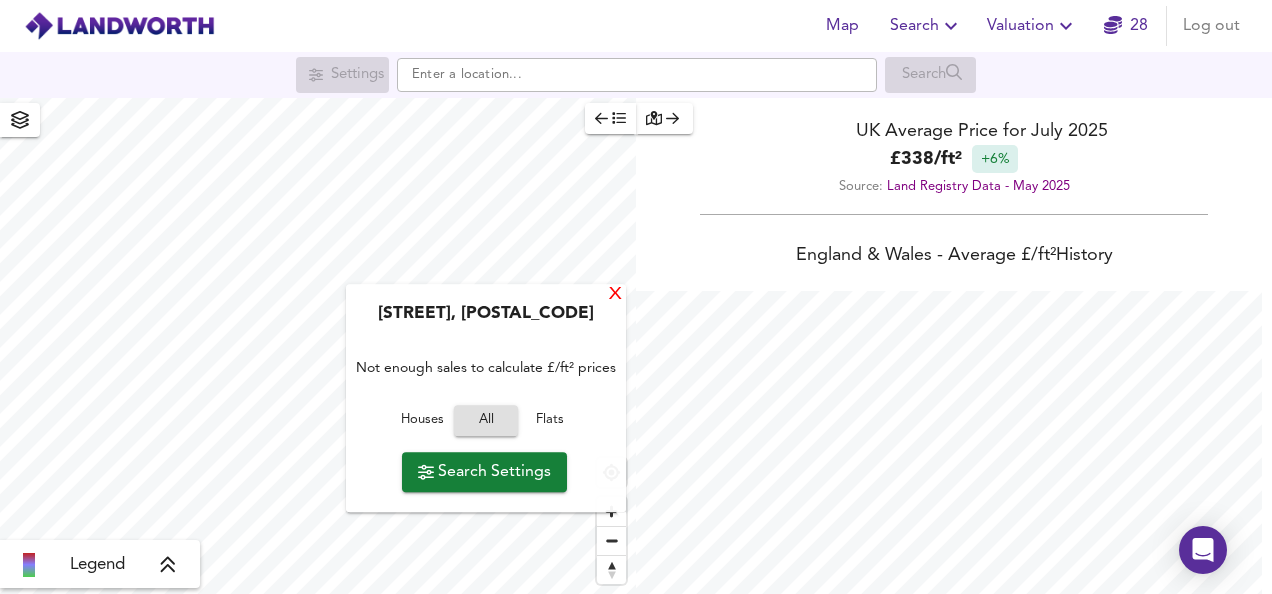 click on "X" at bounding box center [615, 295] 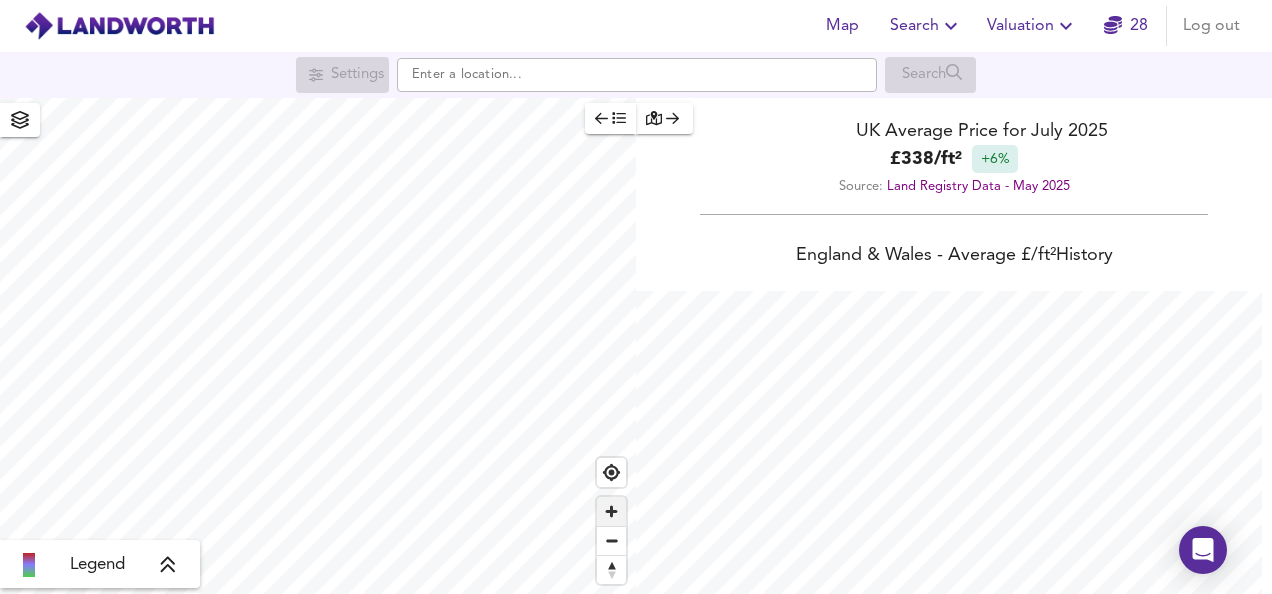 click at bounding box center [611, 511] 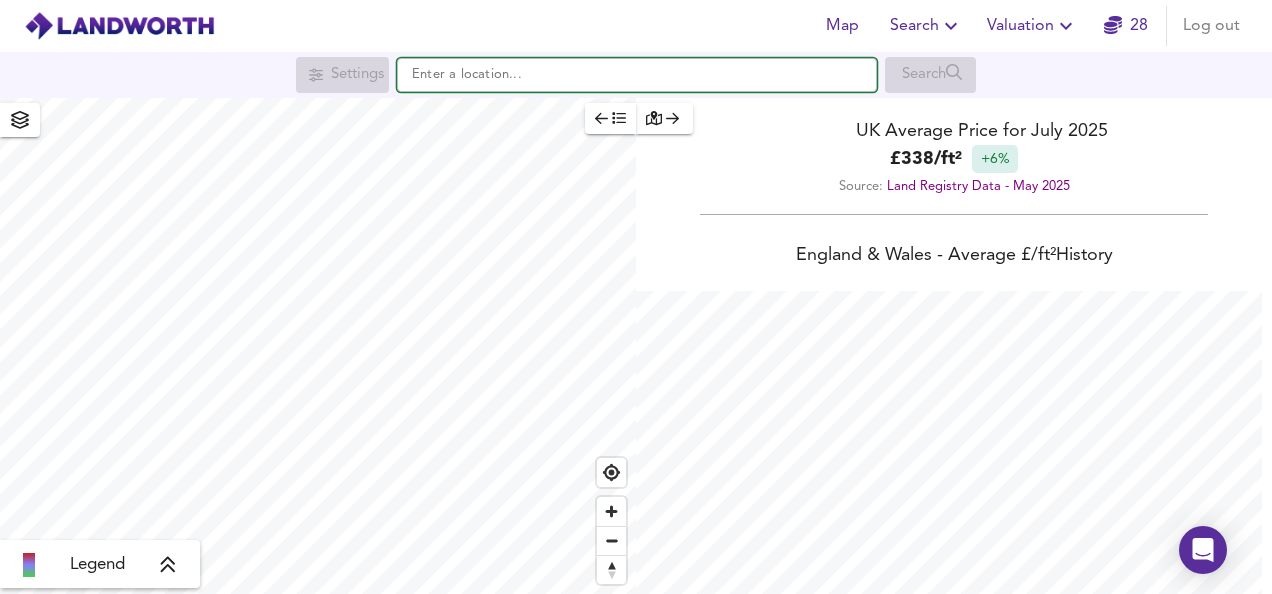click at bounding box center [637, 75] 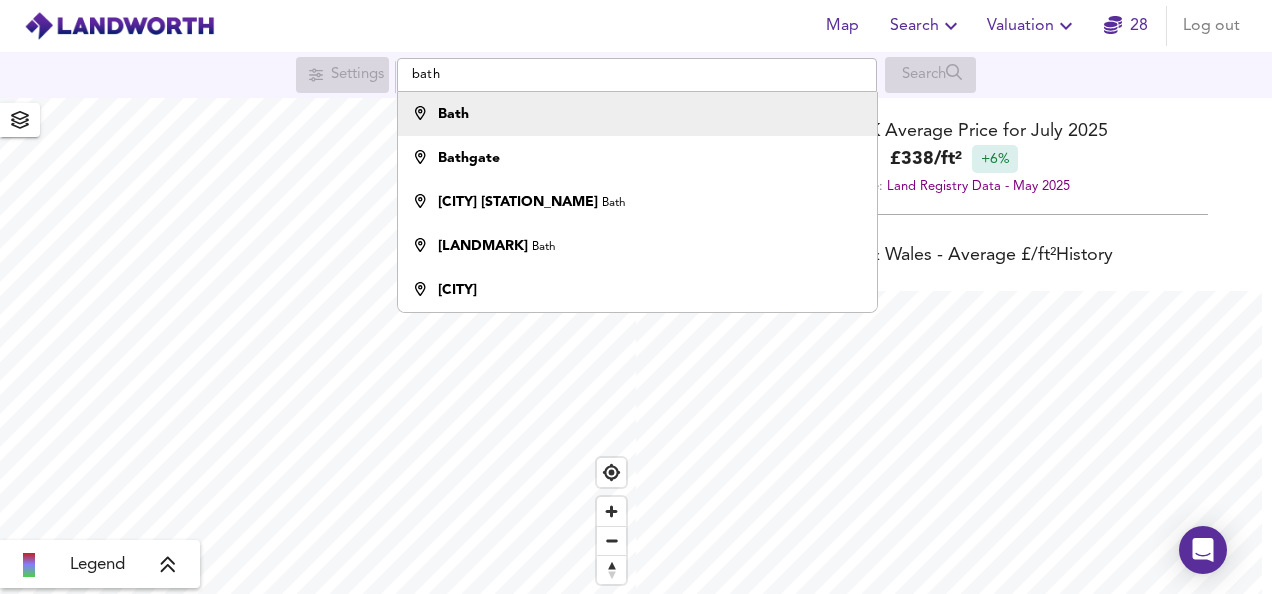 click on "Bath" at bounding box center [637, 114] 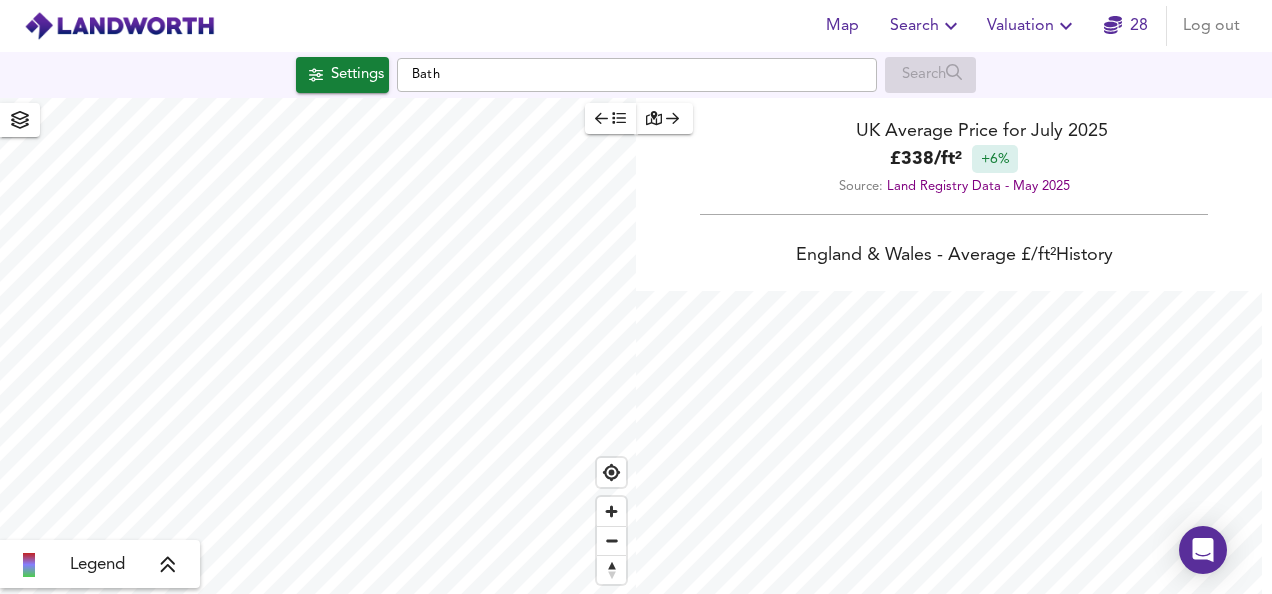 checkbox on "false" 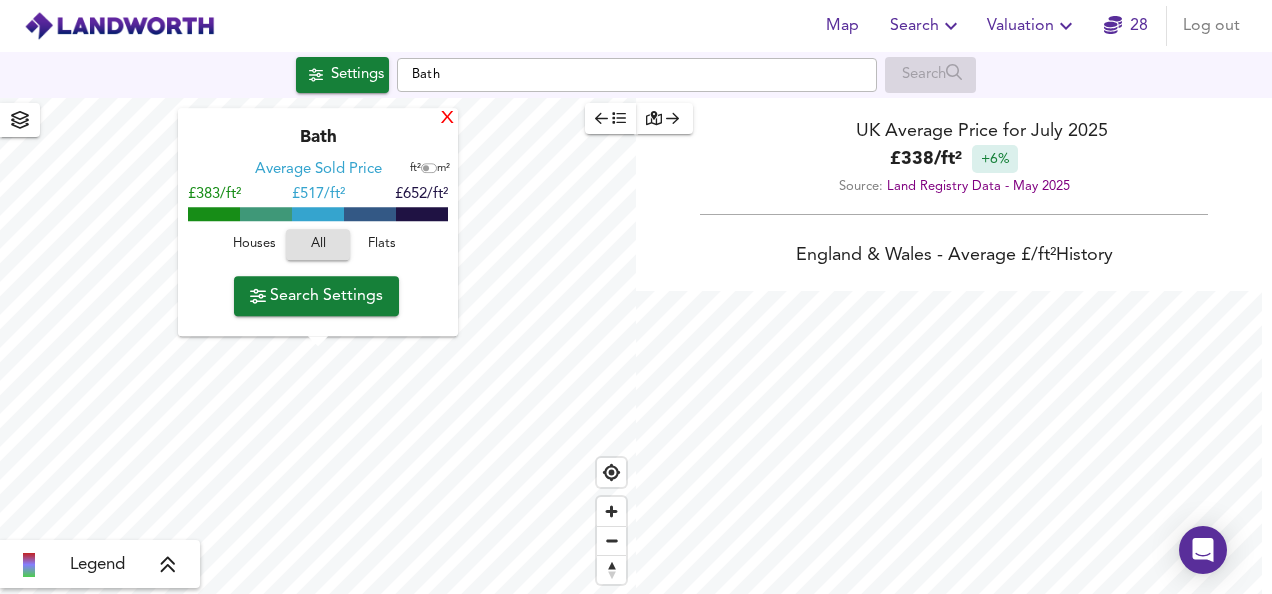 click on "X" at bounding box center [447, 119] 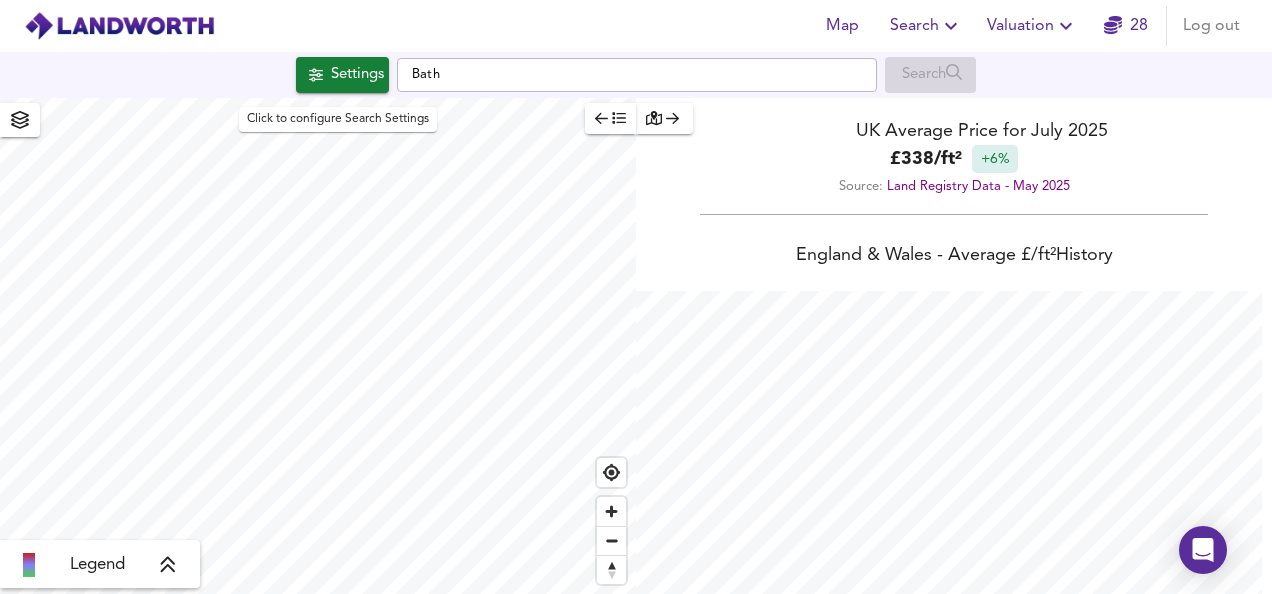 scroll, scrollTop: 594, scrollLeft: 1272, axis: both 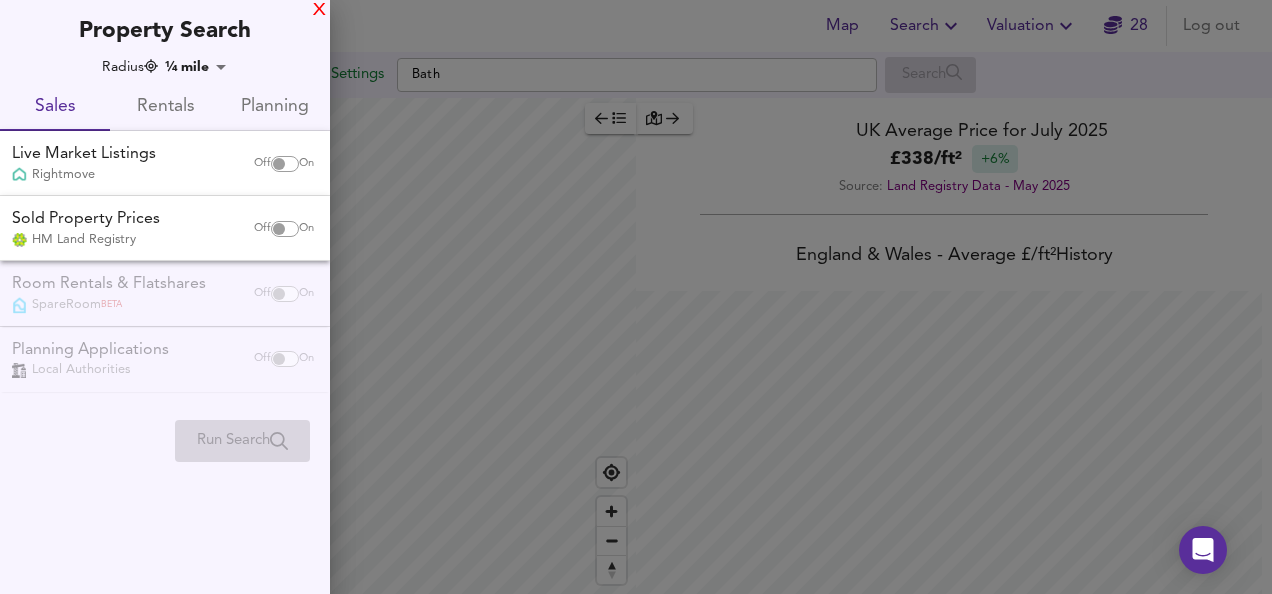 click on "X" at bounding box center [319, 11] 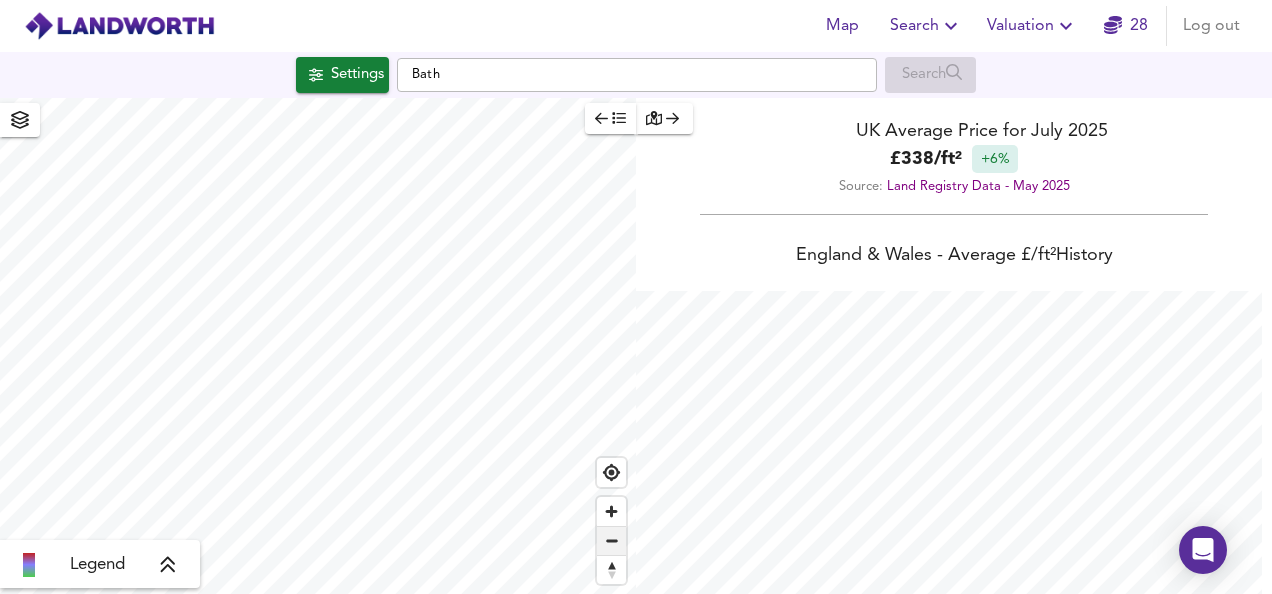 click at bounding box center (611, 541) 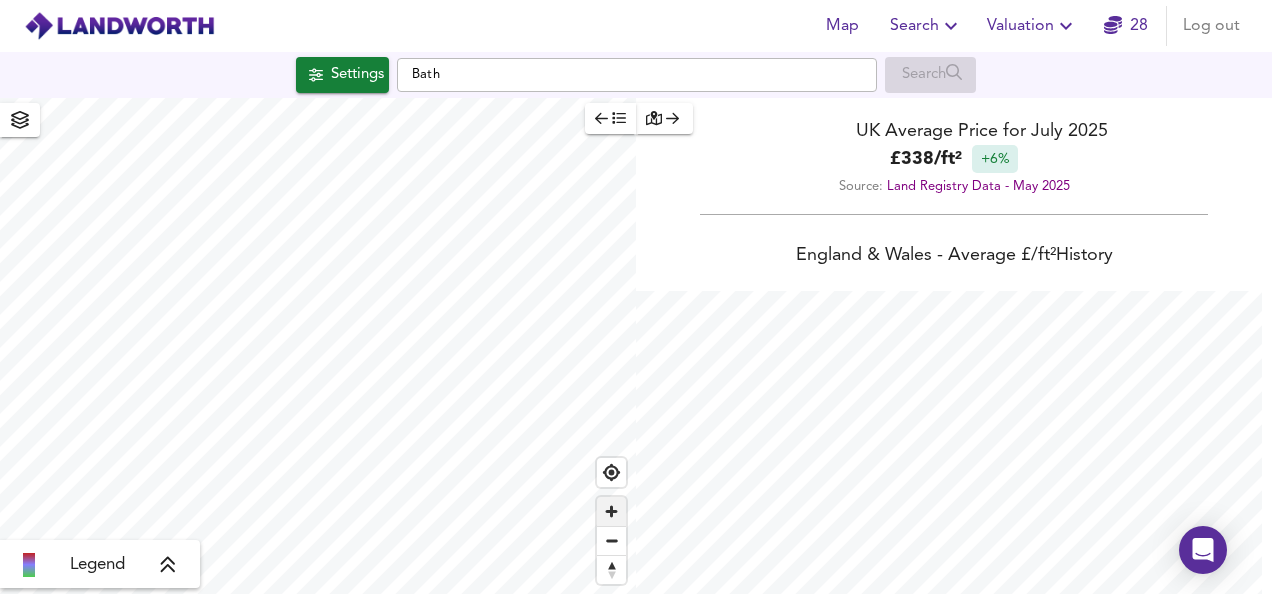 type on "3694" 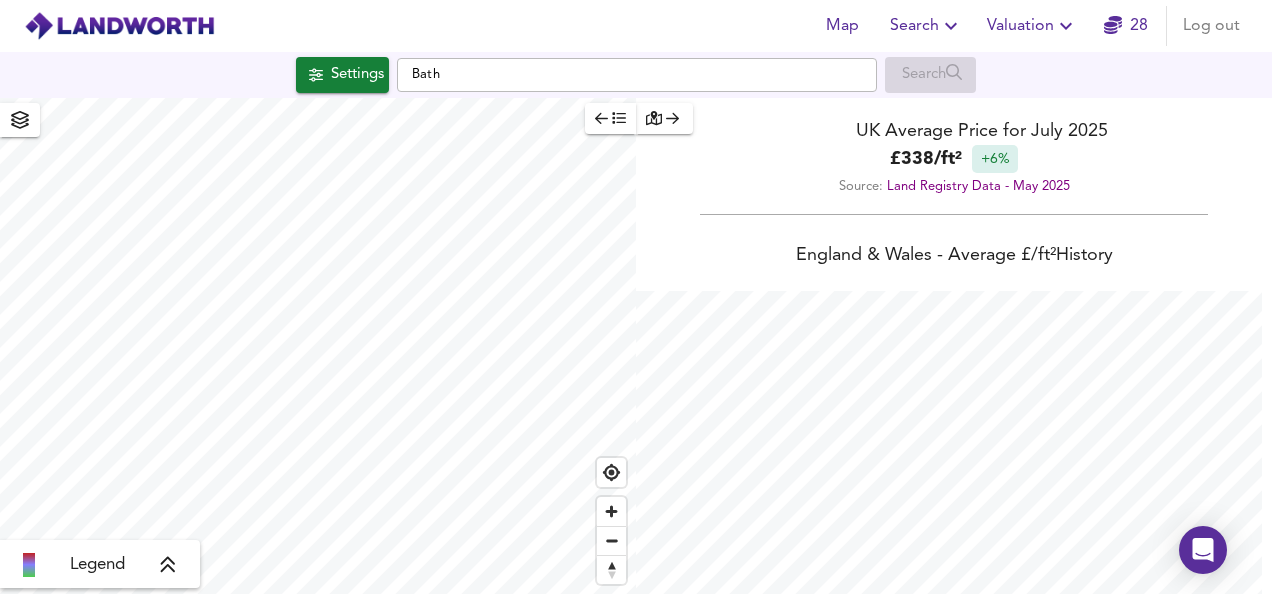 scroll, scrollTop: 594, scrollLeft: 1272, axis: both 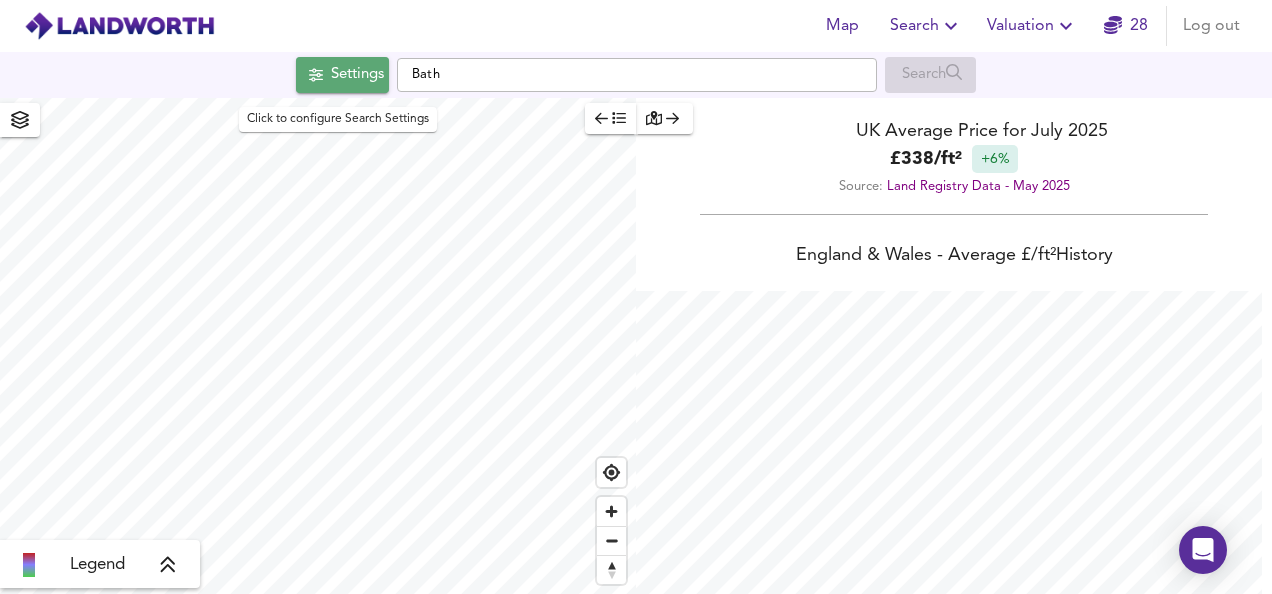 click on "Settings" at bounding box center [357, 75] 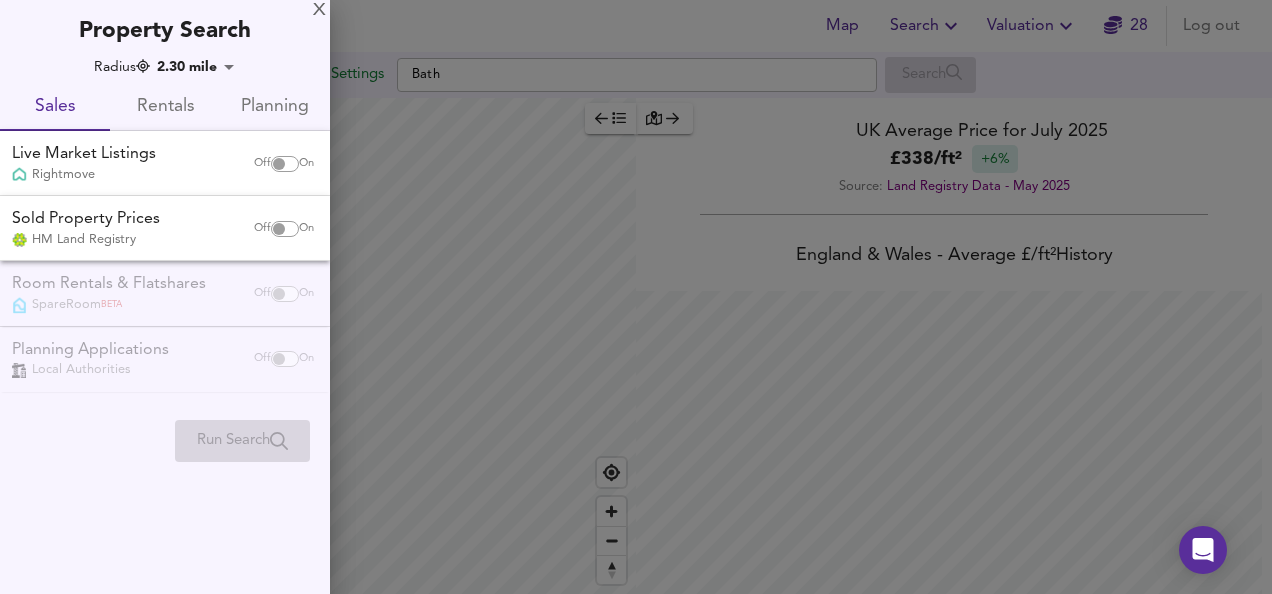 click at bounding box center (279, 164) 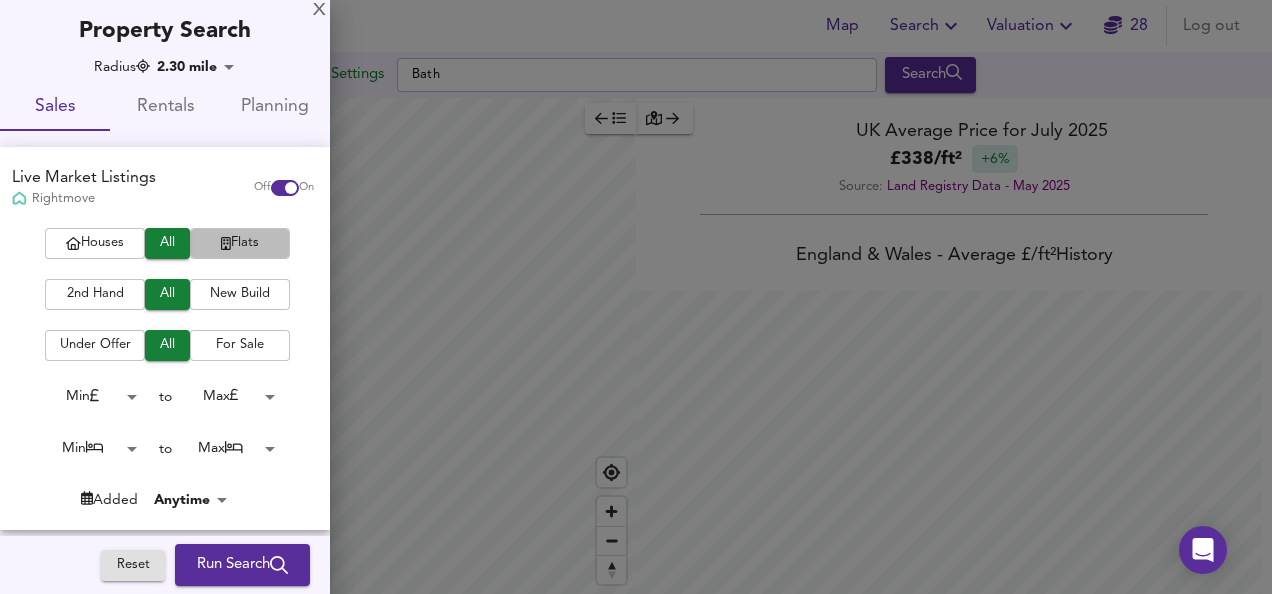 click on "Flats" at bounding box center [240, 243] 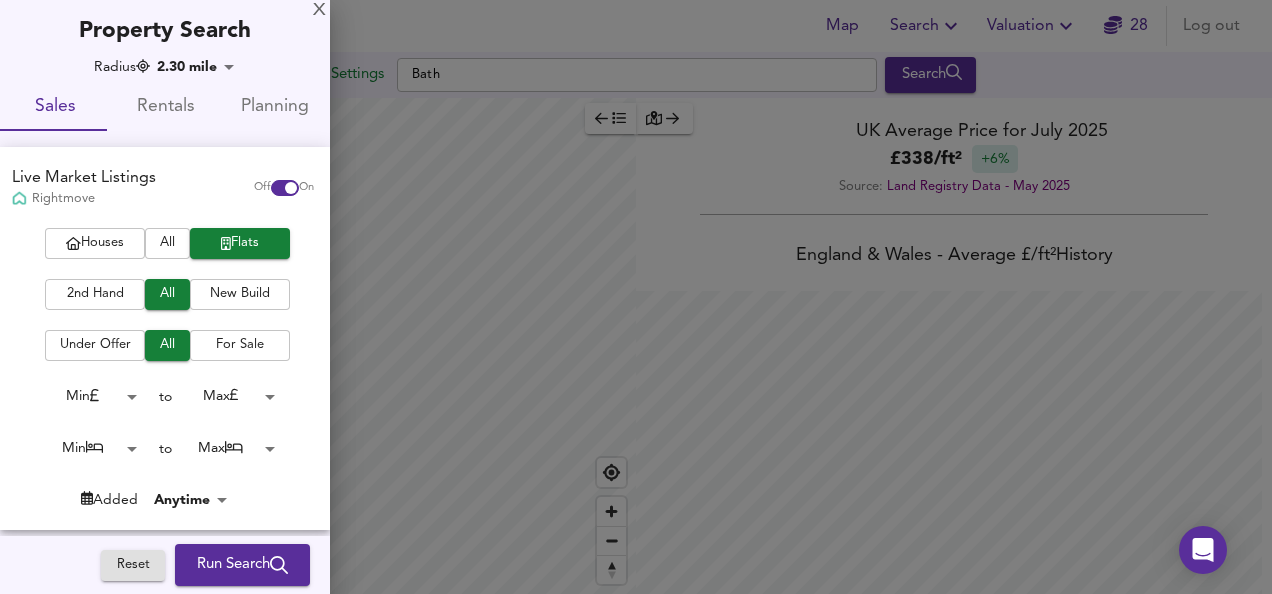 click on "2nd Hand" at bounding box center (95, 294) 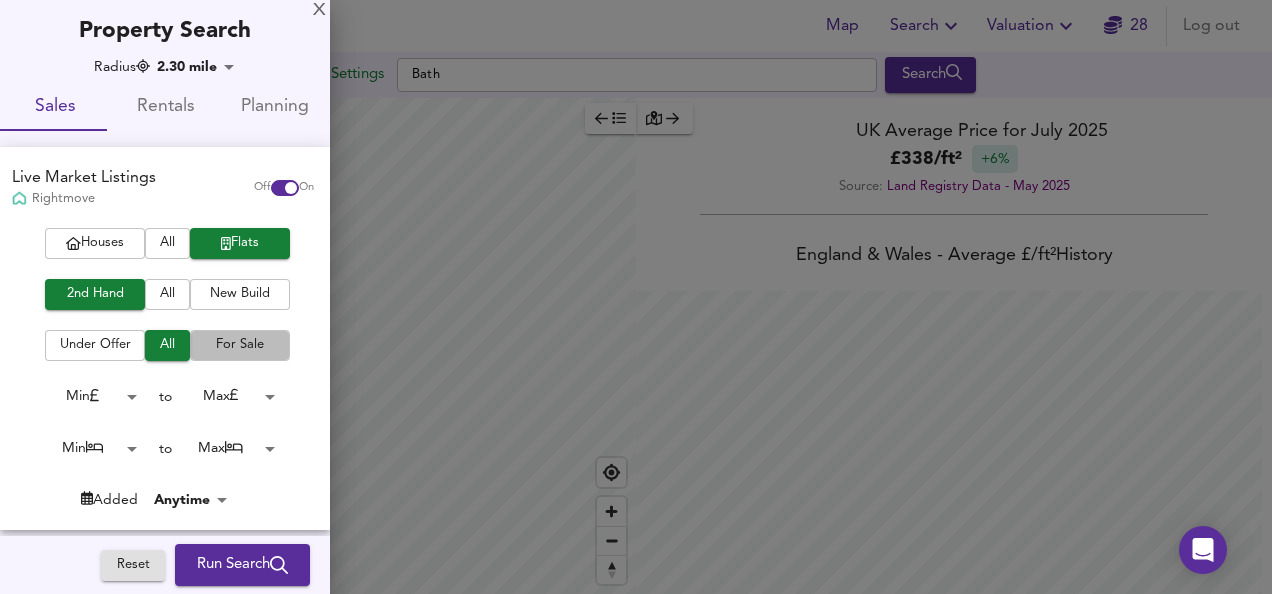 click on "For Sale" at bounding box center [240, 345] 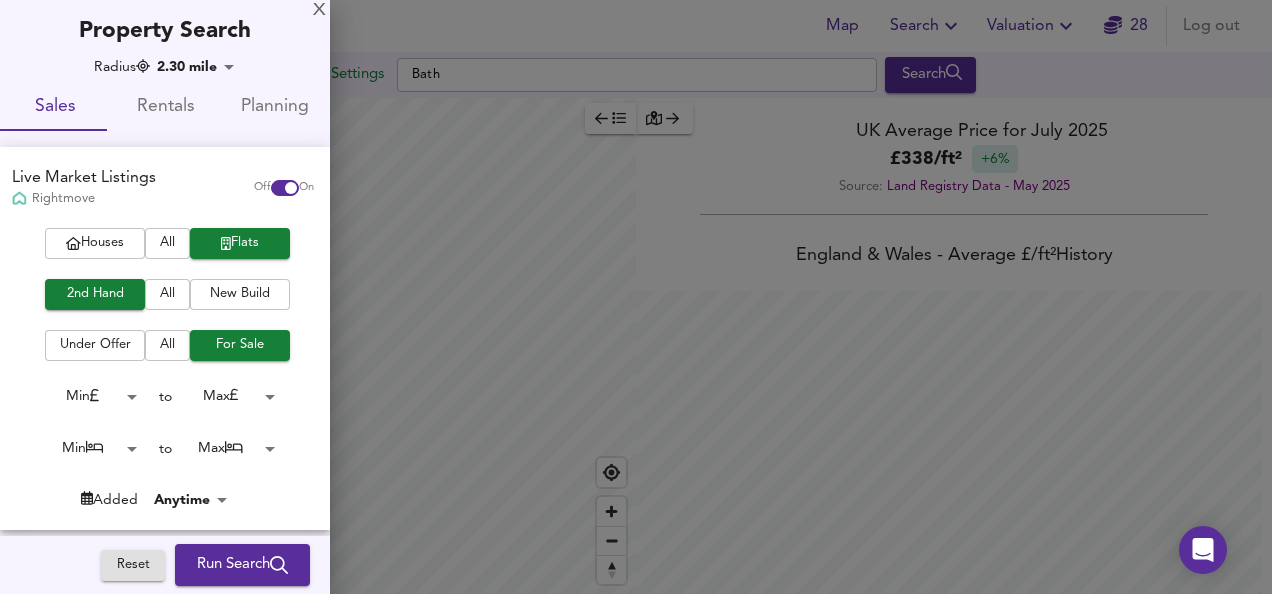 click on "Searching for 1 bed old flats for sale on Rightmove up to £200k - within 2.30 miles of [CITY]" at bounding box center [636, 297] 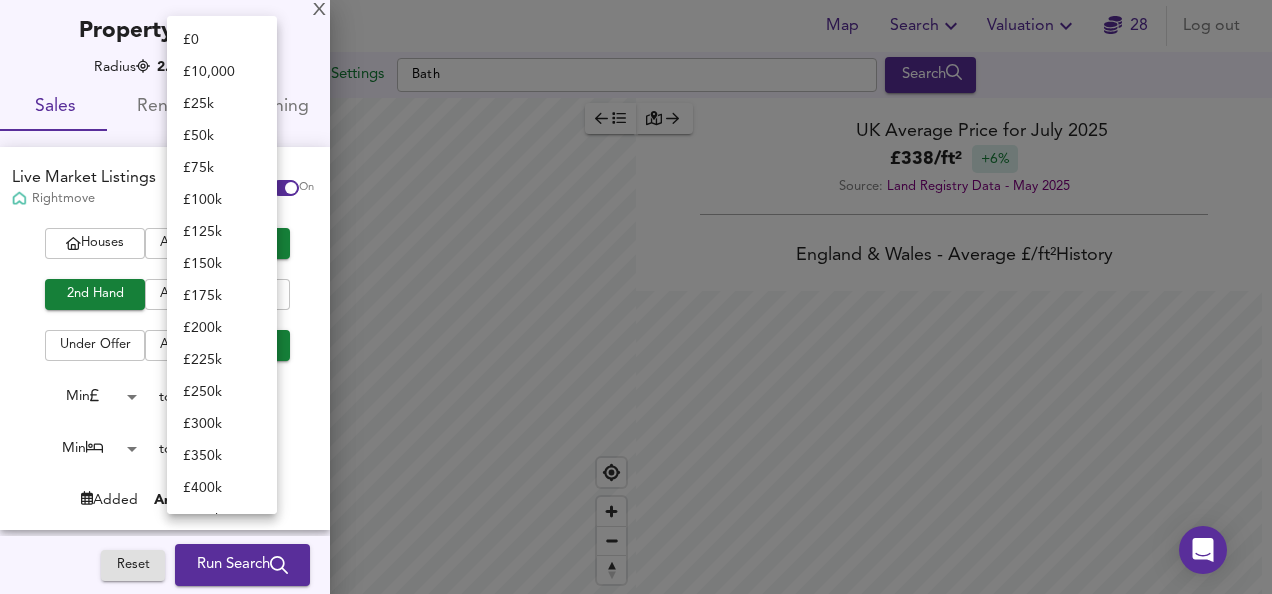 scroll, scrollTop: 894, scrollLeft: 0, axis: vertical 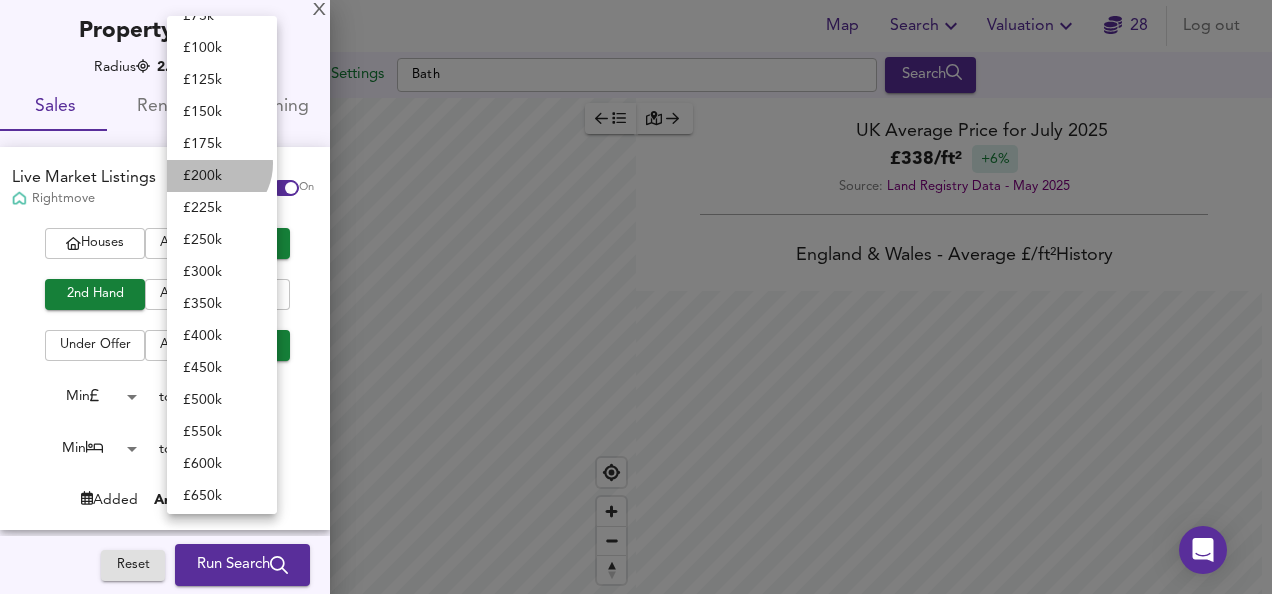 click on "£ 200k" at bounding box center [222, 176] 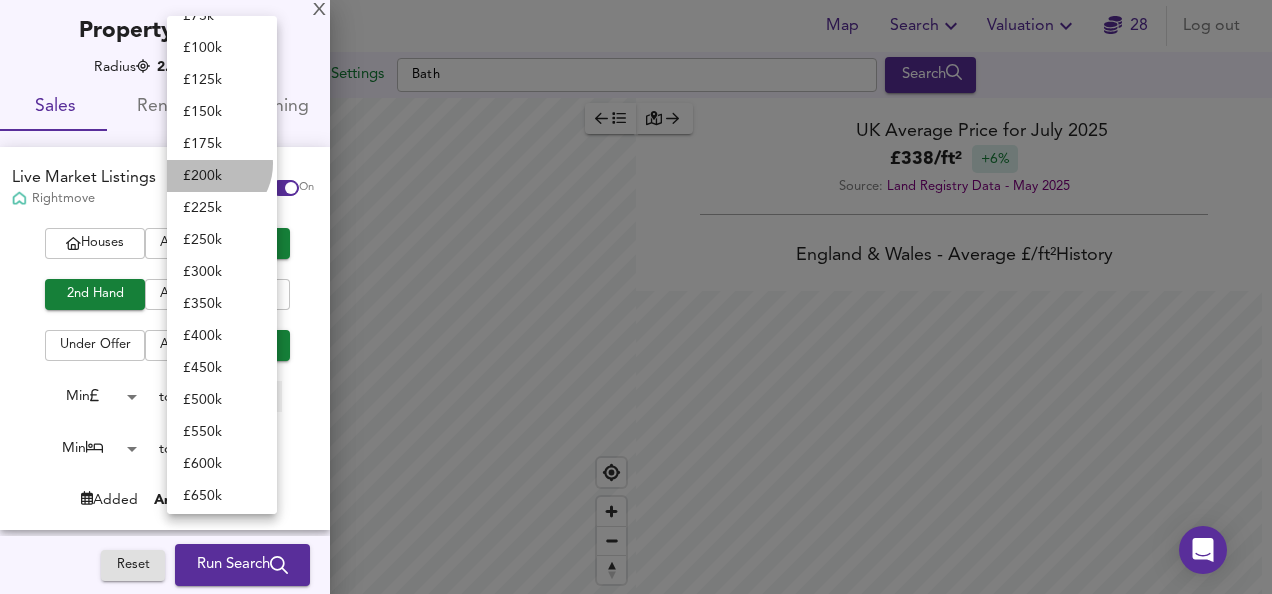 type on "200000" 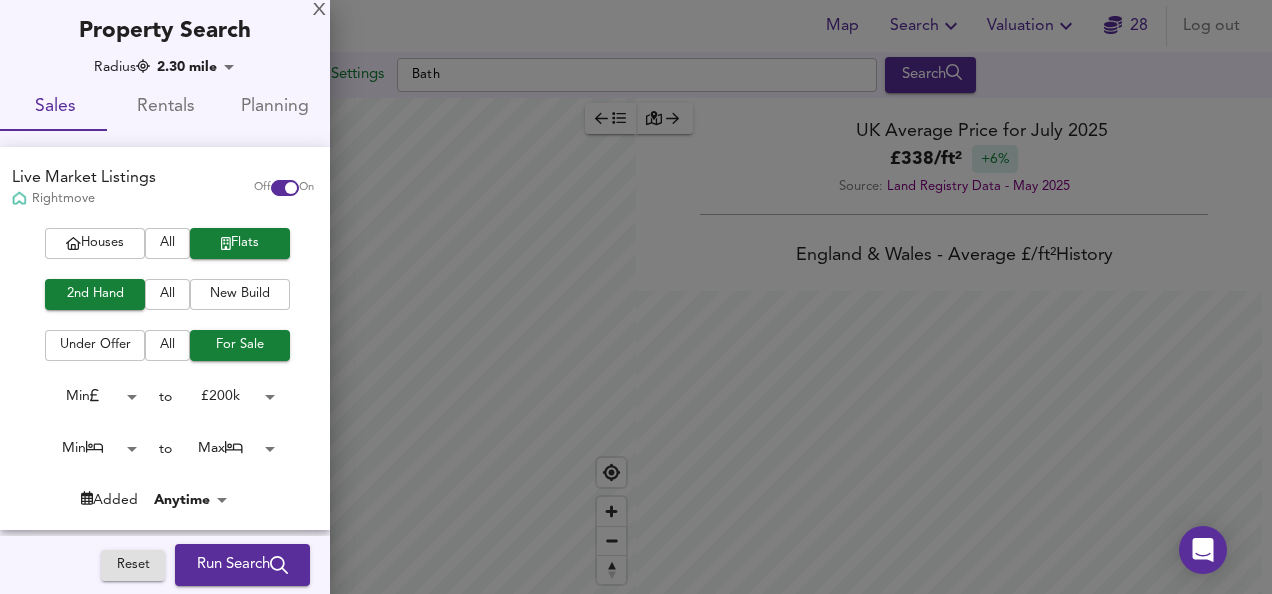 click on "Map Search Valuation    28 Log out        Settings     Bath        Search           Legend       UK Average Price   for July 2025 £ 338 / ft²      +6% Source:   Land Registry Data - May 2025 England & Wales - Average £/ ft²  History England & Wales - Total Quarterly Sales History
X Map Settings Basemap          Default hybrid Heatmap          Average Price landworth 2D   View Dynamic Heatmap   On Show Postcodes Show Boroughs 2D 3D Find Me X Property Search Radius   2.30 mile 3694 Sales Rentals Planning    Live Market Listings   Rightmove Off   On    Houses All   Flats 2nd Hand All New Build Under Offer All For Sale Min   0 to £ 200k 200000   Min   0 to Max   50   Added Anytime -1    Sold Property Prices   HM Land Registry Off   On    Room Rentals & Flatshares   SpareRoom  BETA Off   On    Planning Applications Local Authorities Off   On Reset Run Search   Please enable at least one data source to run a search" at bounding box center [636, 297] 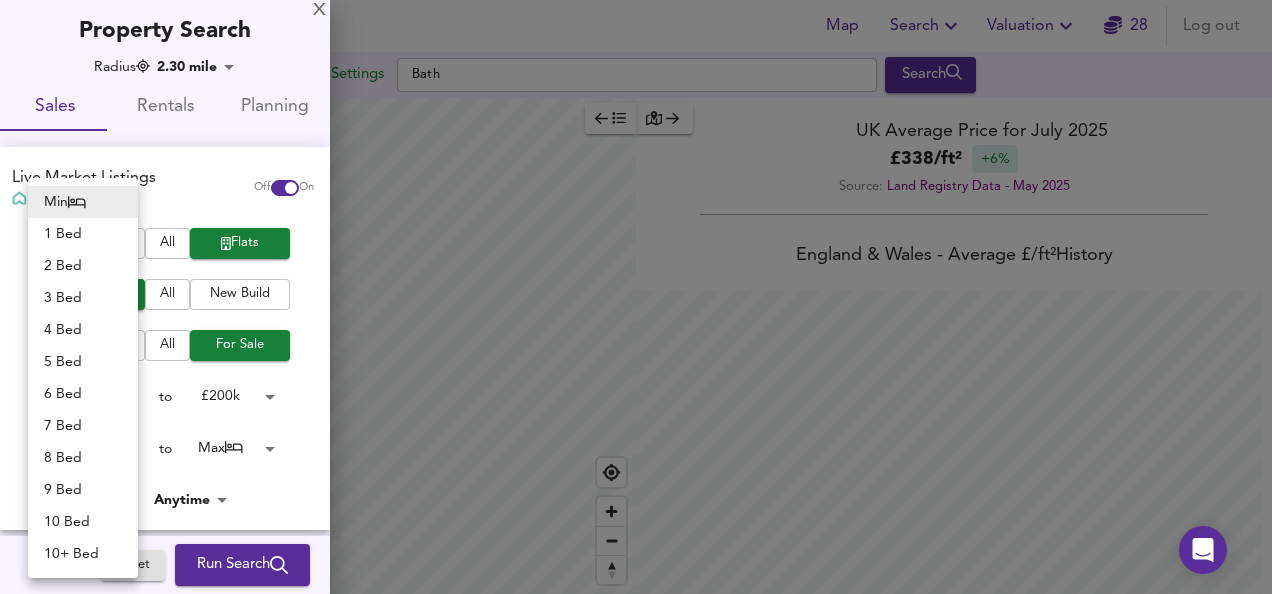 click on "1 Bed" at bounding box center (83, 234) 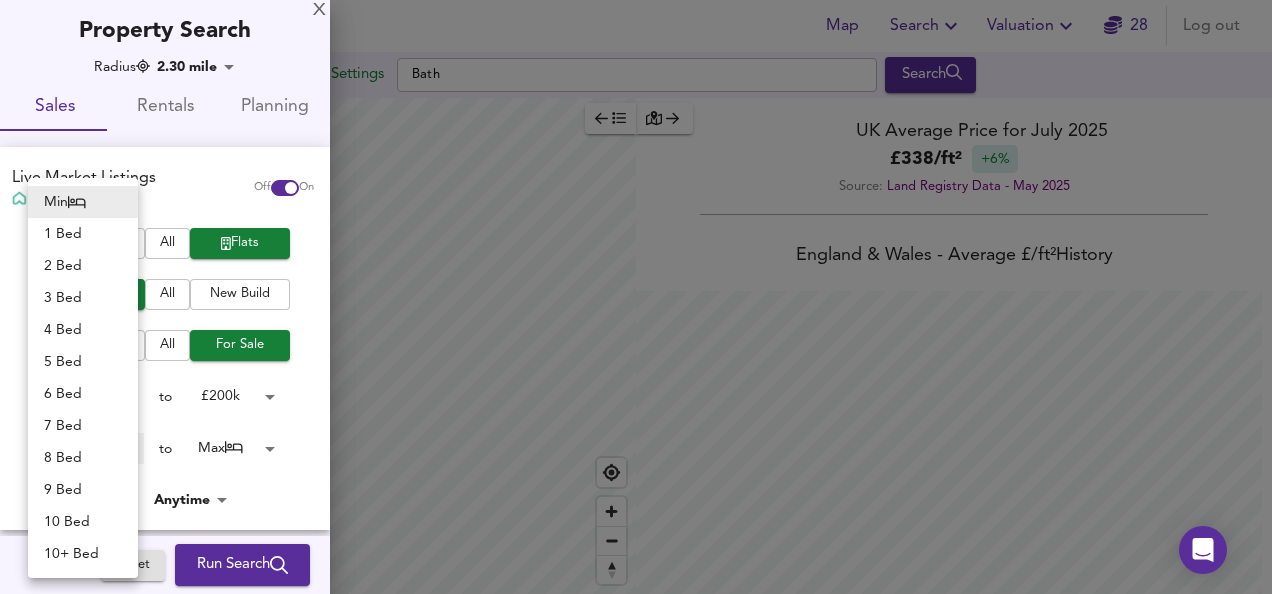 type on "1" 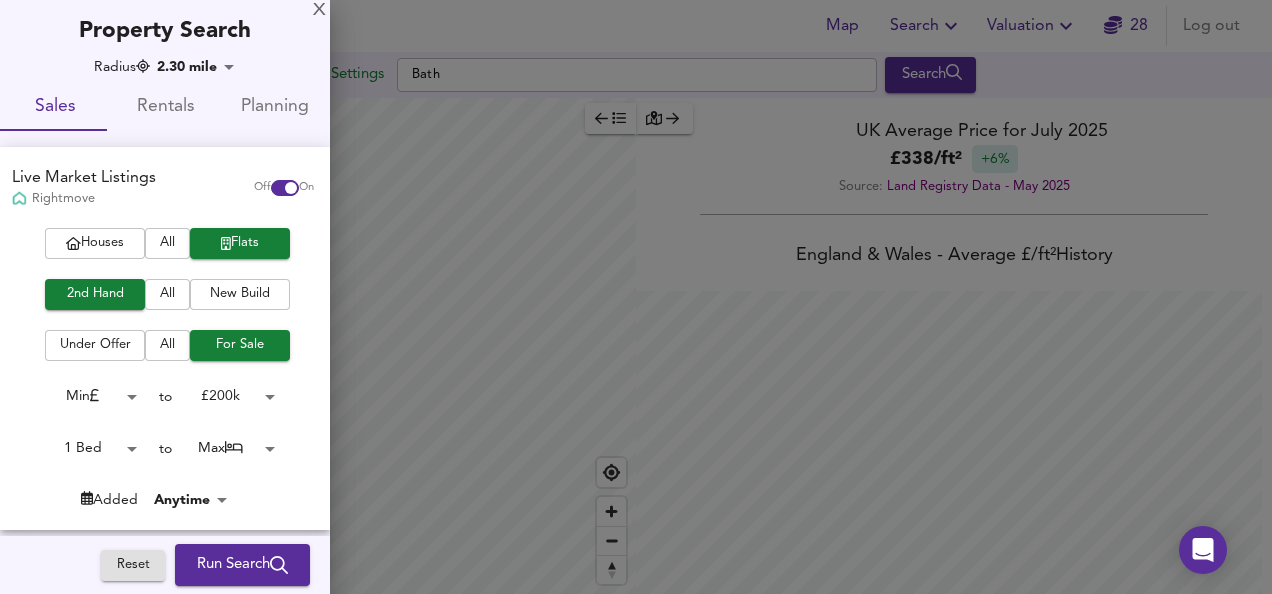 click on "Map Search Valuation Settings Bath Search Legend UK Average Price for [DATE] £ 338 / ft² +6% Source: Land Registry Data - [DATE] England Wales - Average £/ ft² History England Wales - Total Quarterly Sales History X Map Settings Basemap Default hybrid Heatmap Average Price landworth 2D View Dynamic Heatmap On Show Postcodes Show Boroughs 2D 3D Find Me X Property Search Radius 2.30 mile 3694 Sales Rentals Planning Live Market Listings Rightmove Off On Houses All Flats 2nd Hand All New Build Under Offer All For Sale Min 0 to £ 200k 200000 1 Bed 1 to Max 50 Added Anytime -1 Sold Property Prices HM Land Registry Off On Room Rentals Flatshares SpareRoom BETA Off On Planning Applications Local Authorities Off On Reset Run Search Please enable at least one data source to run a search" at bounding box center (636, 297) 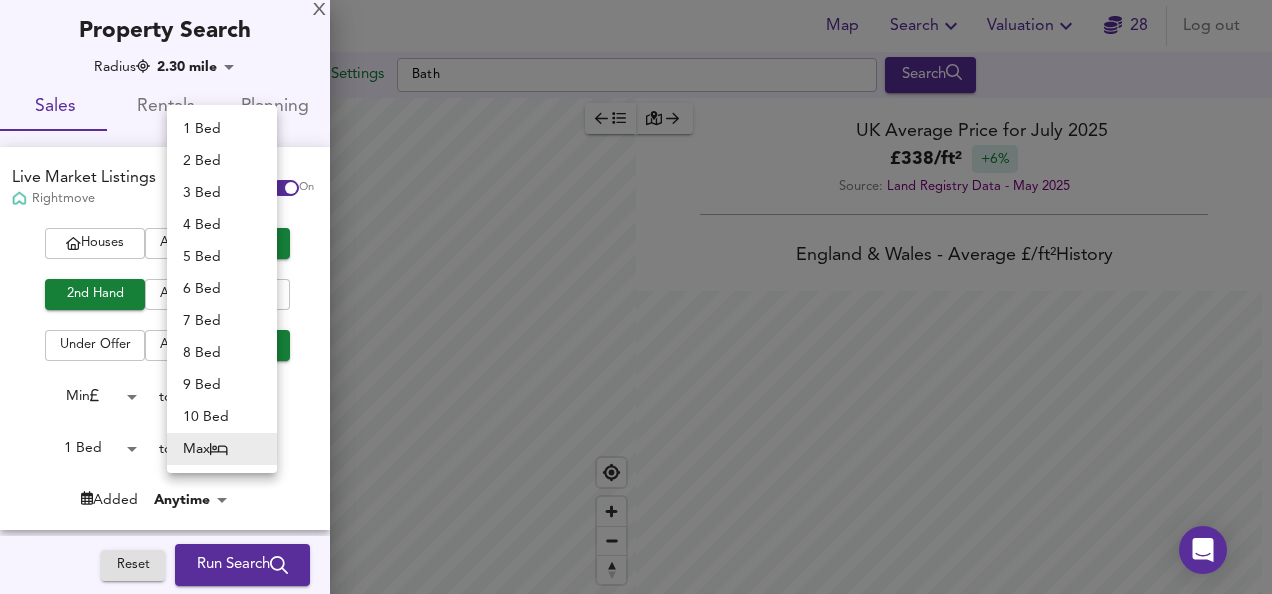click on "1 Bed" at bounding box center [222, 129] 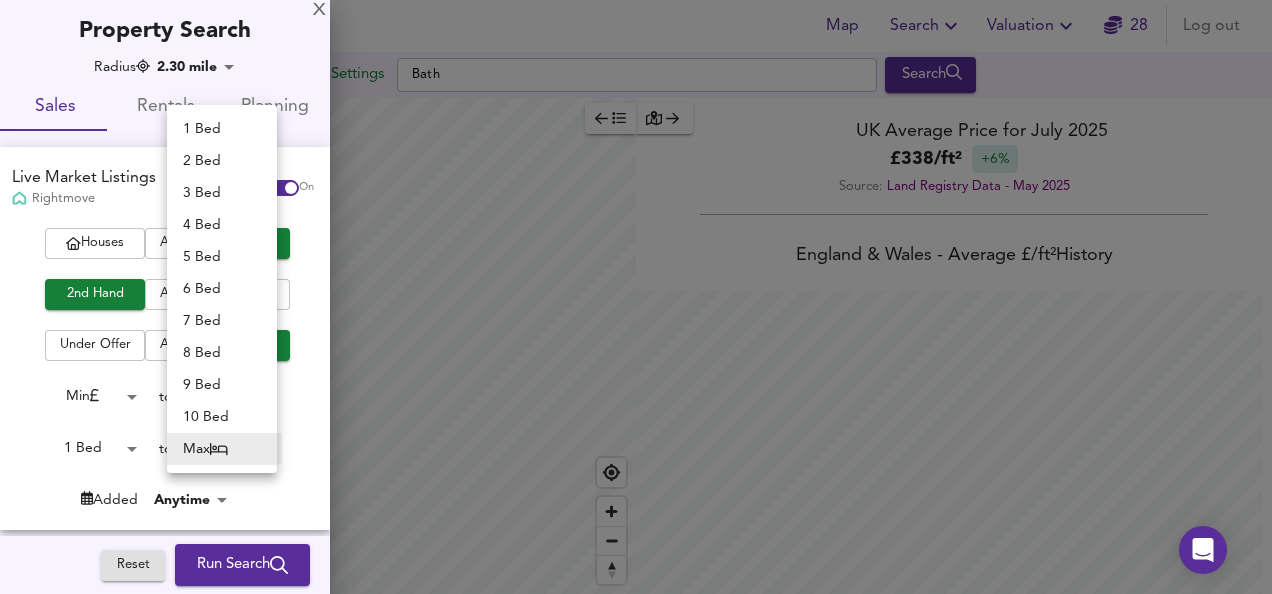 type on "1" 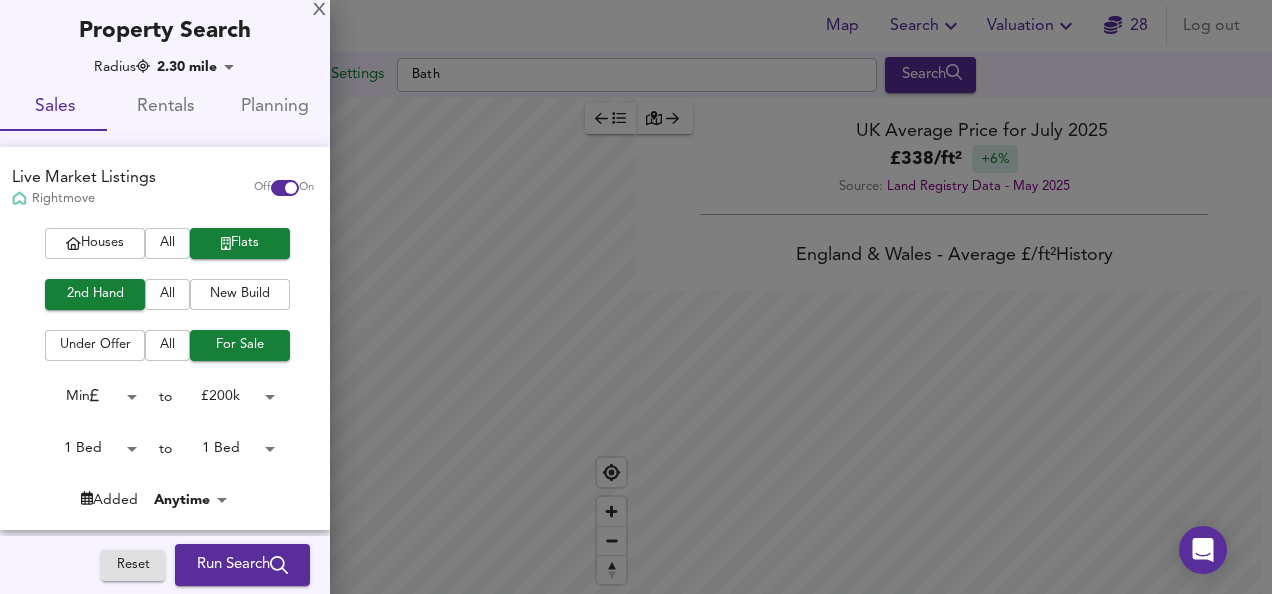 click on "Run Search" at bounding box center (242, 565) 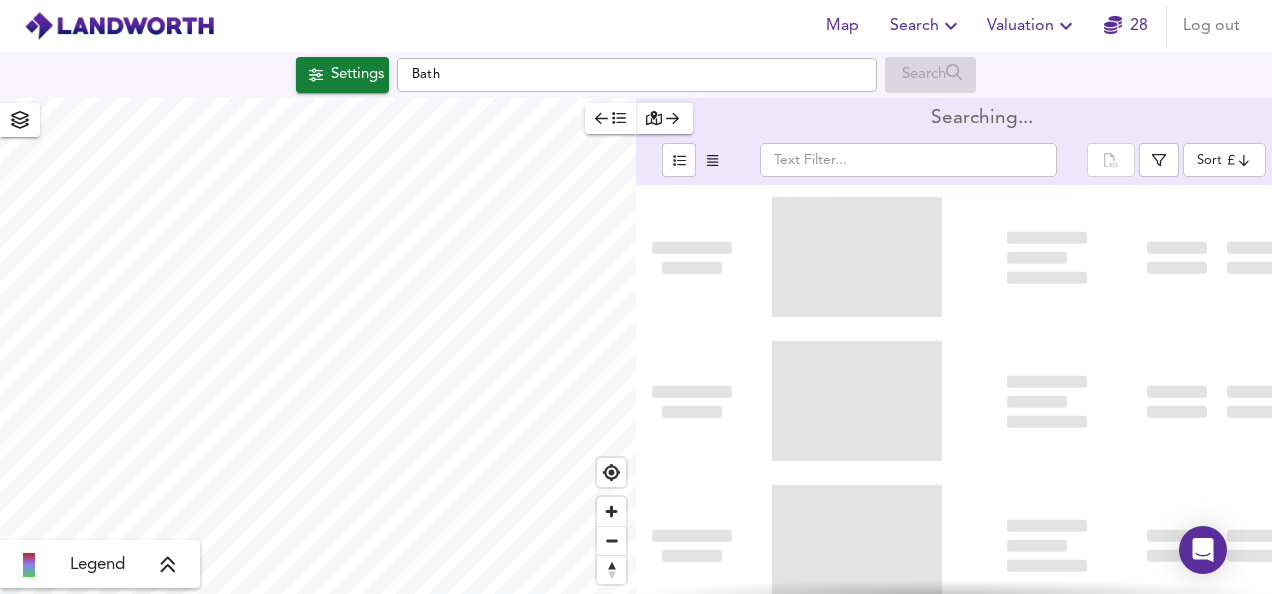 type on "bestdeal" 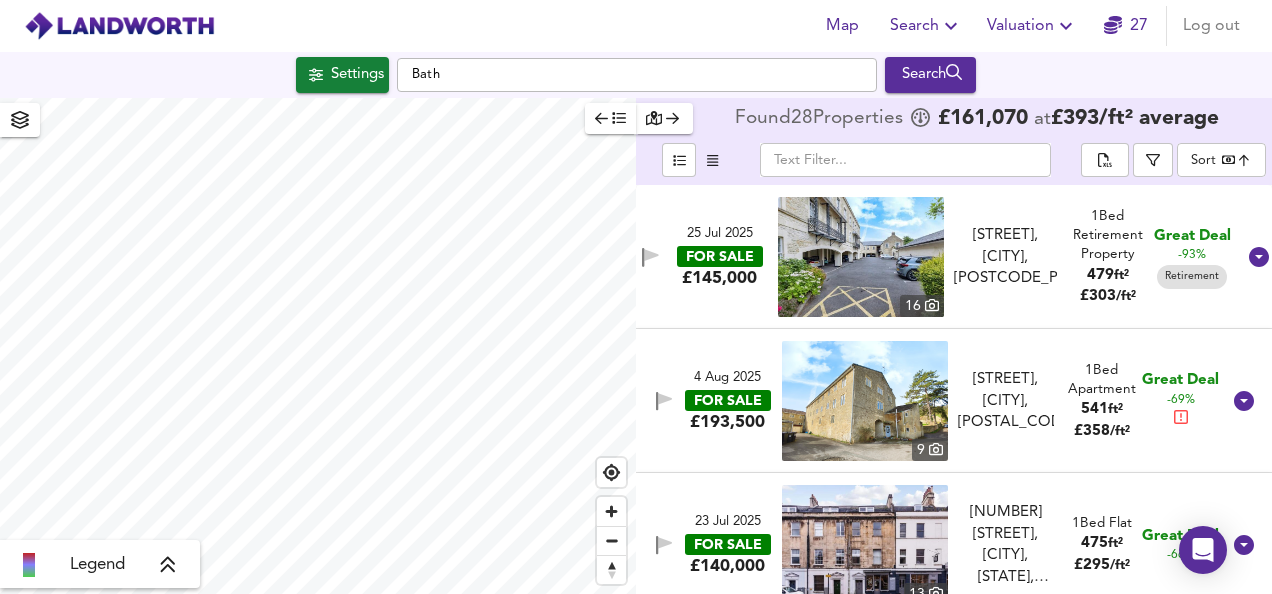 click at bounding box center (610, 118) 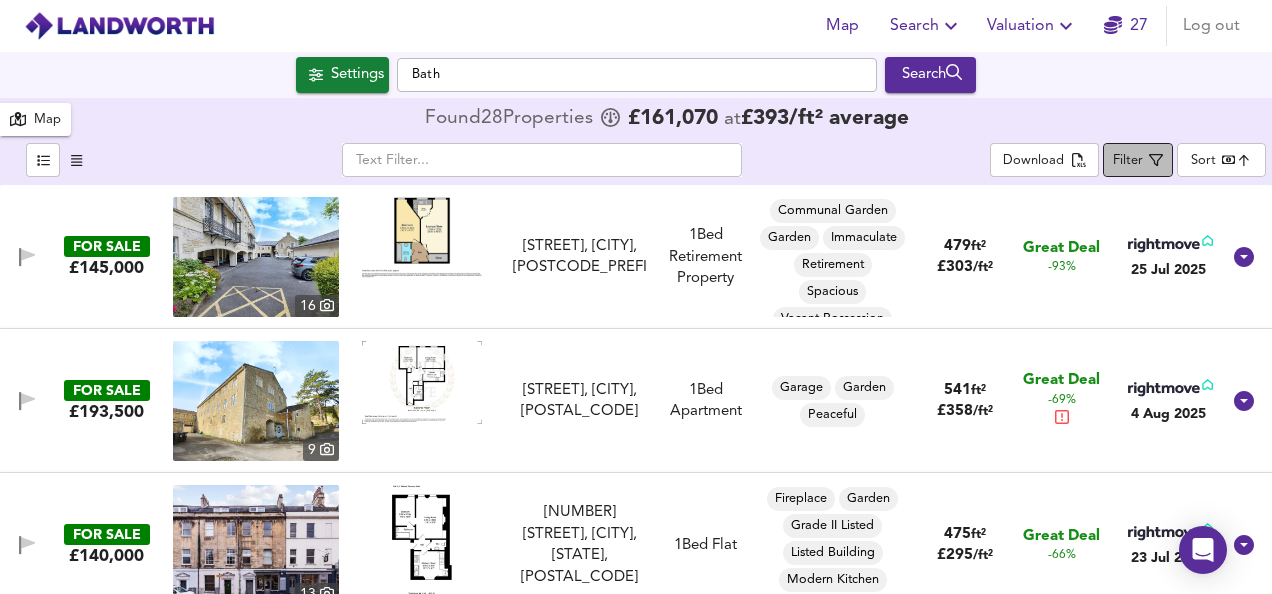 click on "Filter" at bounding box center [1138, 160] 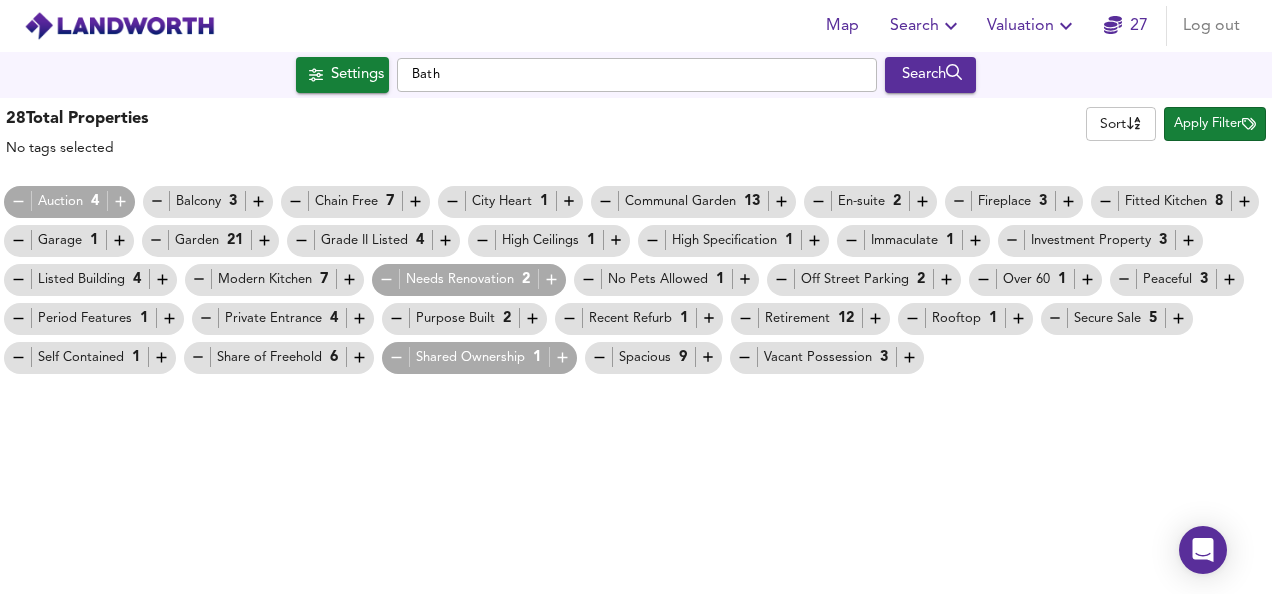 click 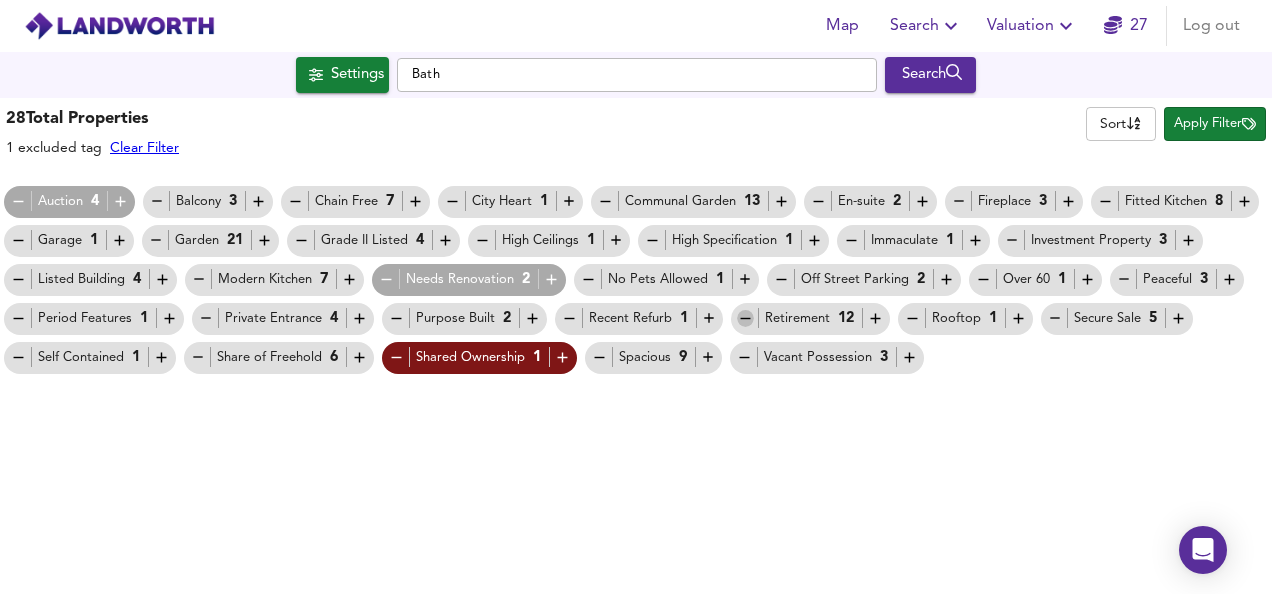 click 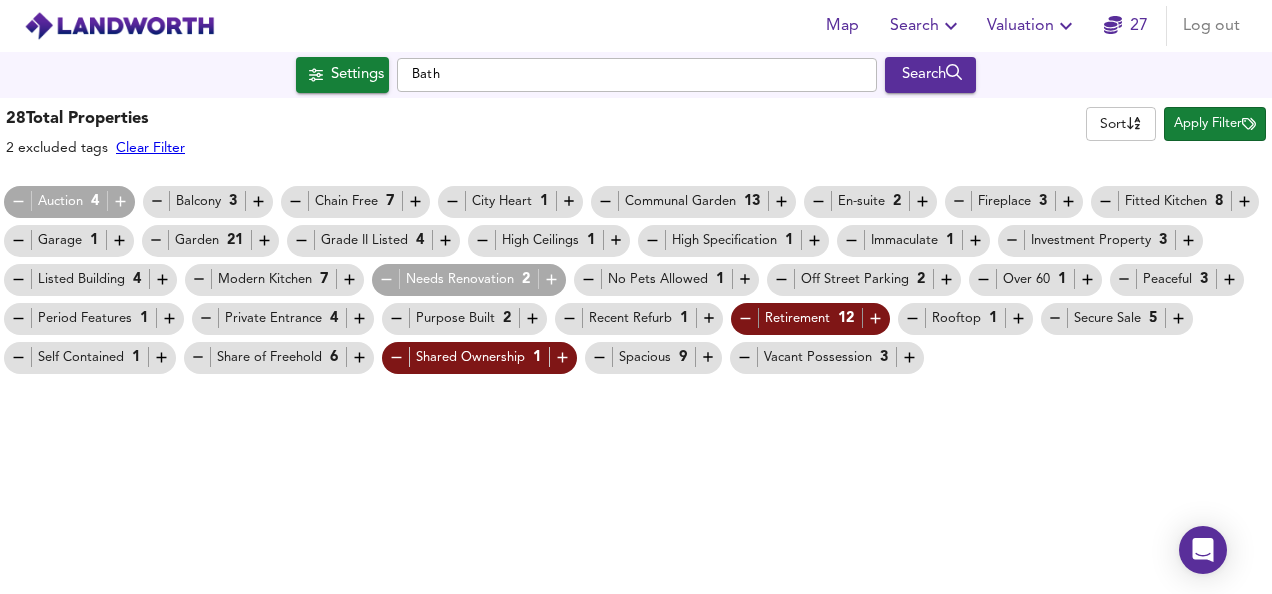 click on "Apply Filter" at bounding box center (1215, 124) 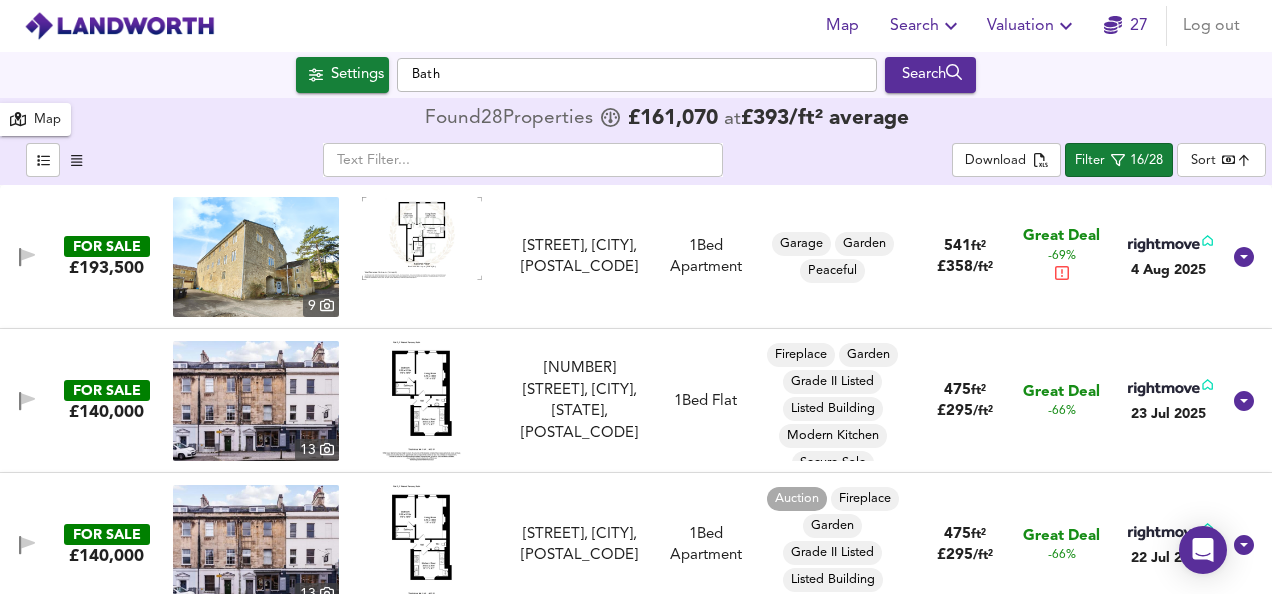 click at bounding box center (422, 238) 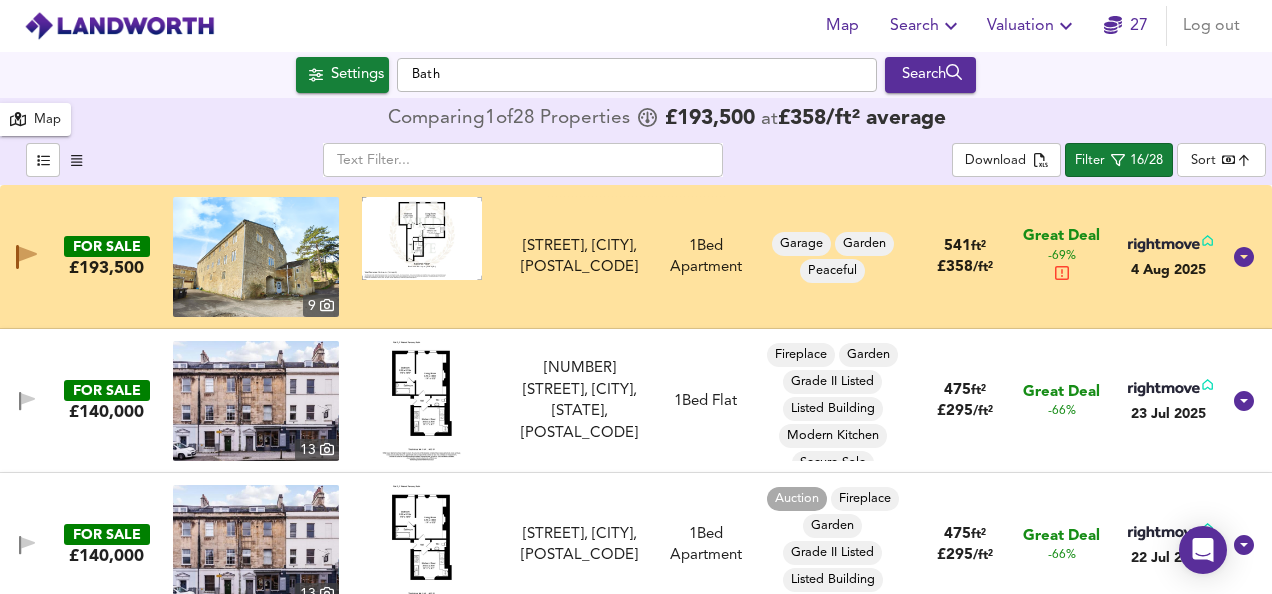 click at bounding box center [256, 257] 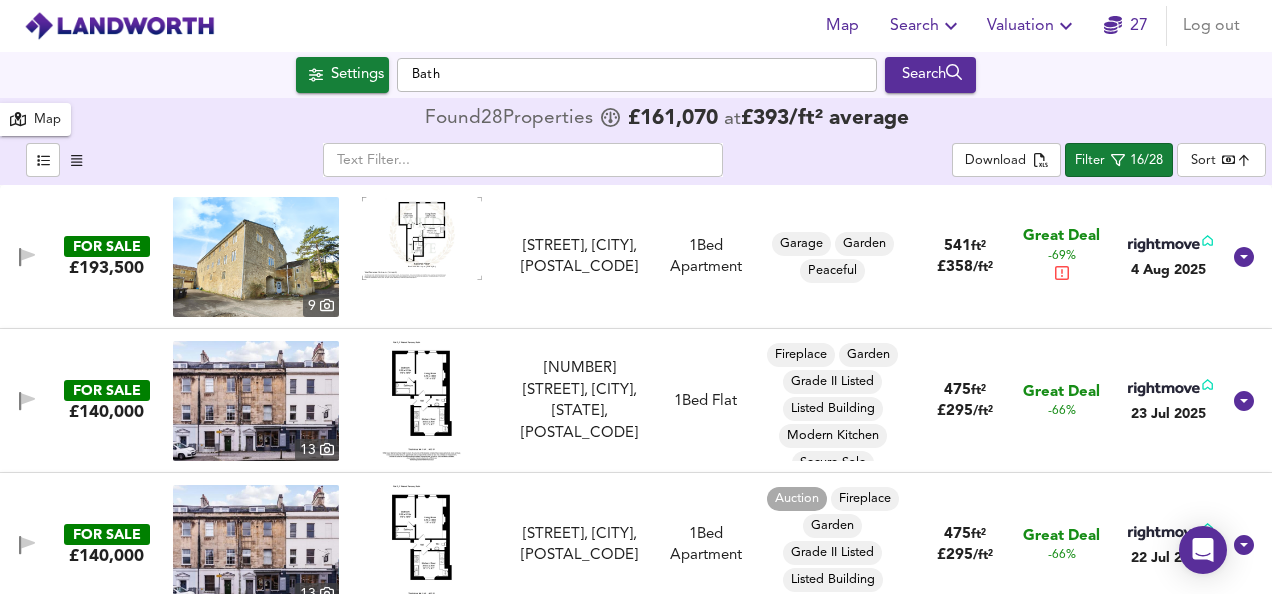 click at bounding box center (27, 257) 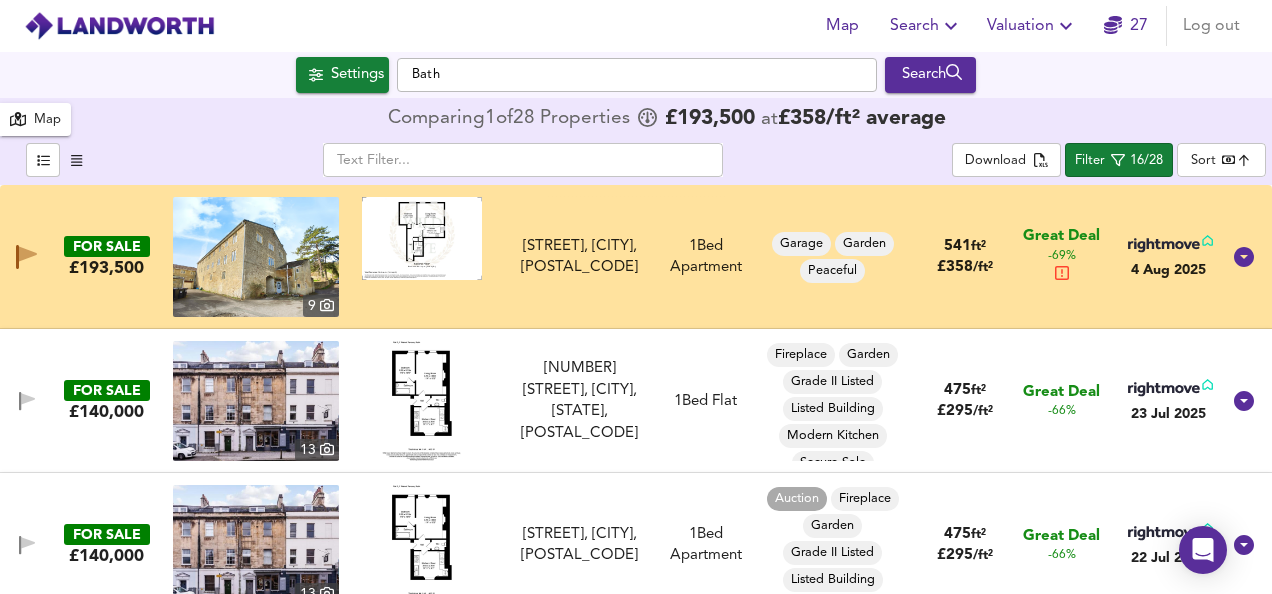 click at bounding box center [256, 257] 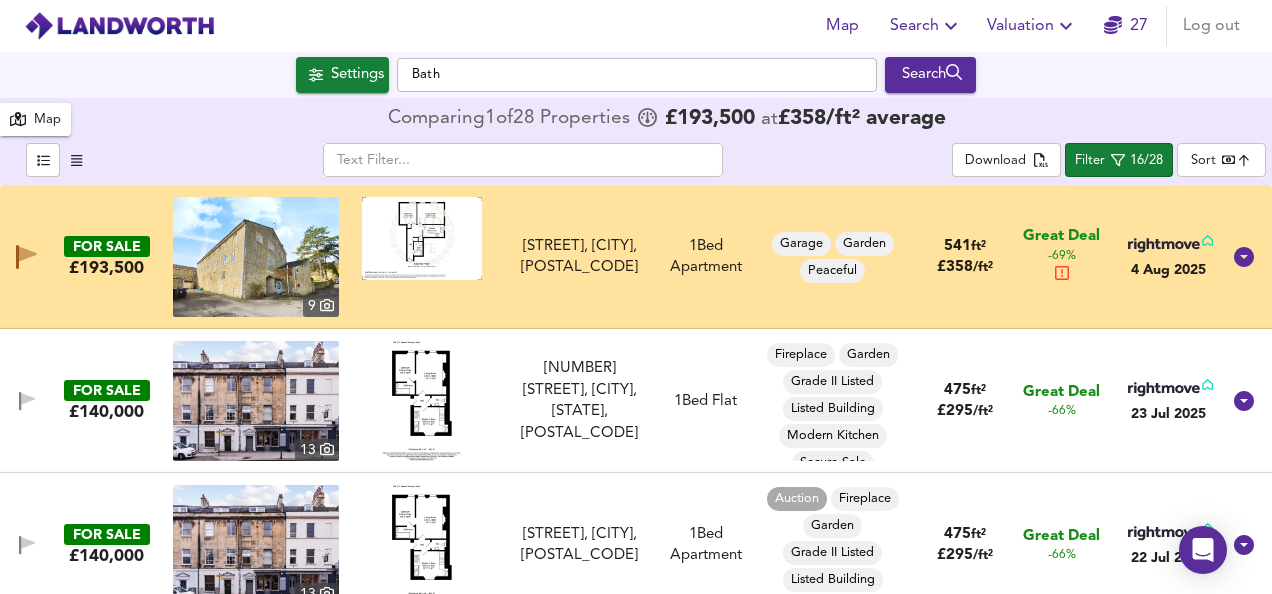 click at bounding box center (421, 401) 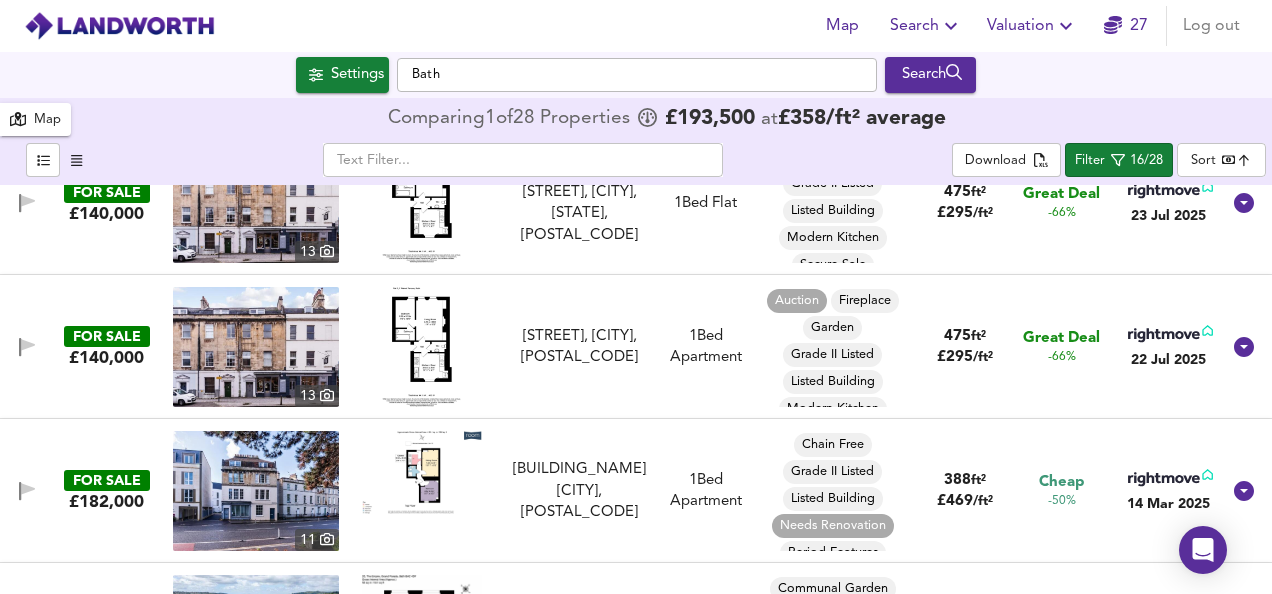 scroll, scrollTop: 200, scrollLeft: 0, axis: vertical 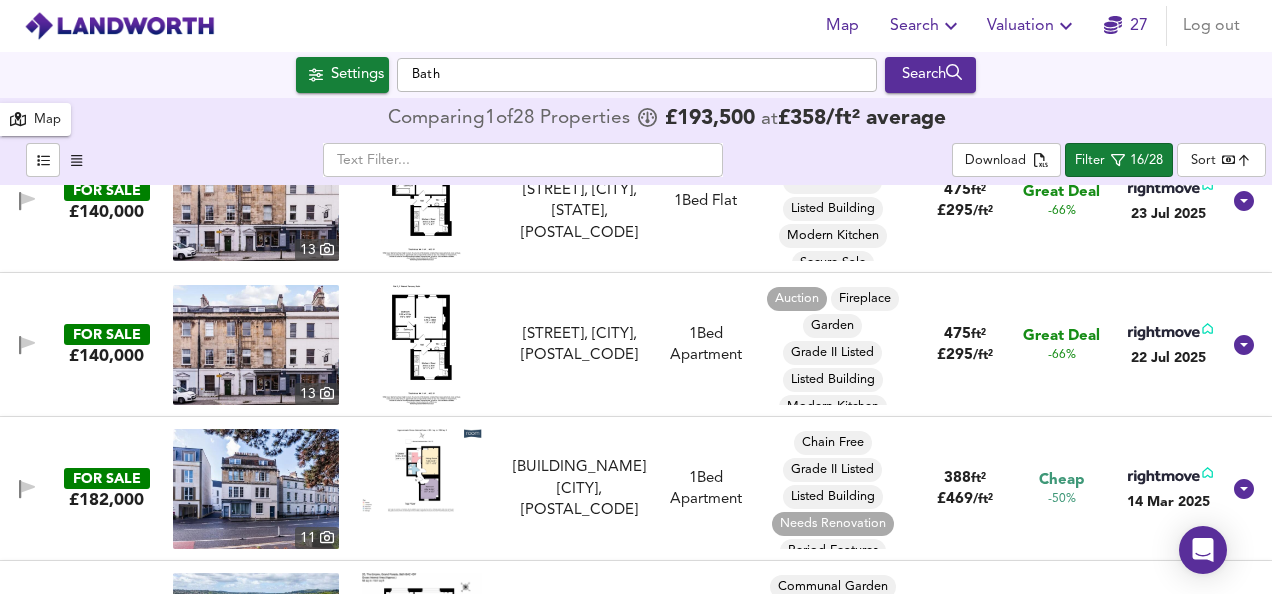 click at bounding box center [421, 345] 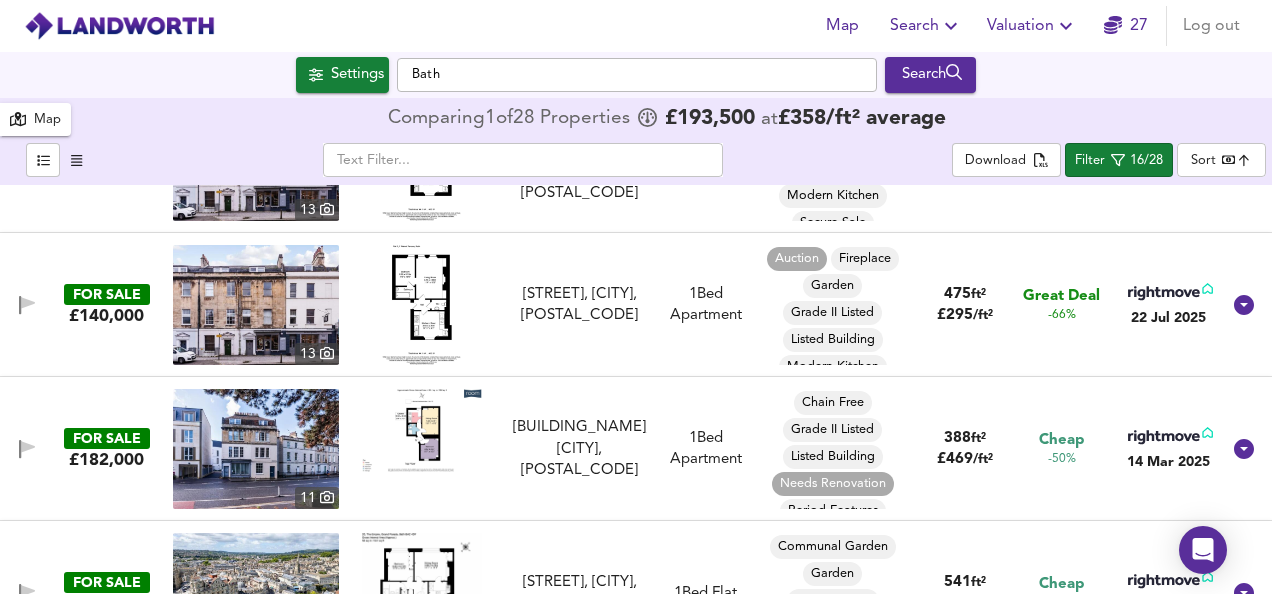 scroll, scrollTop: 280, scrollLeft: 0, axis: vertical 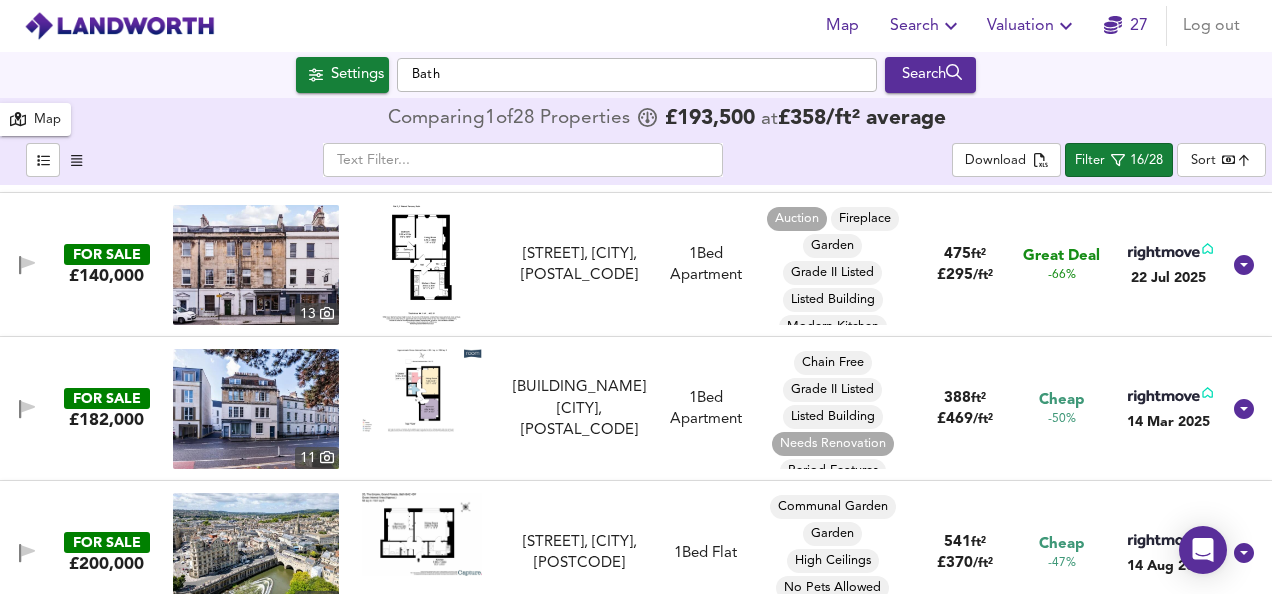click at bounding box center (422, 390) 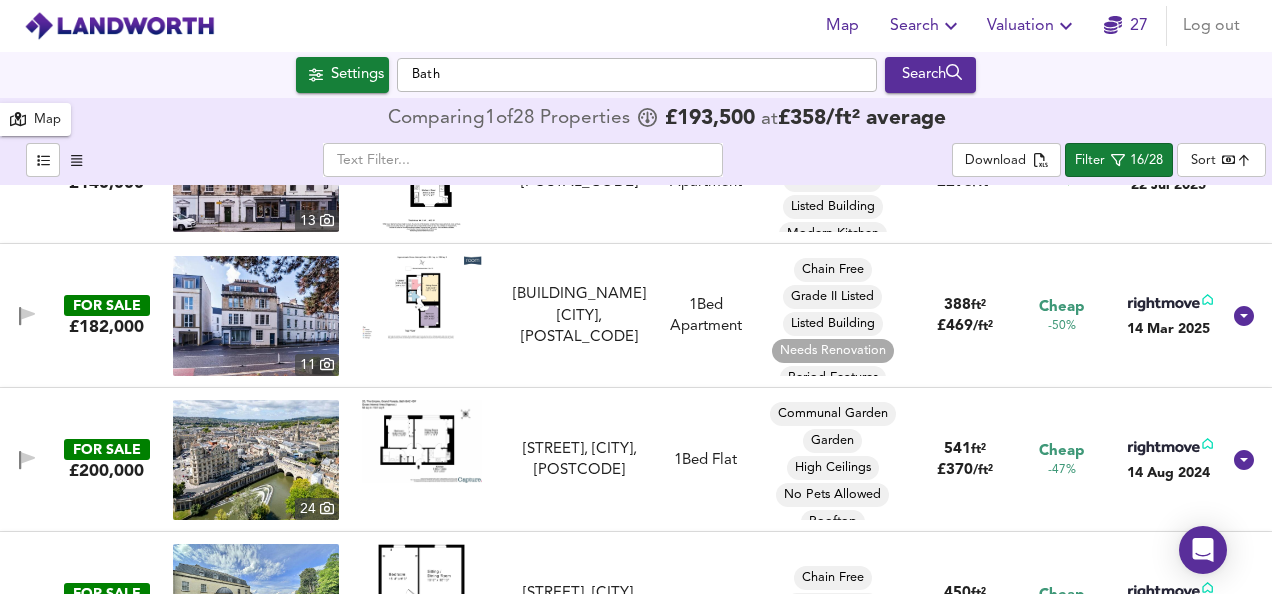 scroll, scrollTop: 400, scrollLeft: 0, axis: vertical 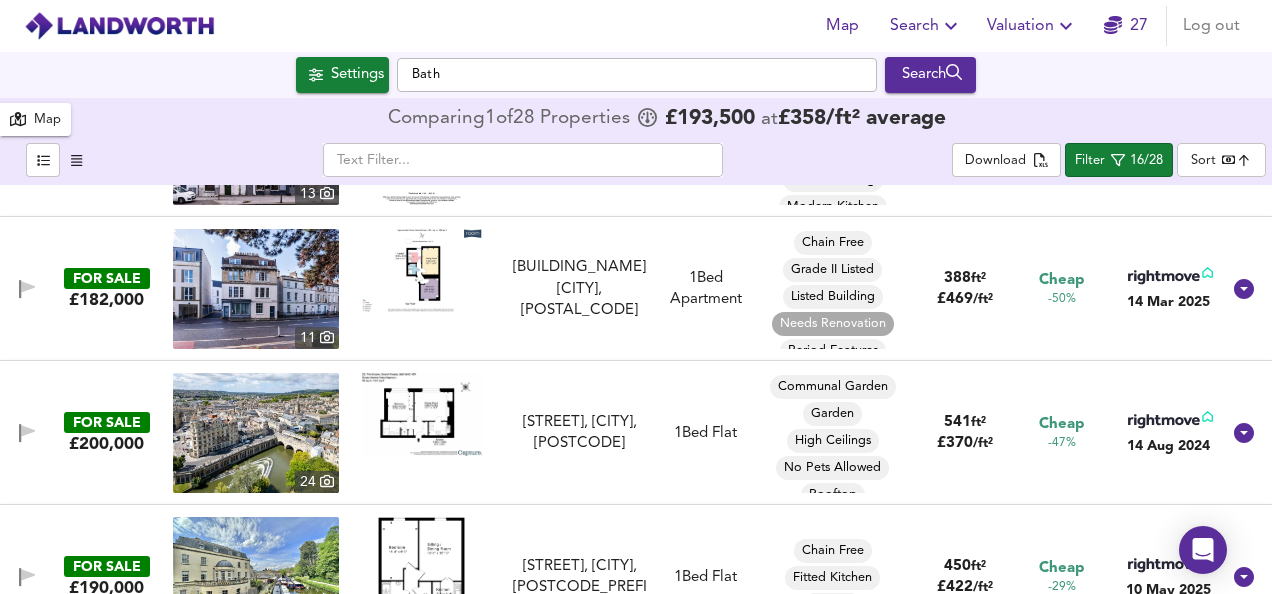 click at bounding box center [422, 414] 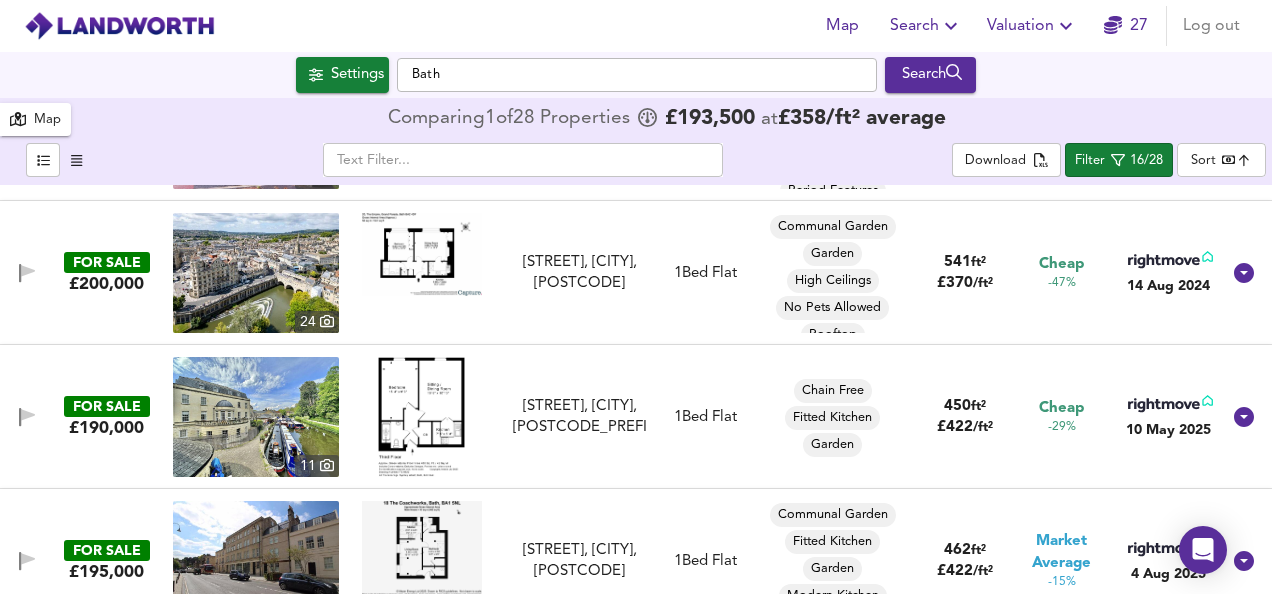 scroll, scrollTop: 600, scrollLeft: 0, axis: vertical 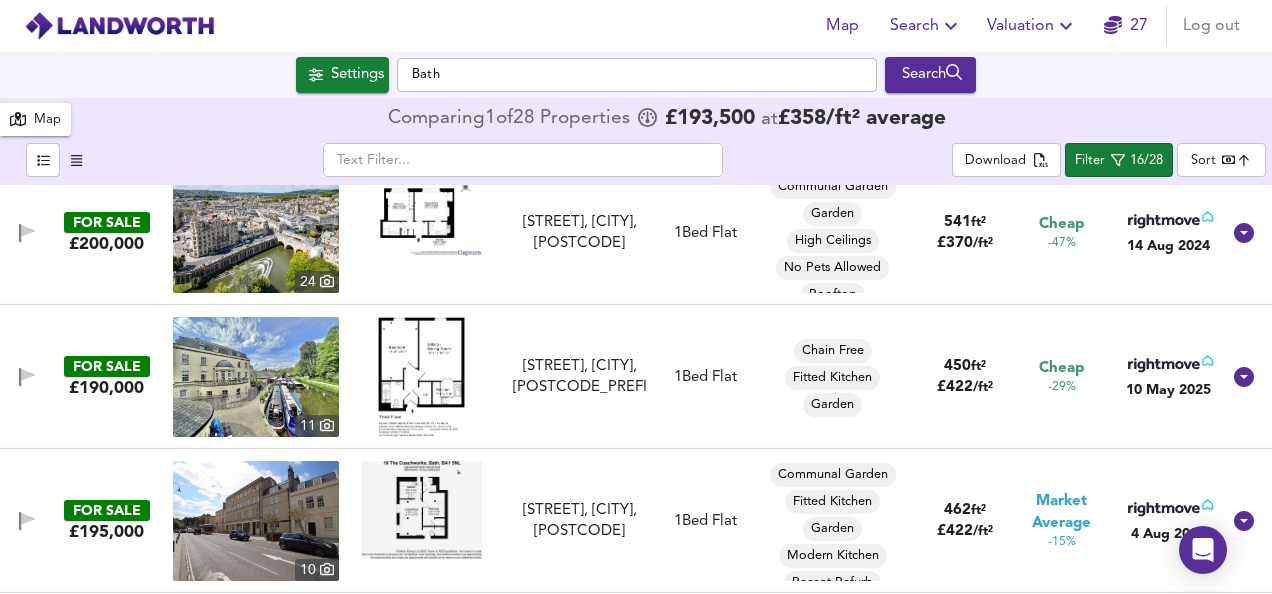 click at bounding box center [421, 377] 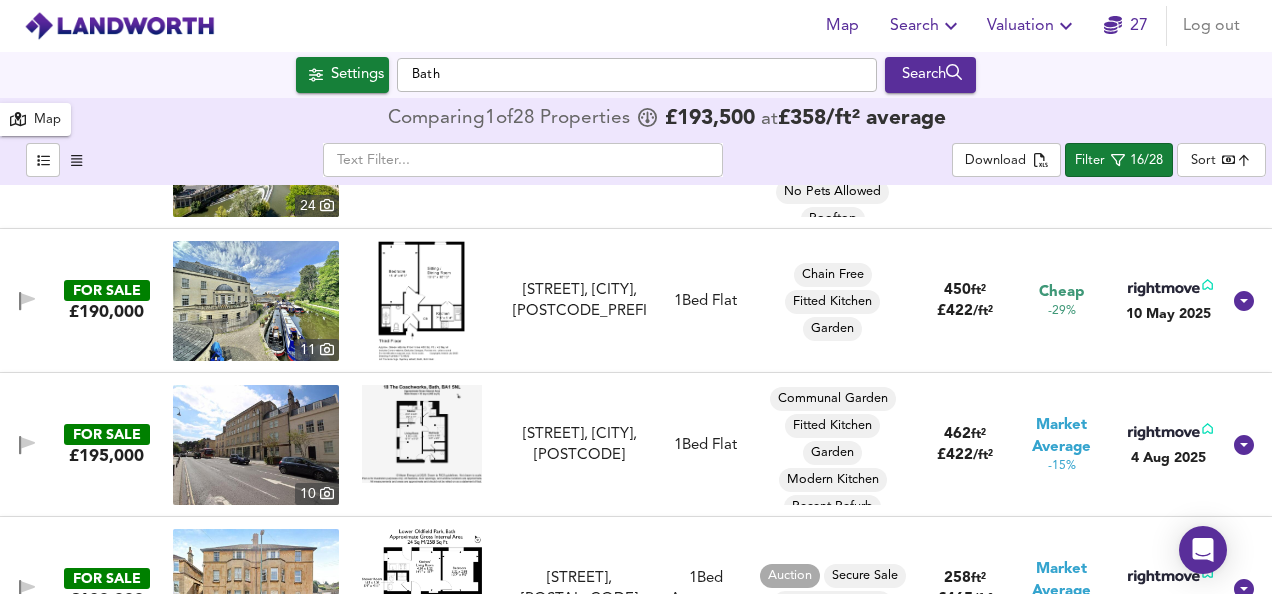 scroll, scrollTop: 680, scrollLeft: 0, axis: vertical 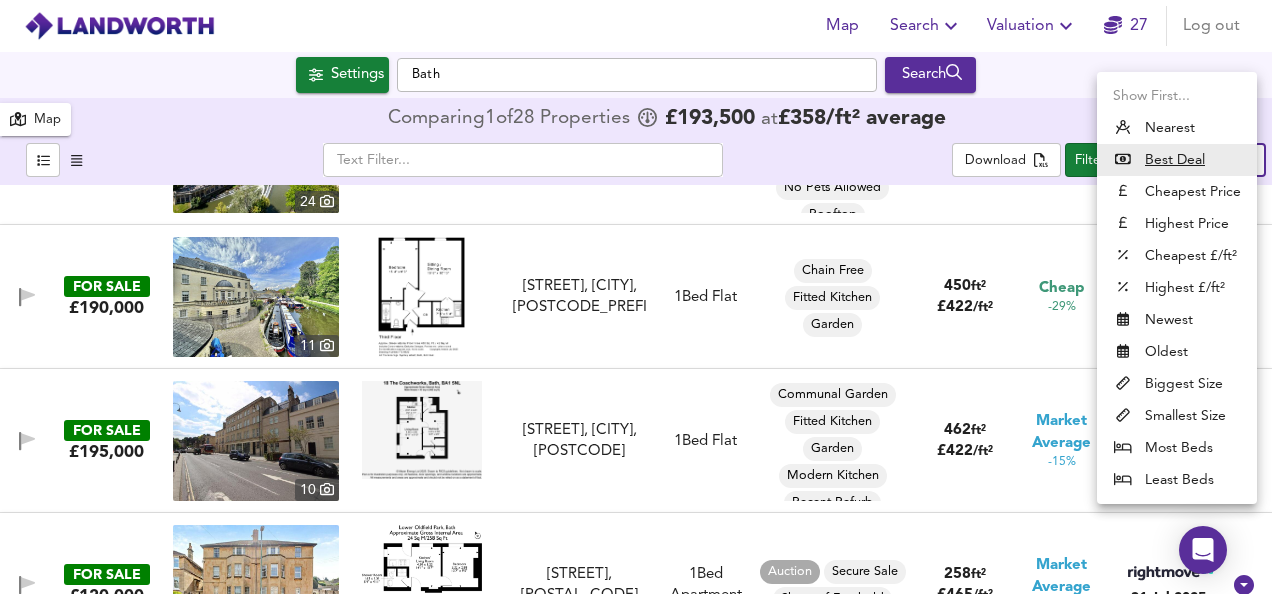 click on "Searching for 1 bed old flats for sale on Rightmove up to £193,500 - within 541 ft² of [CITY]" at bounding box center (636, 297) 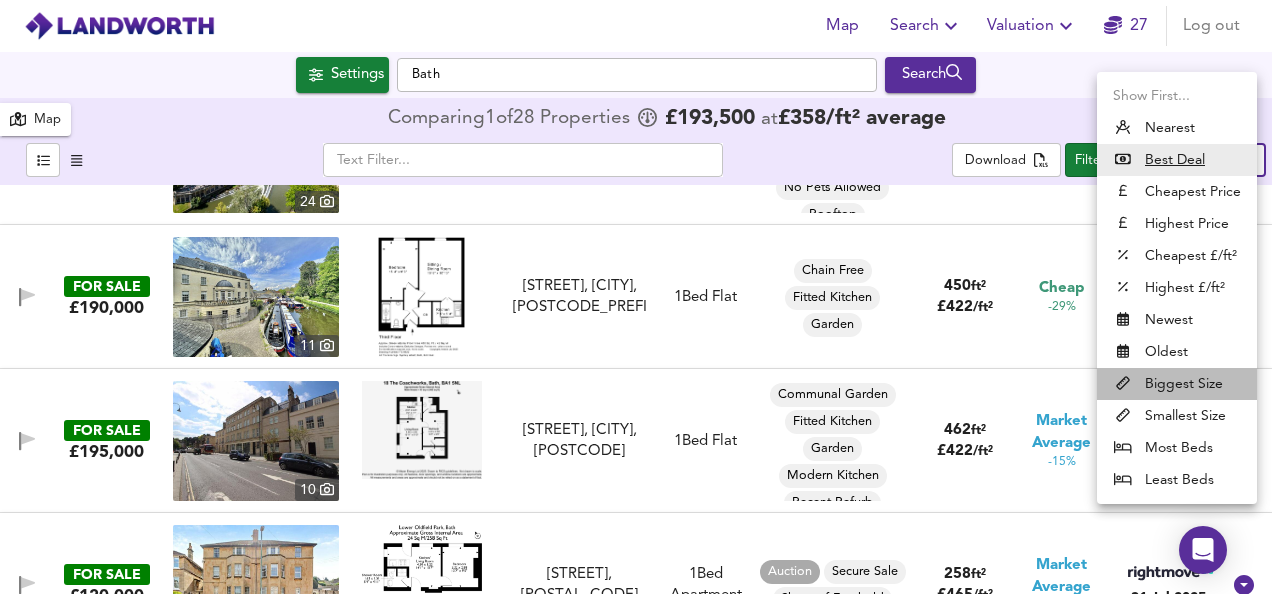 click on "Biggest Size" at bounding box center [1177, 384] 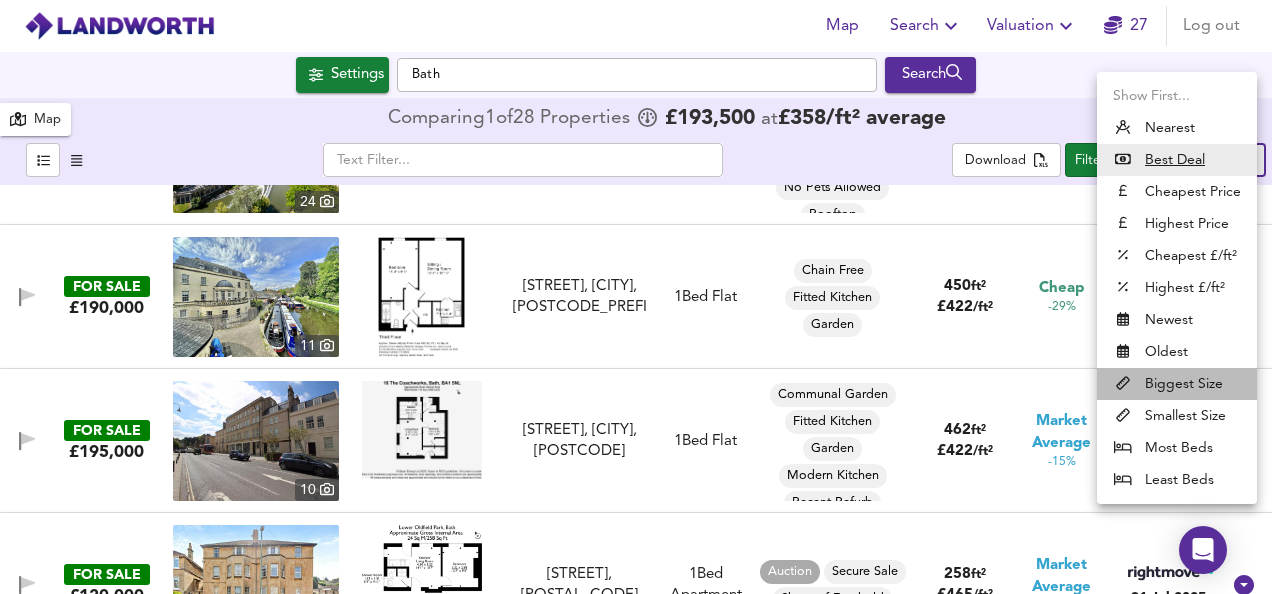 type on "biggest" 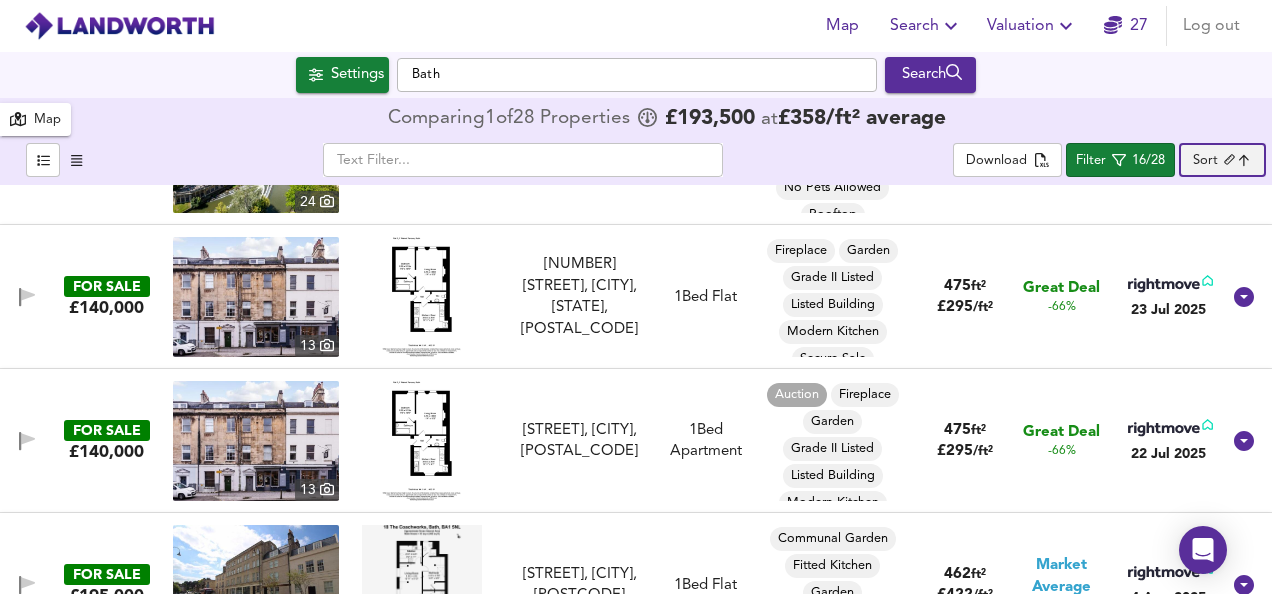 scroll, scrollTop: 0, scrollLeft: 0, axis: both 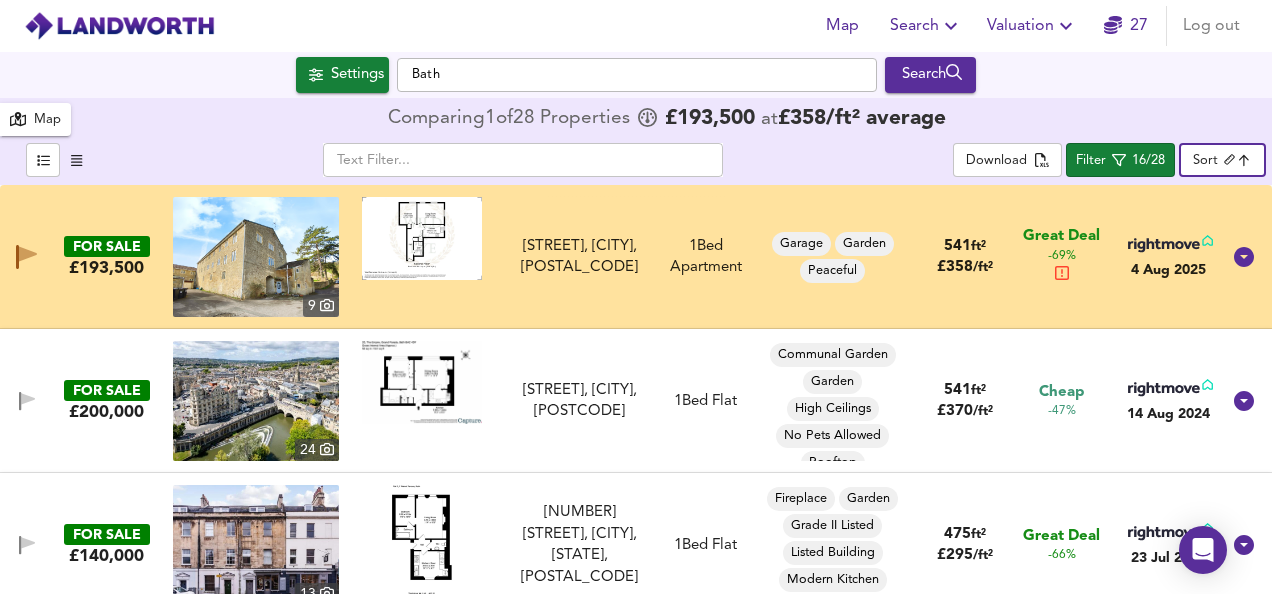 click at bounding box center [422, 382] 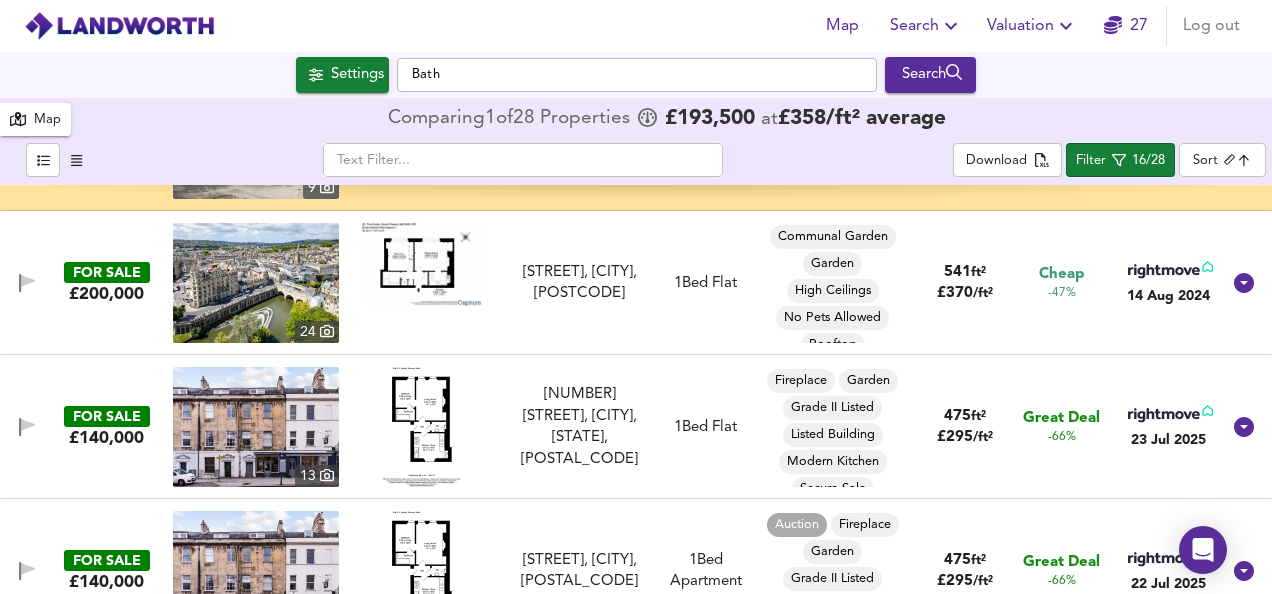 scroll, scrollTop: 120, scrollLeft: 0, axis: vertical 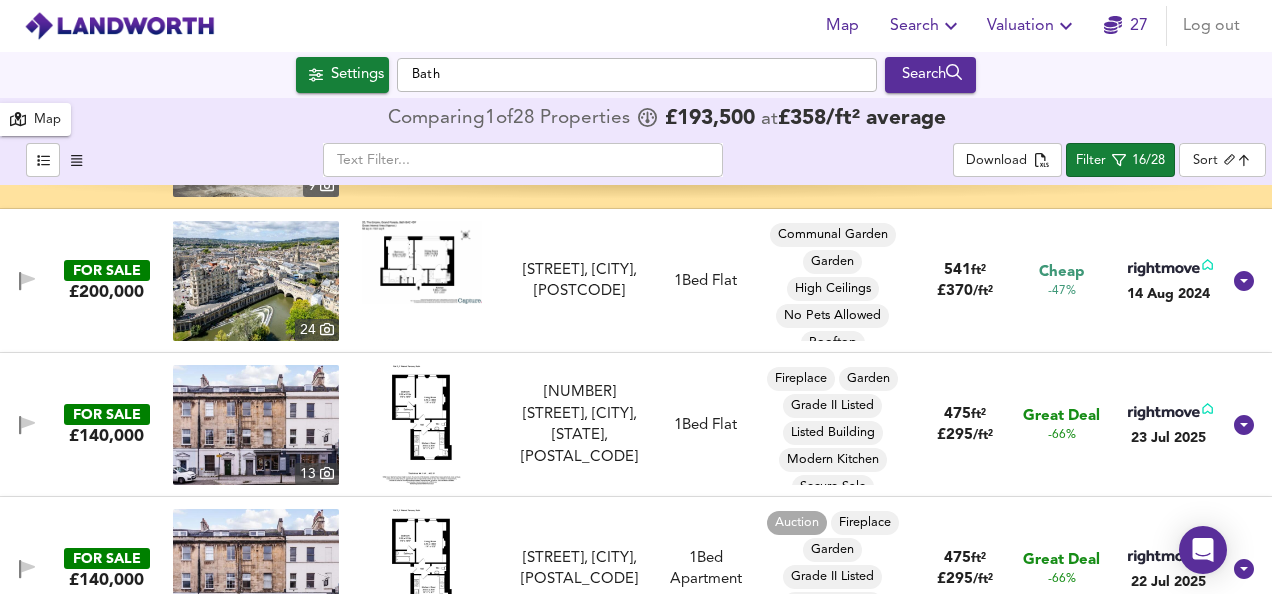 click at bounding box center (421, 425) 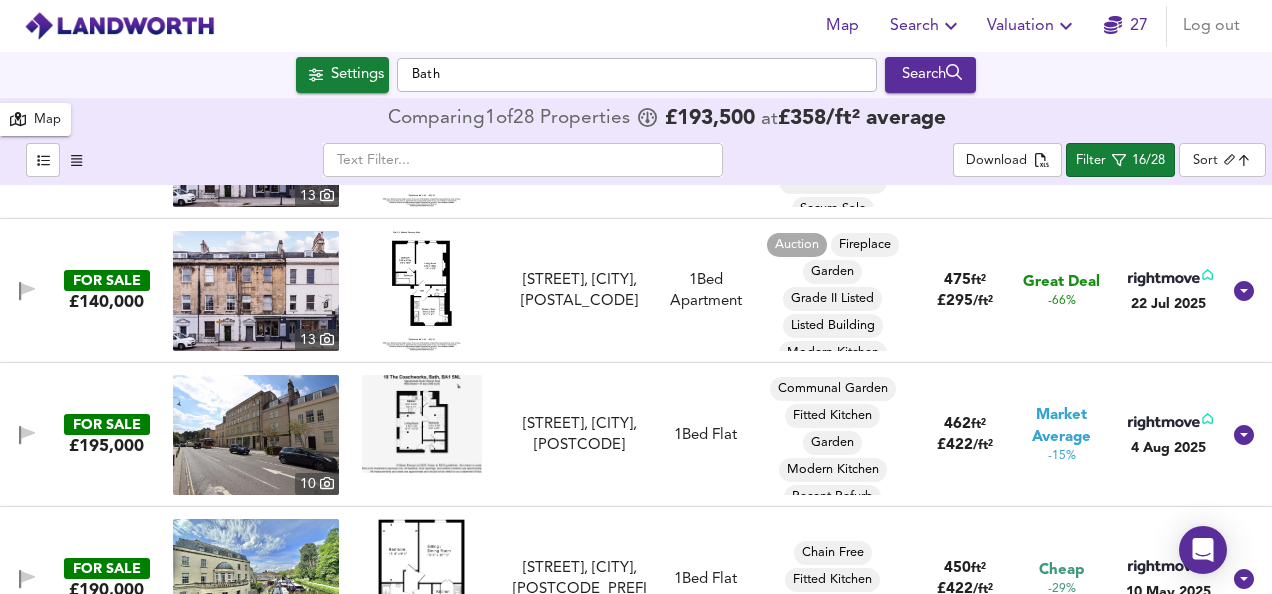 scroll, scrollTop: 400, scrollLeft: 0, axis: vertical 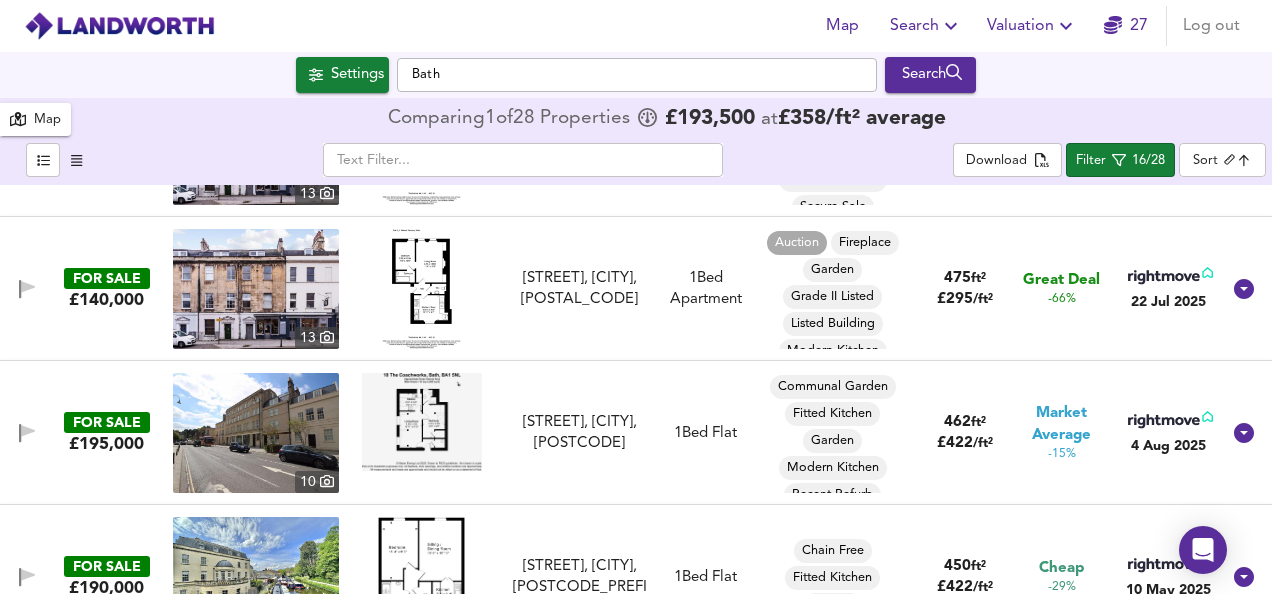 click at bounding box center [422, 422] 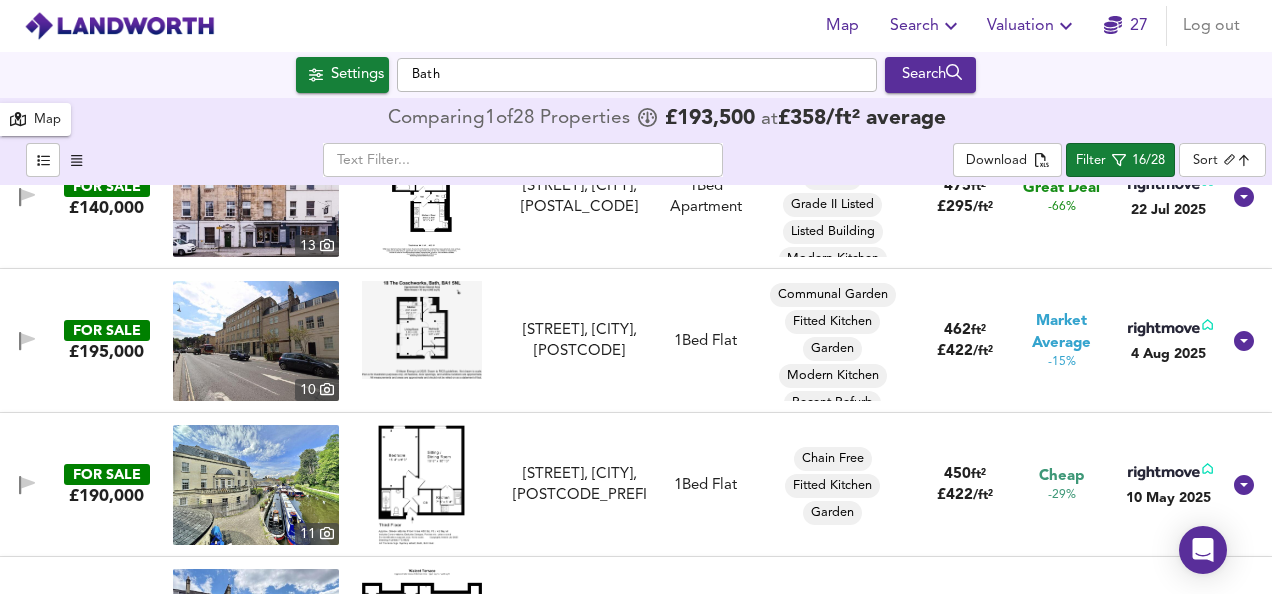scroll, scrollTop: 520, scrollLeft: 0, axis: vertical 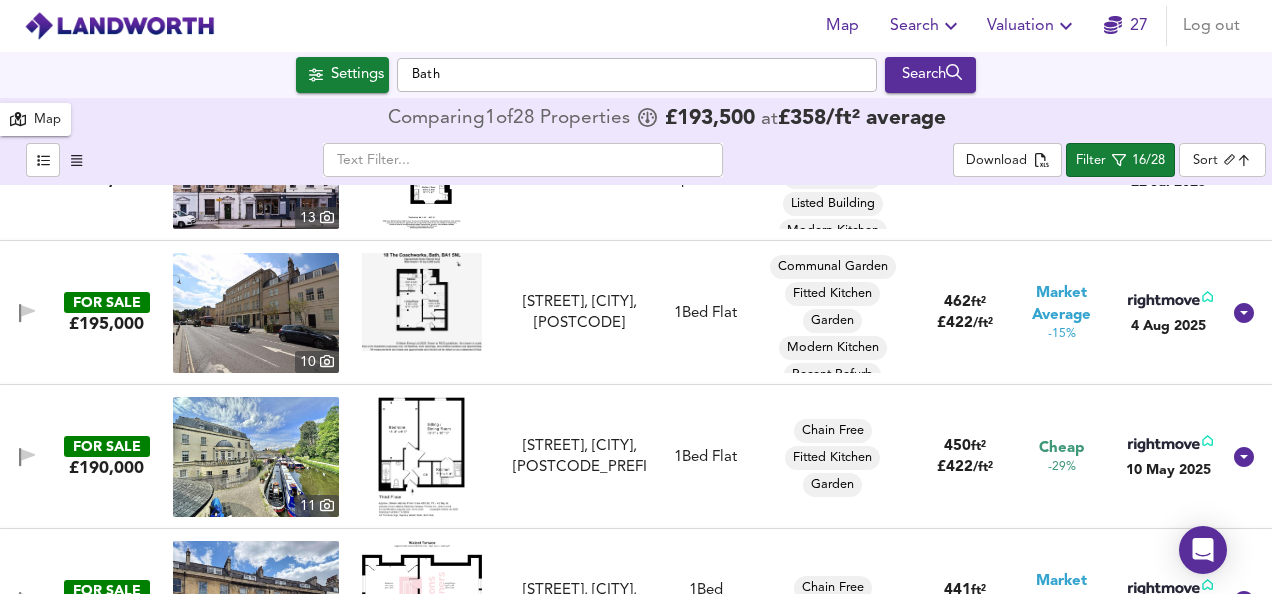 click at bounding box center [421, 457] 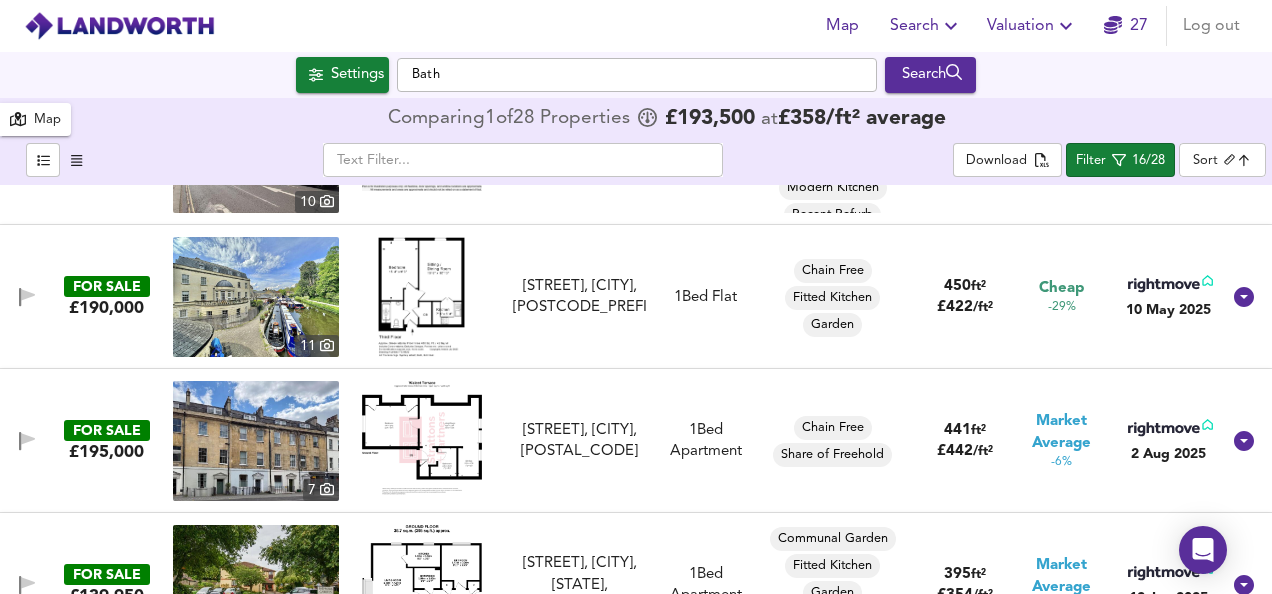 scroll, scrollTop: 720, scrollLeft: 0, axis: vertical 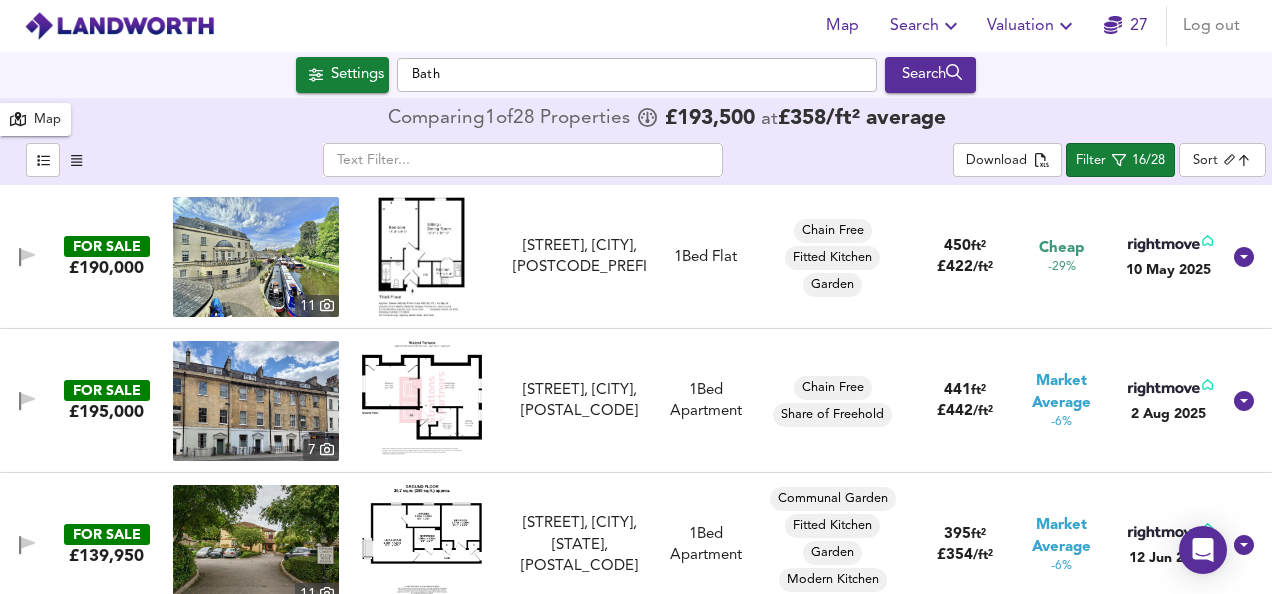 click at bounding box center (422, 397) 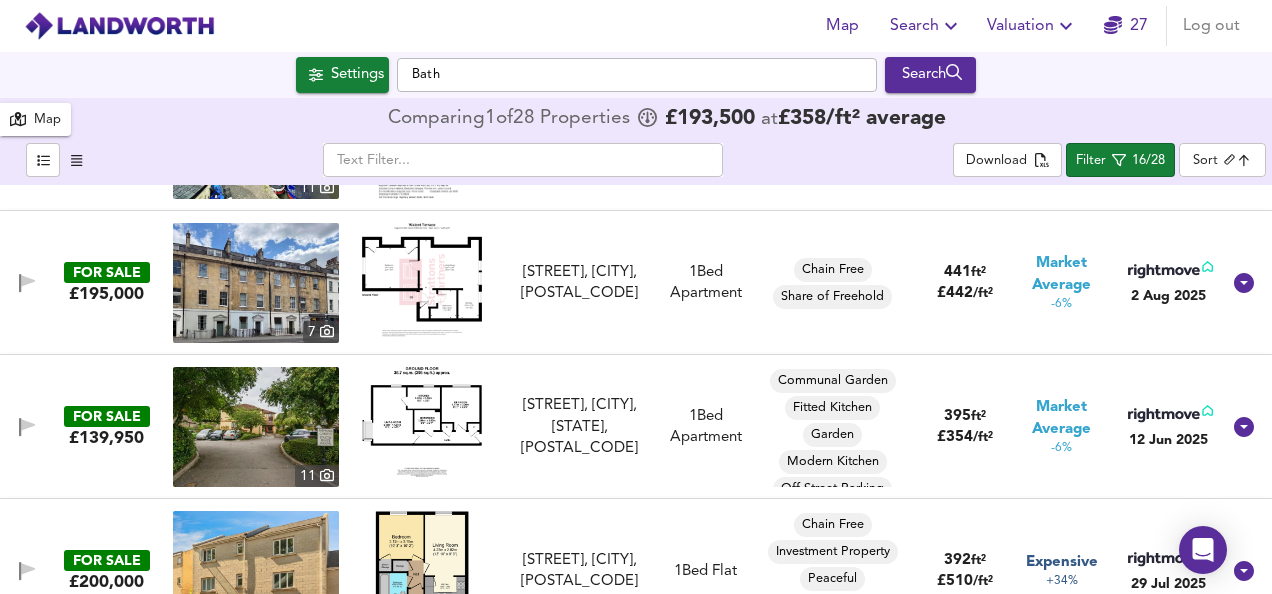 scroll, scrollTop: 840, scrollLeft: 0, axis: vertical 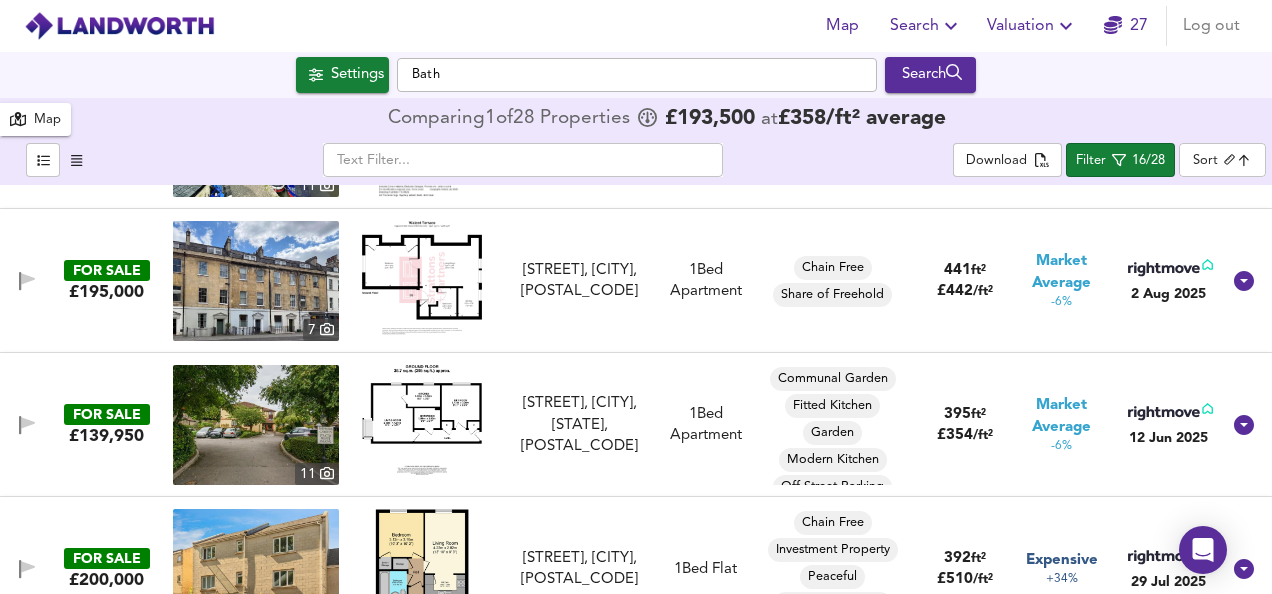 click at bounding box center (422, 420) 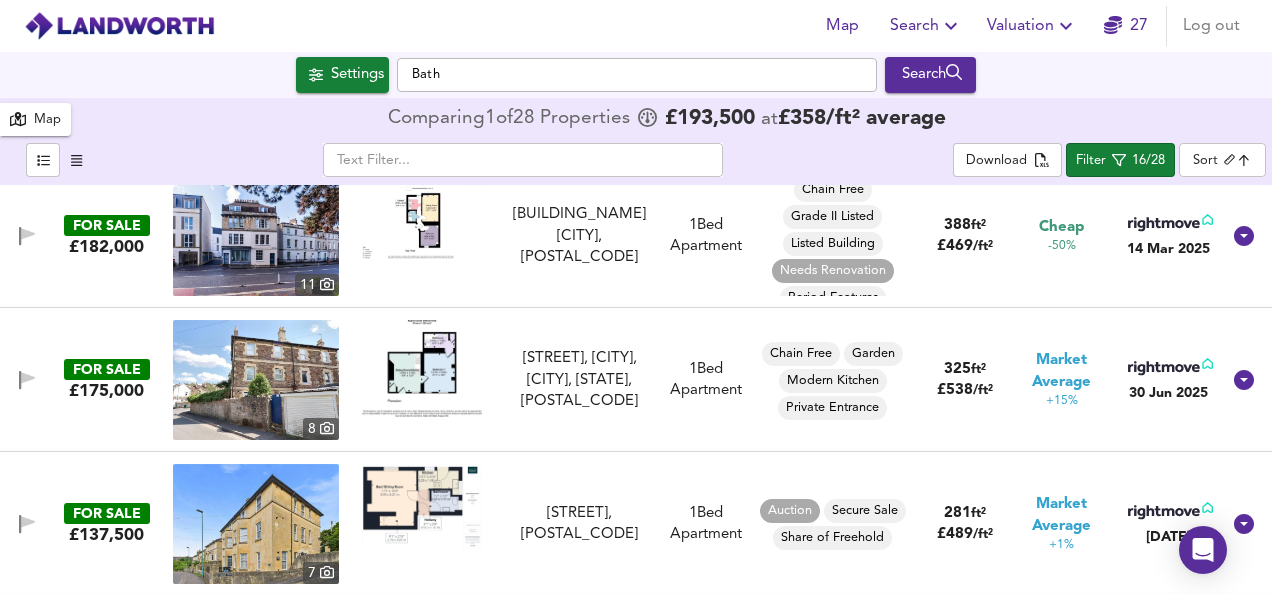 scroll, scrollTop: 1320, scrollLeft: 0, axis: vertical 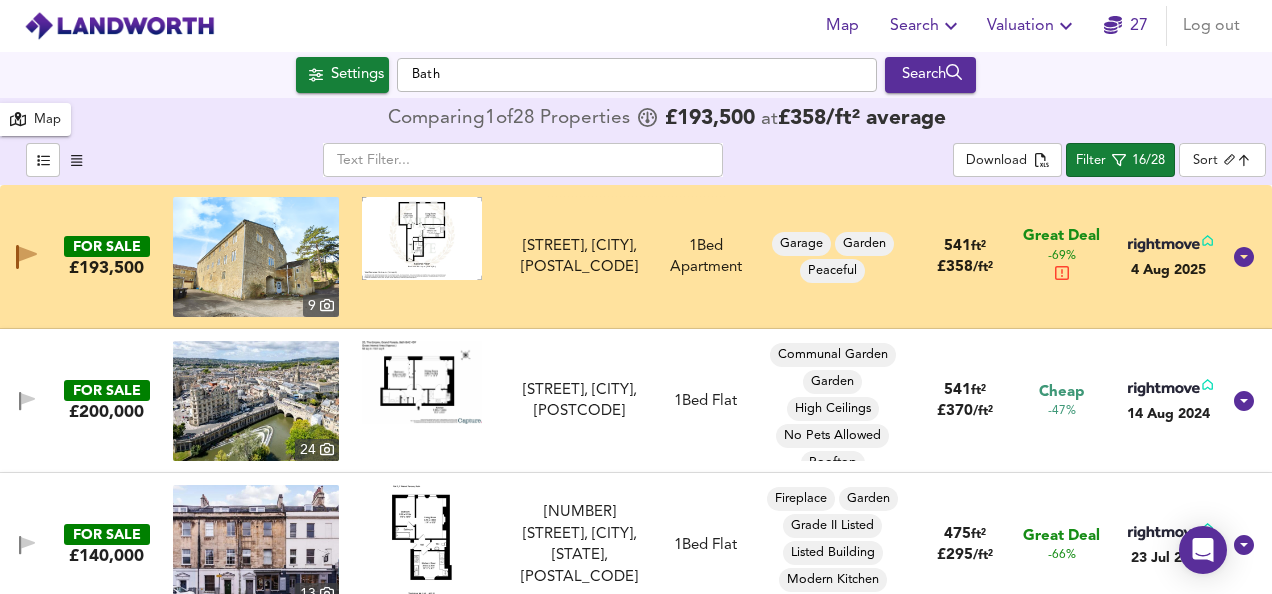 click on "FOR SALE £[PRICE]    [NUMBER]    [AREA], [CITY], [POSTAL_CODE] [AREA], [CITY], [POSTAL_CODE] 1  Bed   Apartment Garage Garden Peaceful [SIZE] ft² £ [PRICE] / ft² Great Deal -[PERCENTAGE]% [DATE]" at bounding box center (612, 257) 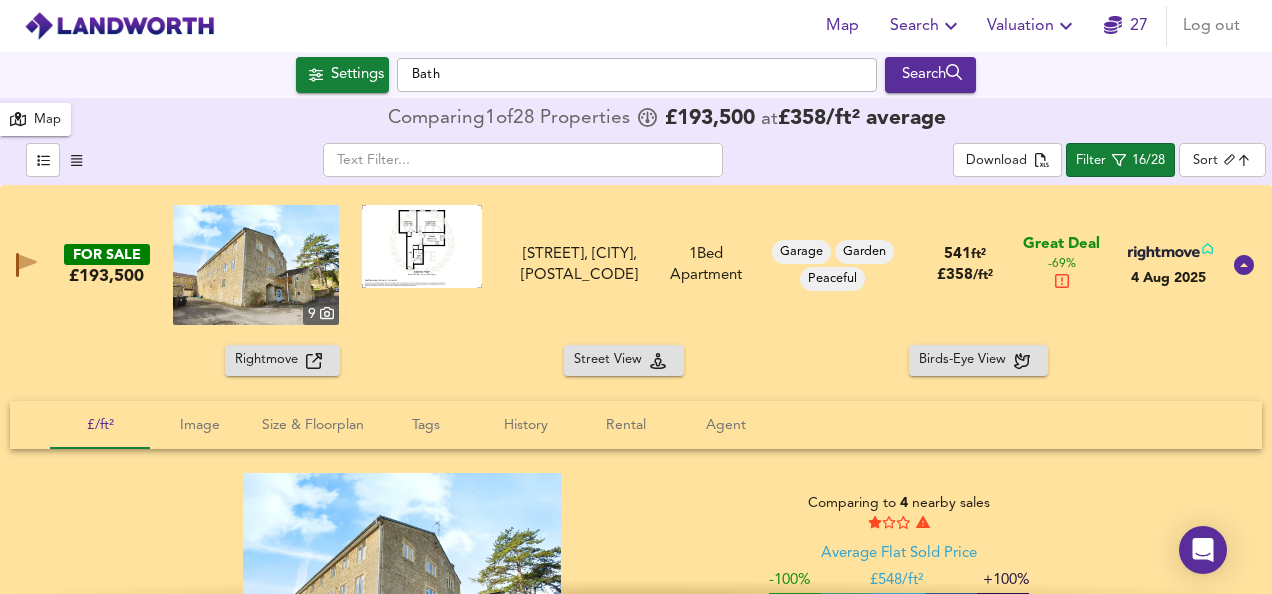 click on "FOR SALE £[PRICE]    [NUMBER]    [AREA], [CITY], [POSTAL_CODE] [AREA], [CITY], [POSTAL_CODE] 1  Bed   Apartment Garage Garden Peaceful [SIZE] ft² £ [PRICE] / ft² Great Deal -[PERCENTAGE]% [DATE]" at bounding box center [636, 265] 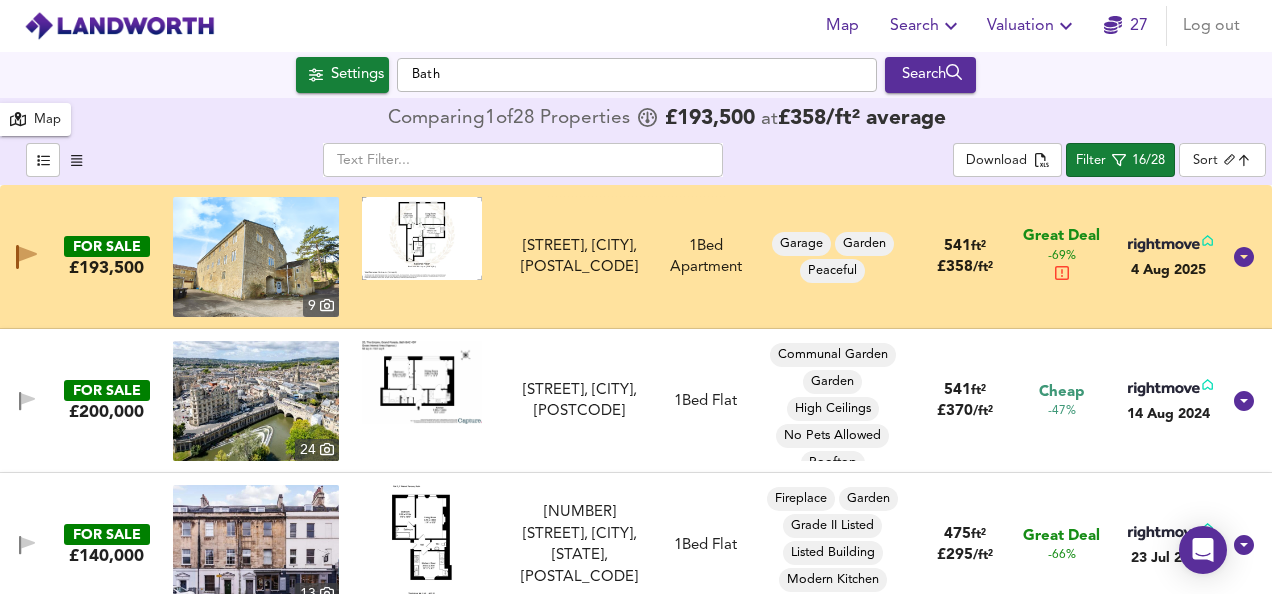 click at bounding box center [256, 257] 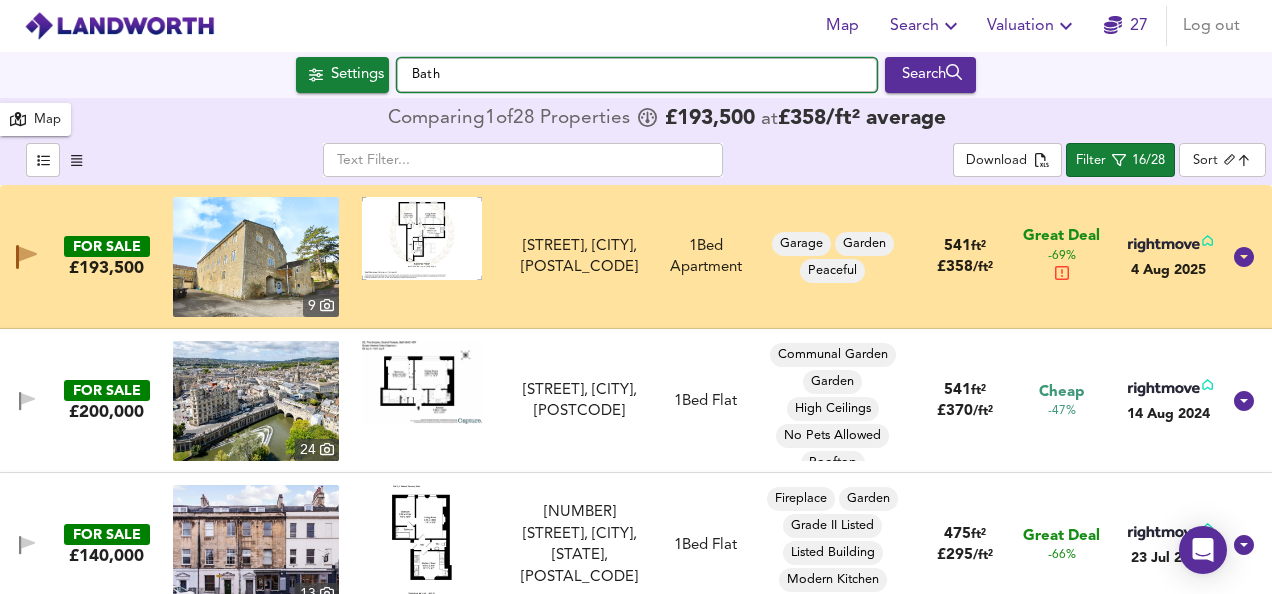 click on "Bath" at bounding box center [637, 75] 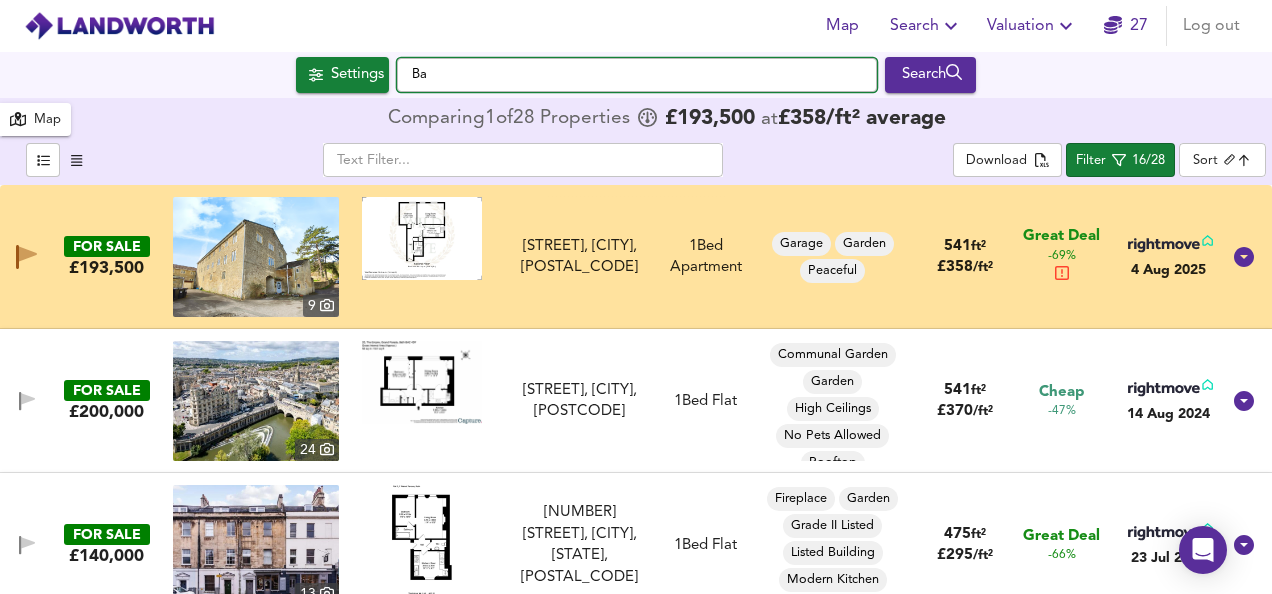 type on "B" 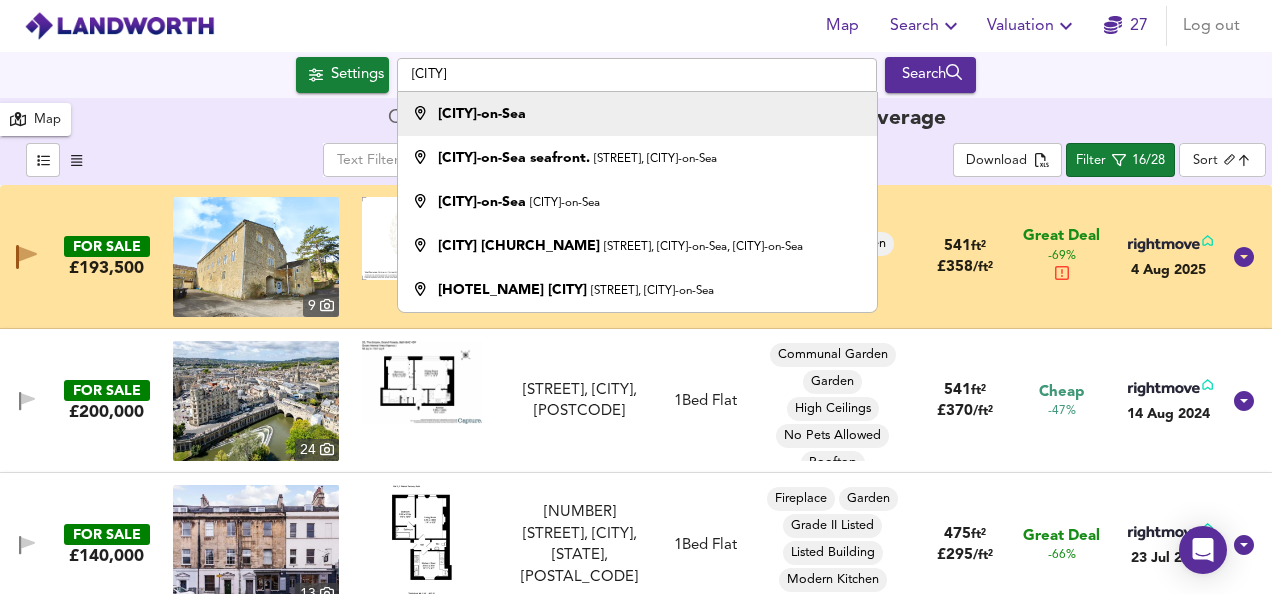 click on "[CITY]-on-Sea" at bounding box center [632, 114] 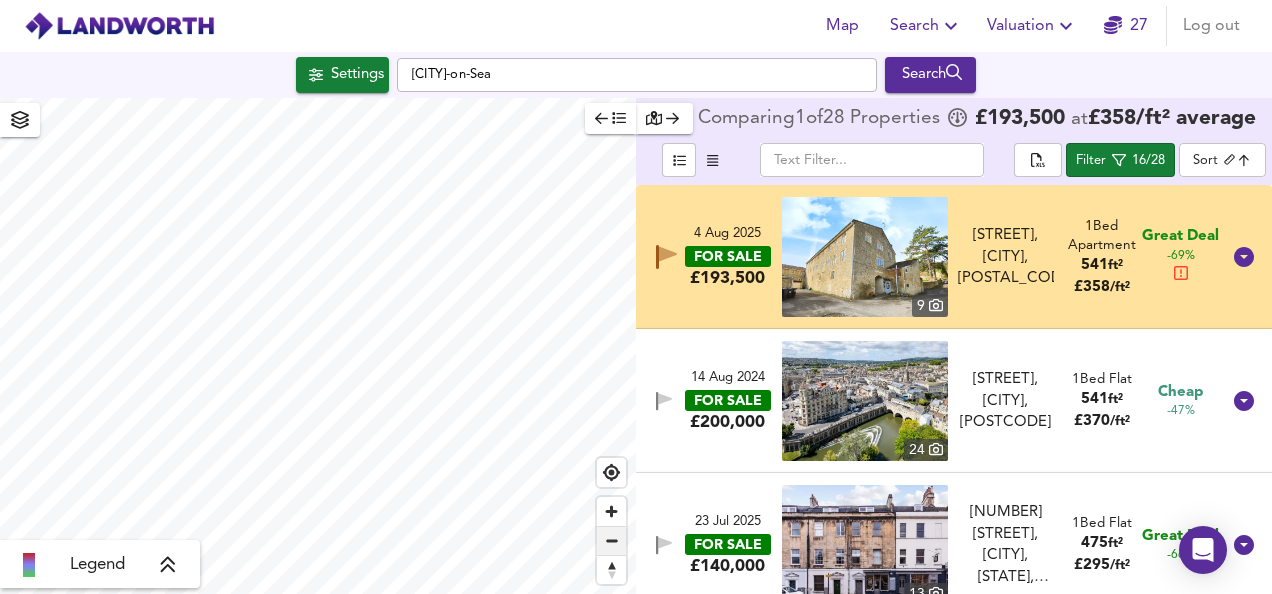 click at bounding box center [611, 541] 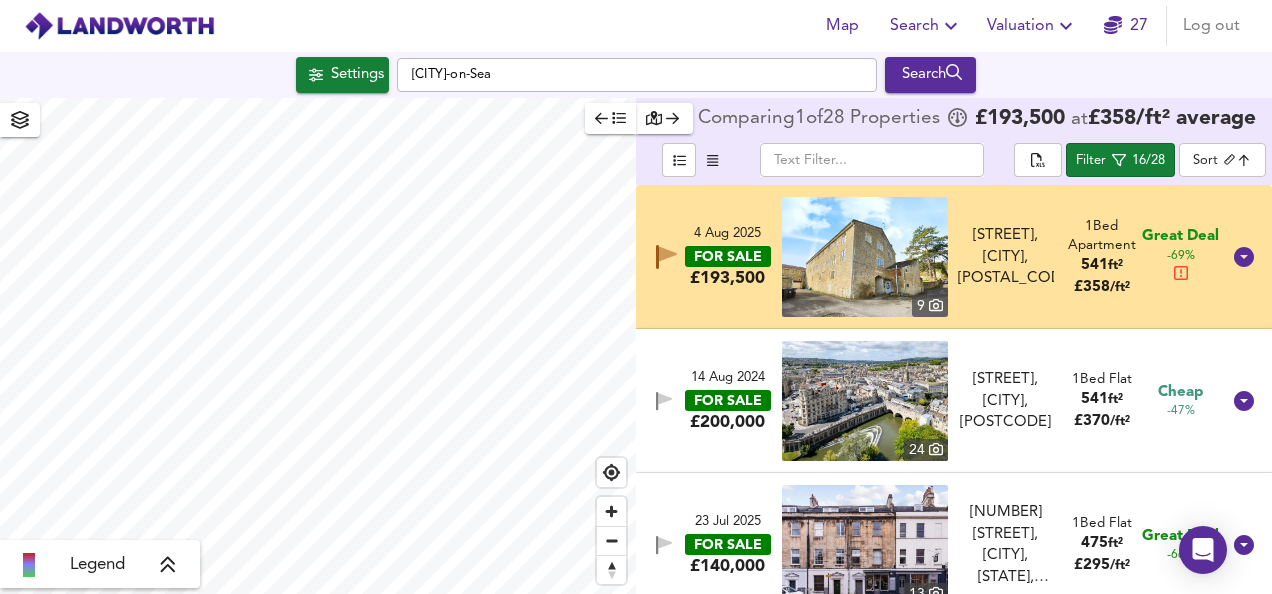 click on "Legend Comparing 1 of 28 Properties £ 193,500 at £ 358 / ft² average Filter 16/28 Sort biggest 4 [DATE] FOR SALE £193,500 9 Monkton Combe, [CITY], [POSTCODE] Monkton Combe, [CITY], [POSTCODE] 1 Bed Apartment 541 ft² £ 358 / ft² Great Deal -69% 14 [DATE] FOR SALE £200,000 24 Grand Parade, [CITY], [POSTCODE] Grand Parade, [CITY], [POSTCODE] 1 Bed Flat 541 ft² £ 370 / ft² Cheap -47% 23 [DATE] FOR SALE £140,000 13 1 Walcot Terrace, [CITY], [STATE], [POSTCODE] 1 Walcot Terrace, [CITY], [STATE], [POSTCODE] 1 Bed Flat 475 ft² £ 295 / ft² Great Deal -66% 22 [DATE] FOR SALE £140,000 13 Walcot Terrace, [CITY], [POSTCODE] Walcot Terrace, [CITY], [POSTCODE] 1 Bed Apartment 475 ft² £ 295 / ft² Great Deal -66% Auction 4 [DATE] FOR SALE £195,000 10 Long Acre, [CITY], [POSTCODE] Long Acre, [CITY], [POSTCODE] 1 Bed Flat 462 ft² £ 422 / ft² Market Average -15% 10 [DATE] FOR SALE" at bounding box center [636, 346] 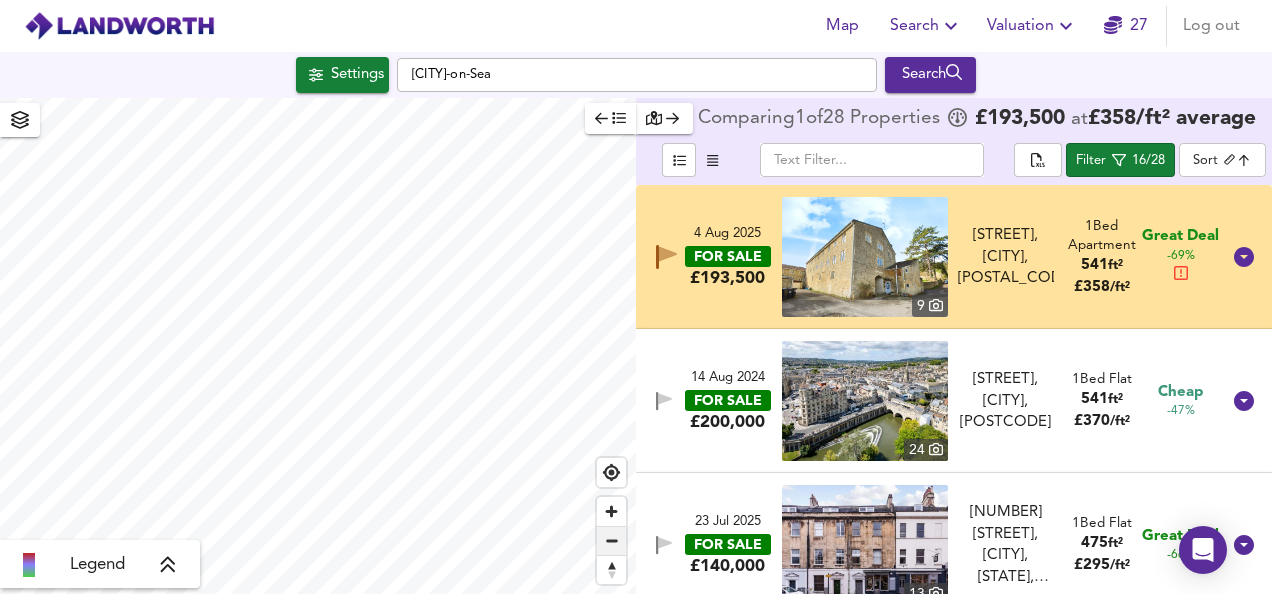 click at bounding box center (611, 541) 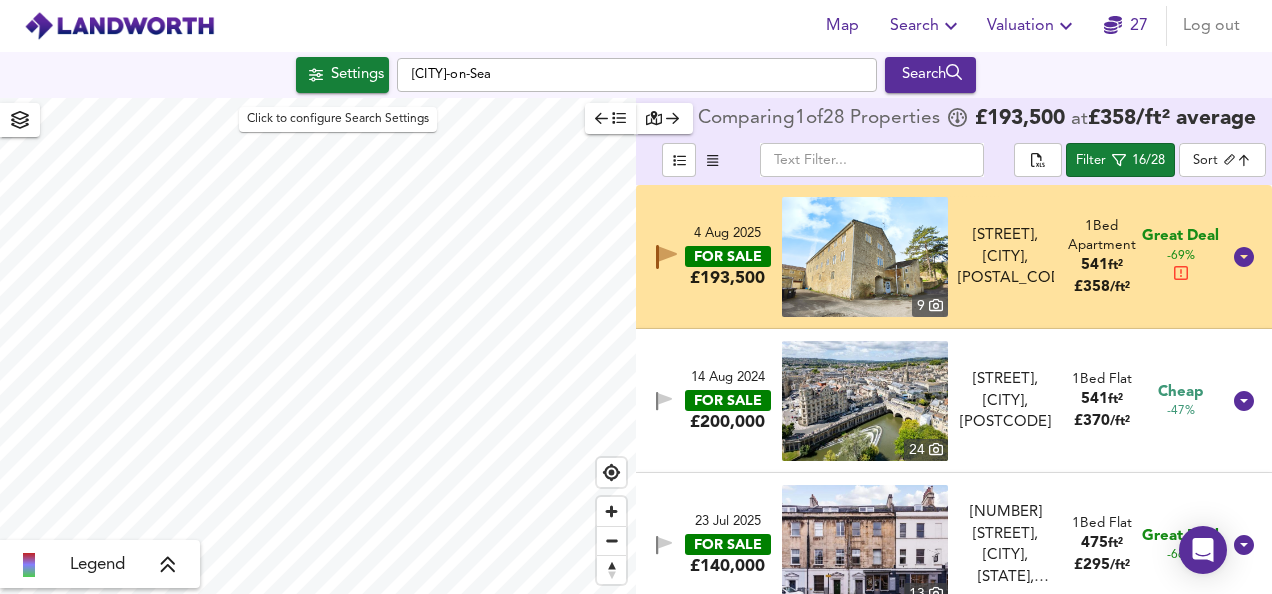 click on "Settings" at bounding box center [357, 75] 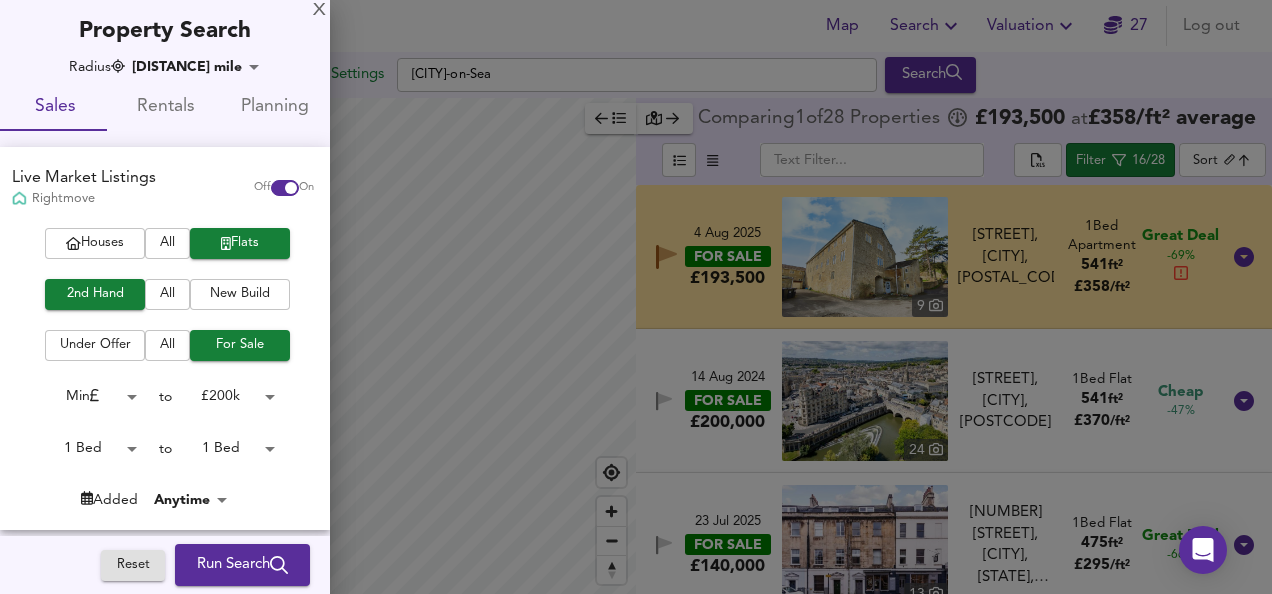 click on "Run Search" at bounding box center (242, 565) 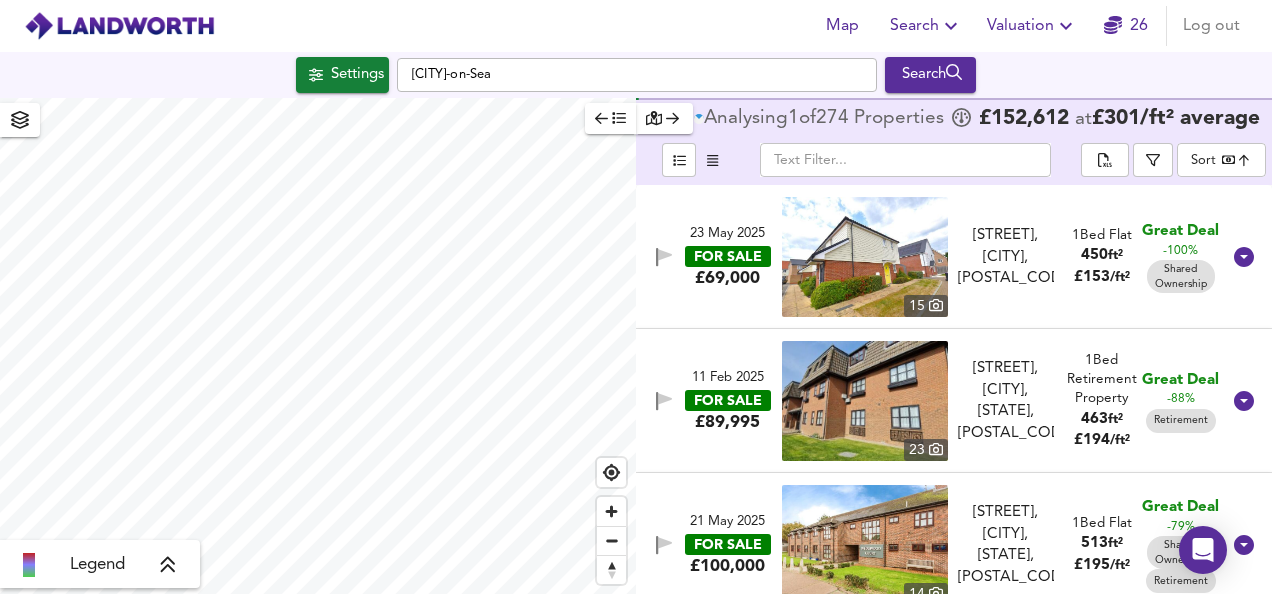 click 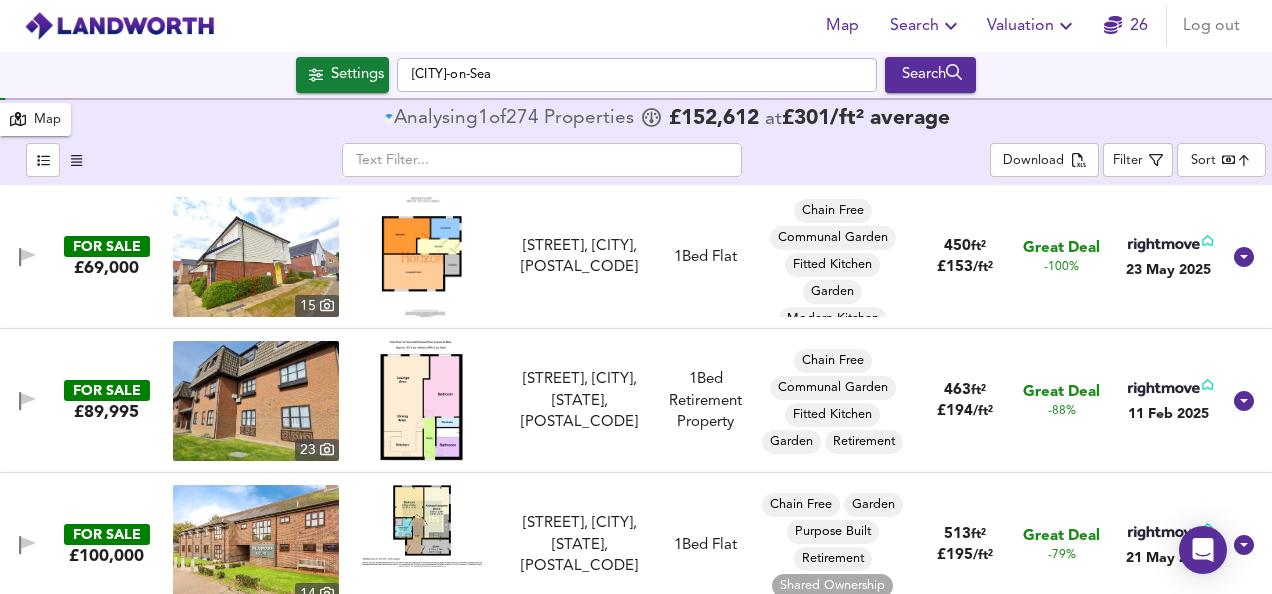 click on "Map Search Valuation    [NUMBER] Log out        Settings     [CITY]        Search            [NUMBER]  Results   Legend   Map   Analysing  [NUMBER]  of  [NUMBER]   Propert ies     £ [PRICE]   at  £ [PRICE] / ft²   average              ​ Download   Filter   Sort   bestdeal ​ FOR SALE £[PRICE]     [NUMBER]     [STREET], [CITY], [POSTAL_CODE] [STREET], [CITY] 1  Bed   Flat Chain Free Communal Garden Fitted Kitchen Garden Modern Kitchen Off Street Parking Open Plan Kitchen Shared Ownership Spacious [SIZE] ft² £ [PRICE] / ft² Great Deal -[PERCENTAGE]% [DATE] FOR SALE £[PRICE]     [NUMBER]     [STREET], [CITY], [STATE], [POSTAL_CODE] [STREET], [CITY], [STATE], [POSTAL_CODE] 1  Bed   Retirement Property Chain Free Communal Garden Fitted Kitchen Garden Retirement [SIZE] ft² £ [PRICE] / ft² Great Deal -[PERCENTAGE]% [DATE] FOR SALE £[PRICE]     [NUMBER]     [STREET], [CITY], [STATE], [POSTAL_CODE] [STREET], [CITY], [STATE], [POSTAL_CODE] 1  Bed   Flat Chain Free Garden Purpose Built Retirement Shared Ownership [SIZE]" at bounding box center (636, 297) 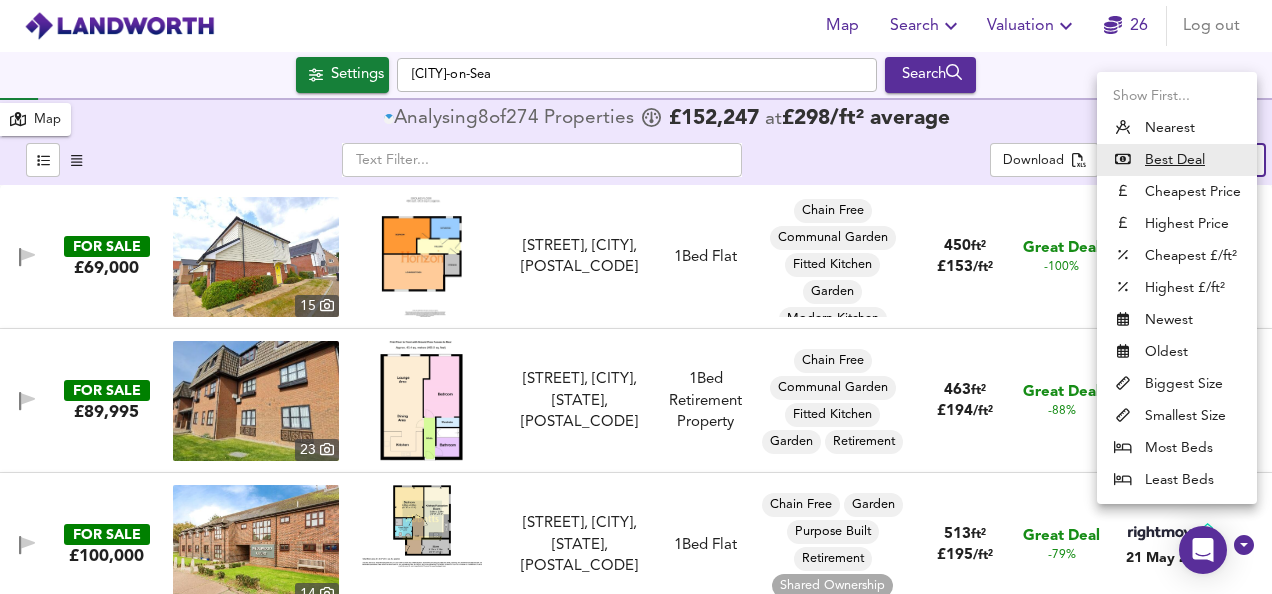 click on "Biggest Size" at bounding box center (1177, 384) 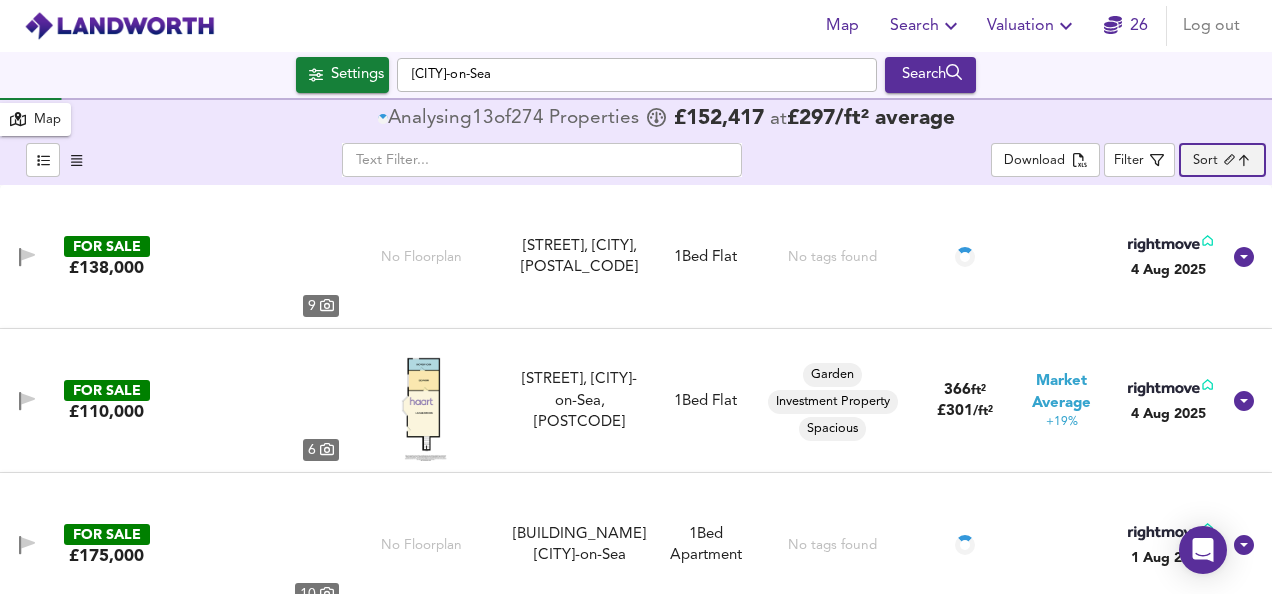 type on "biggest" 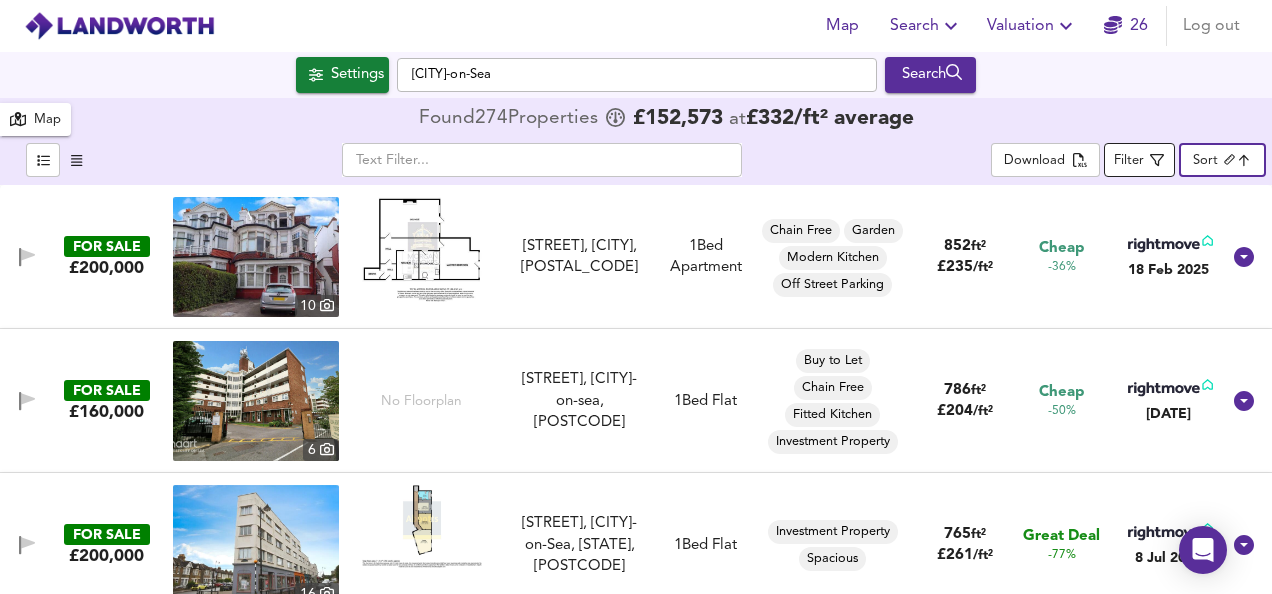 click on "Filter" at bounding box center [1129, 161] 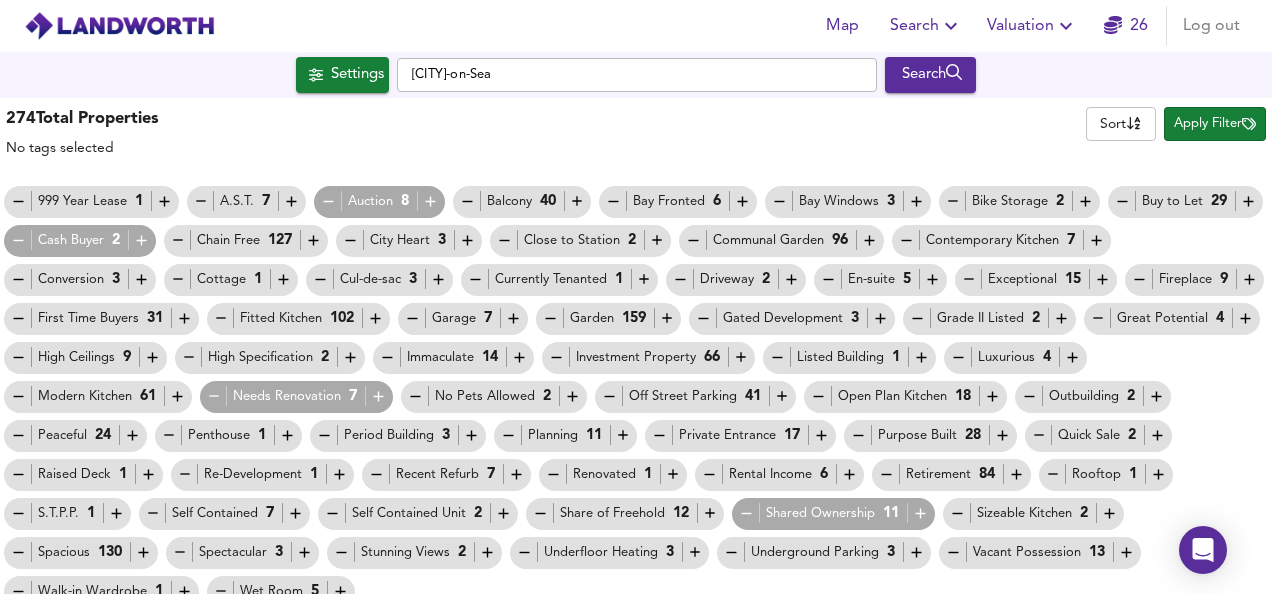 scroll, scrollTop: 16, scrollLeft: 0, axis: vertical 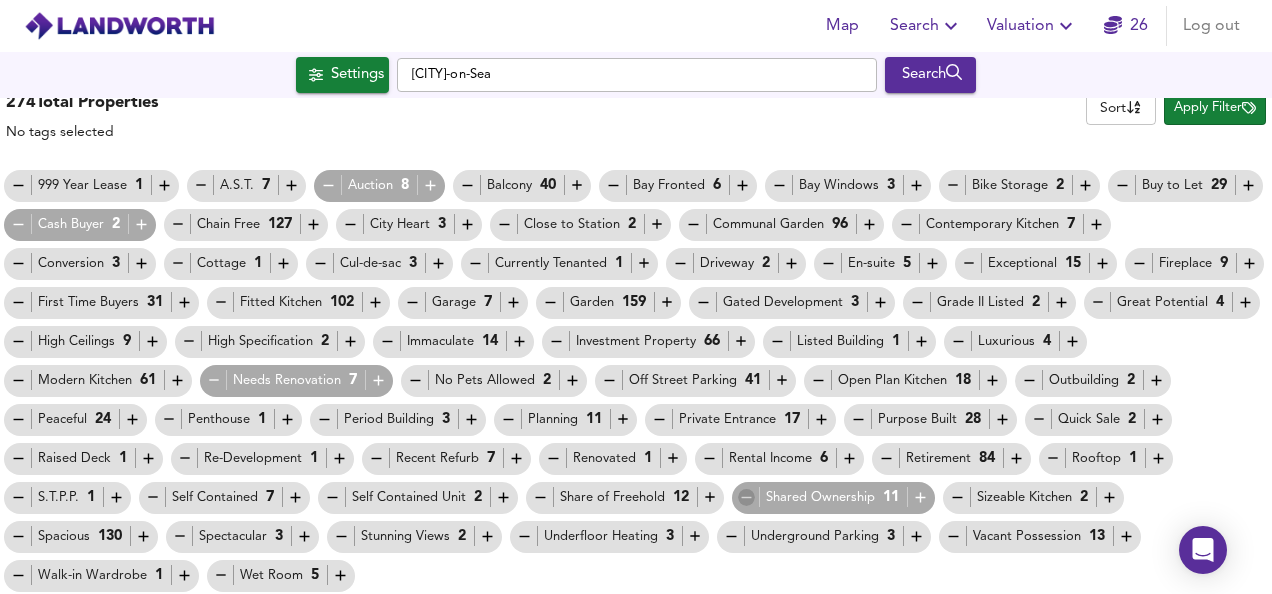 click 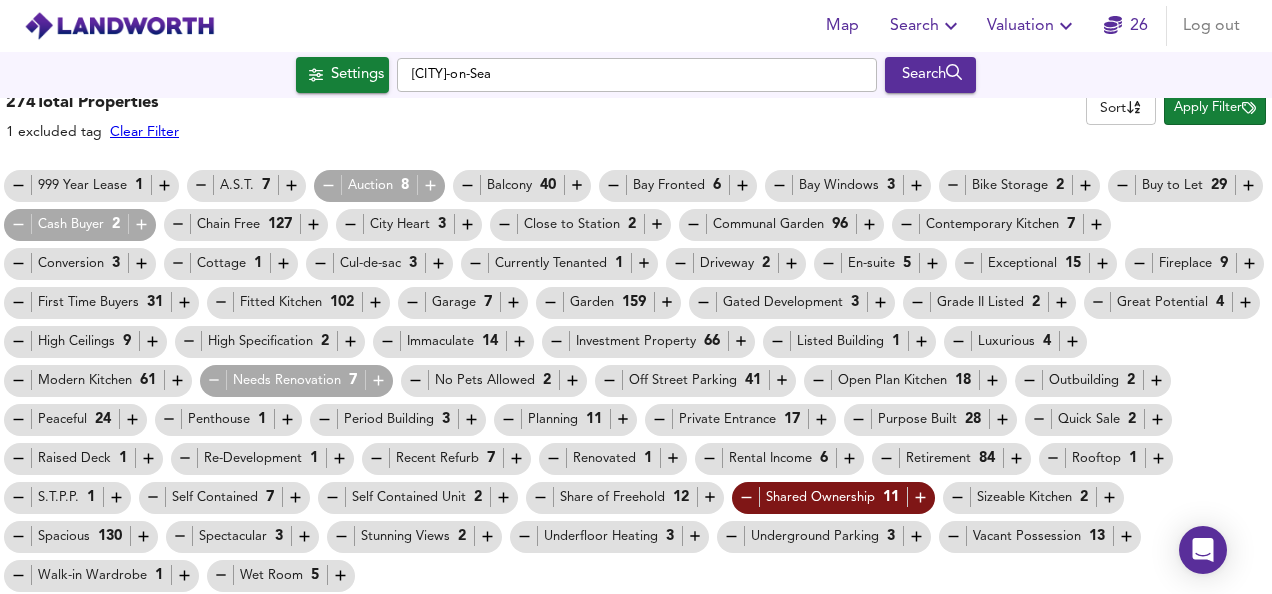 click 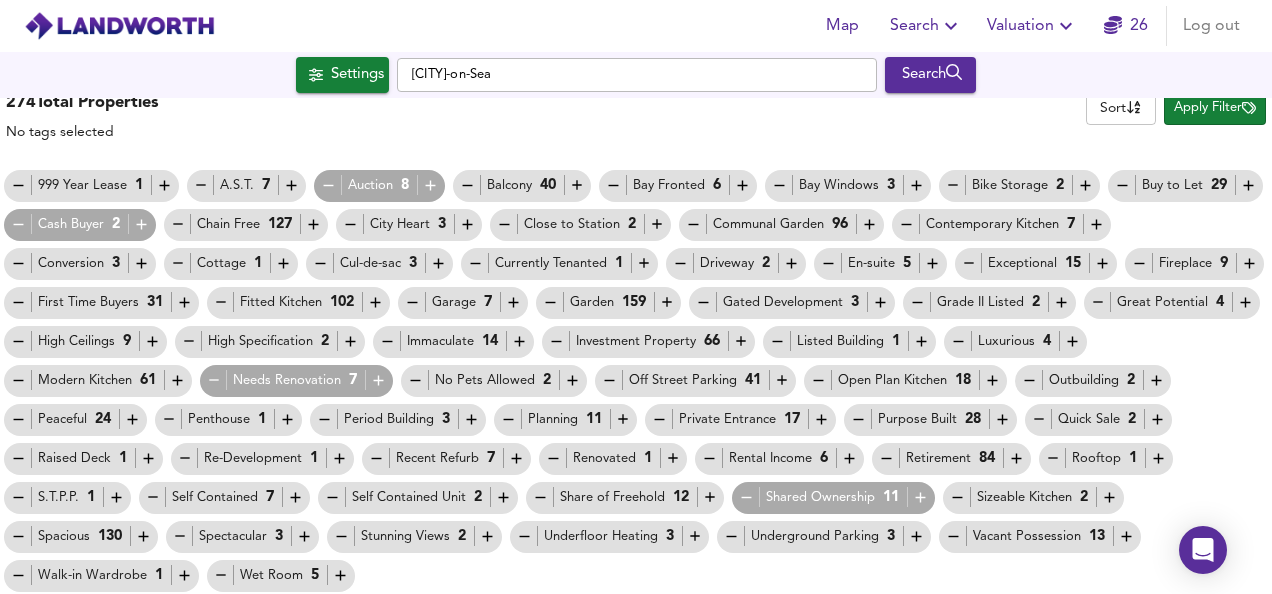 click 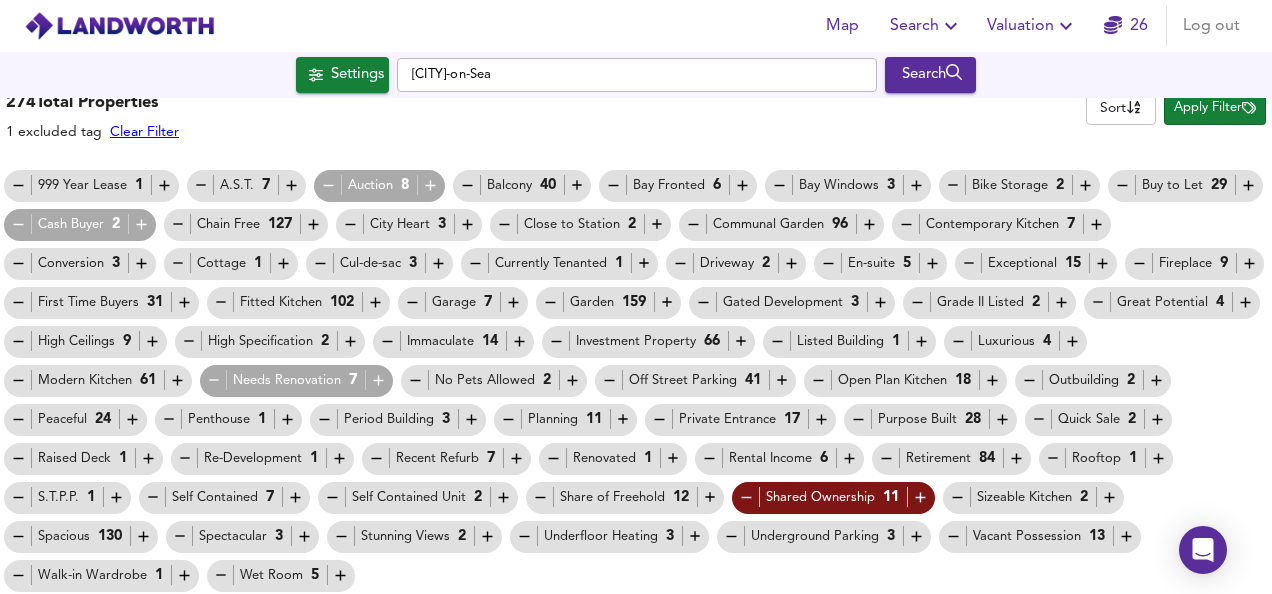 click on "Retirement [NUMBER]" at bounding box center [951, 458] 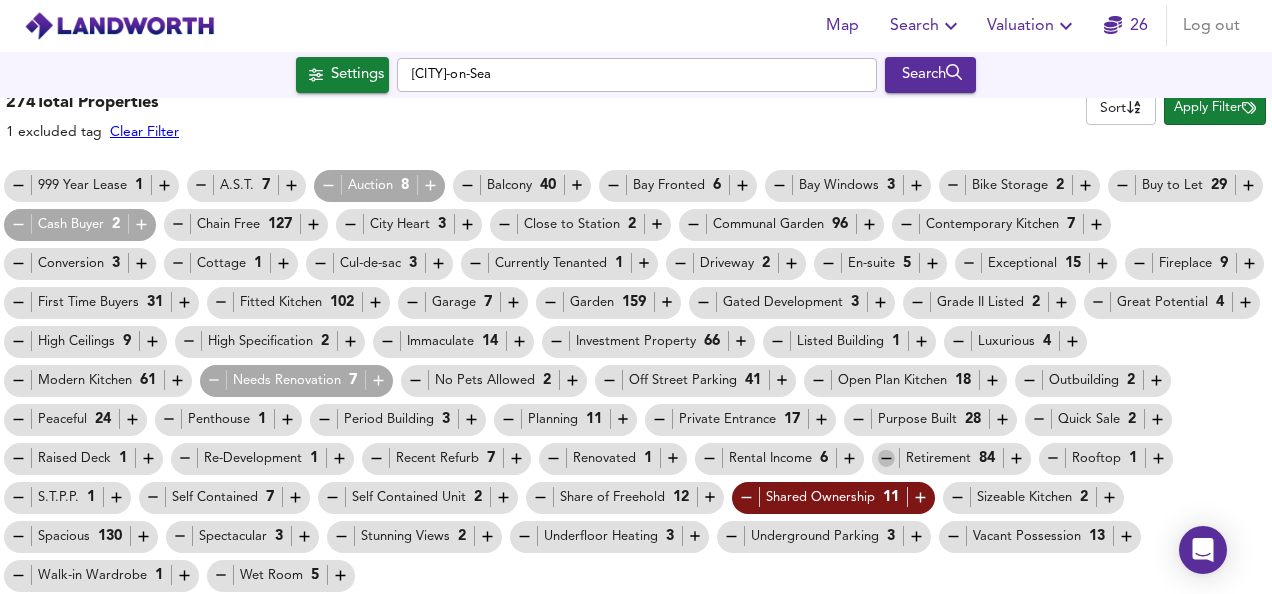 click 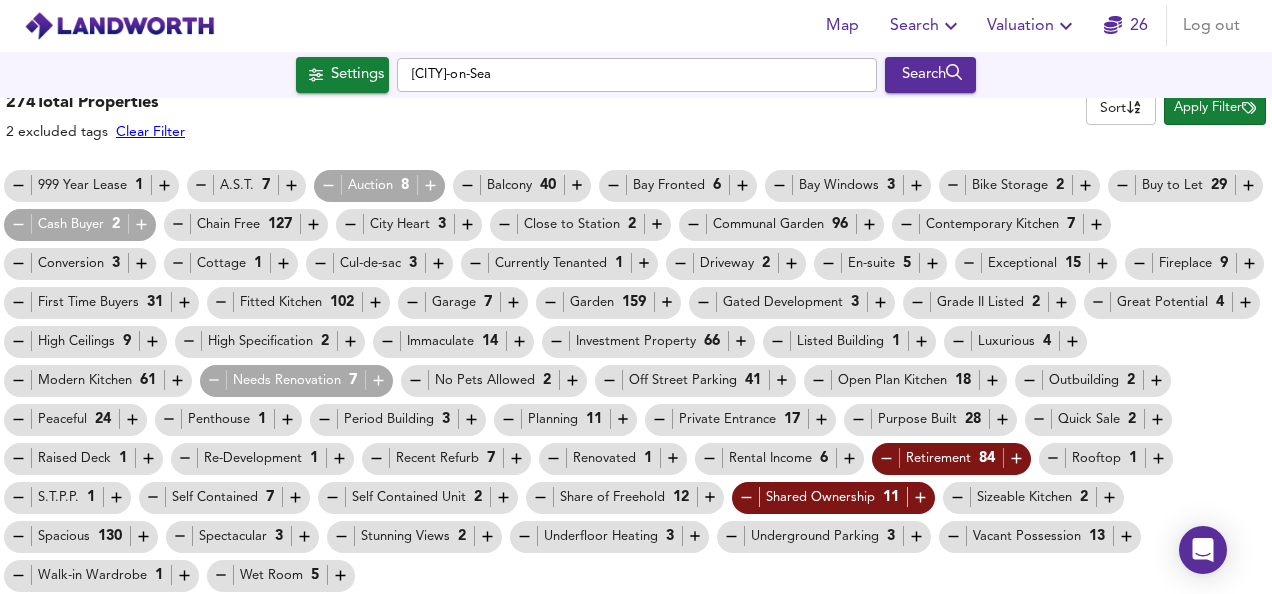 click on "Apply Filter" at bounding box center [1215, 108] 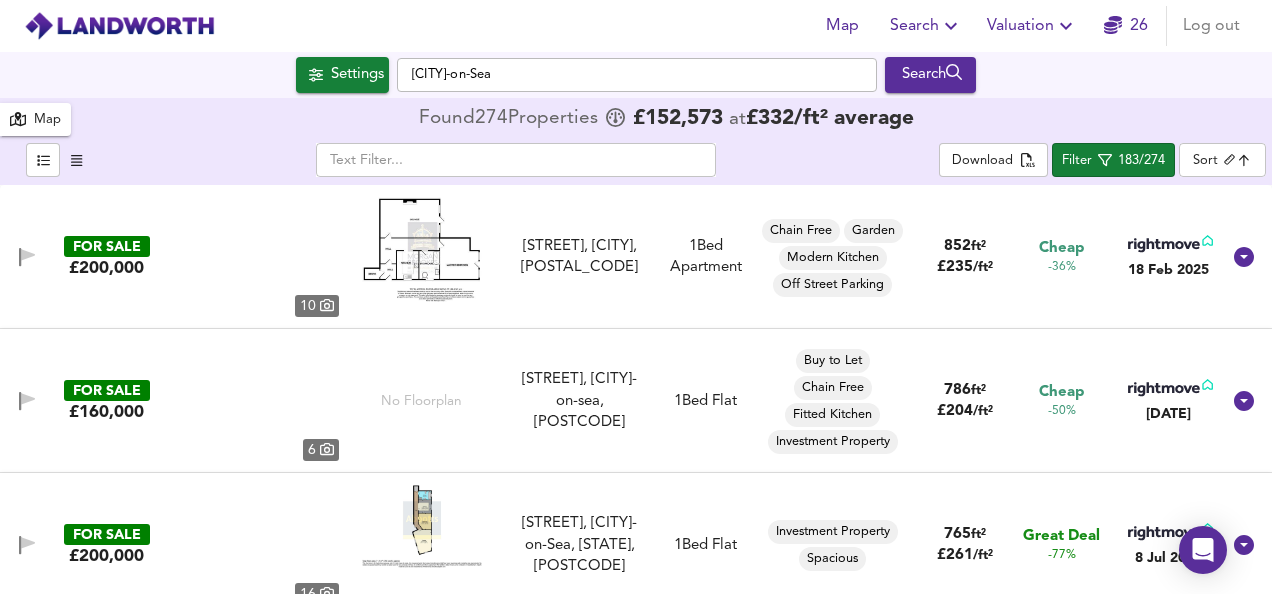 scroll, scrollTop: 0, scrollLeft: 0, axis: both 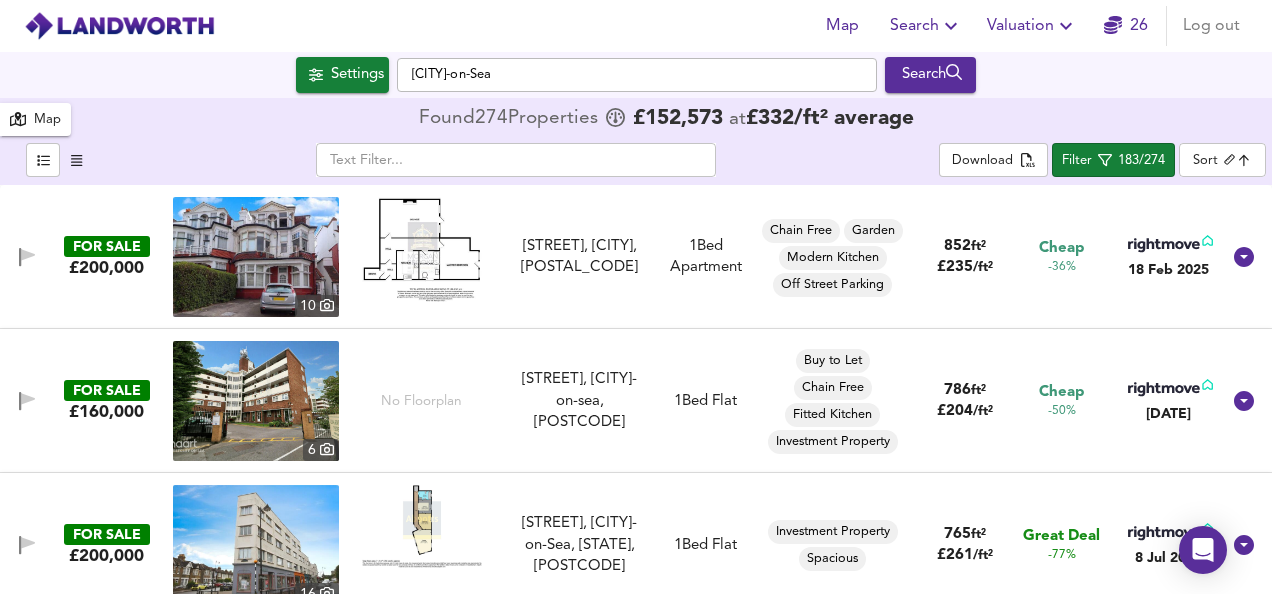 click at bounding box center [422, 249] 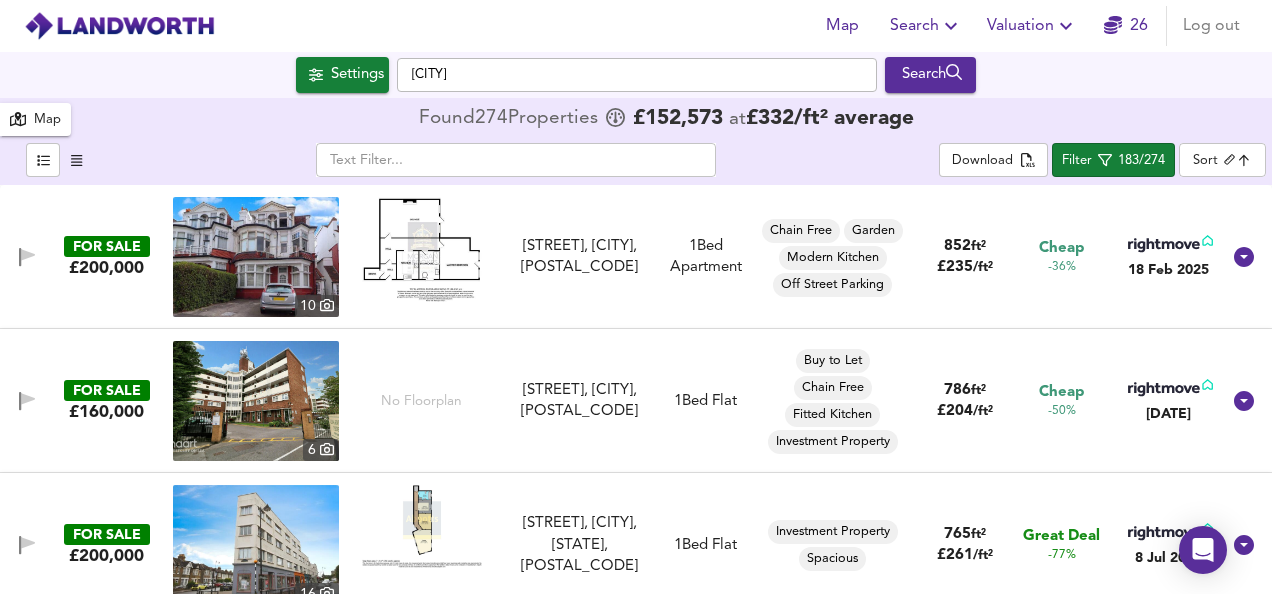 scroll, scrollTop: 0, scrollLeft: 0, axis: both 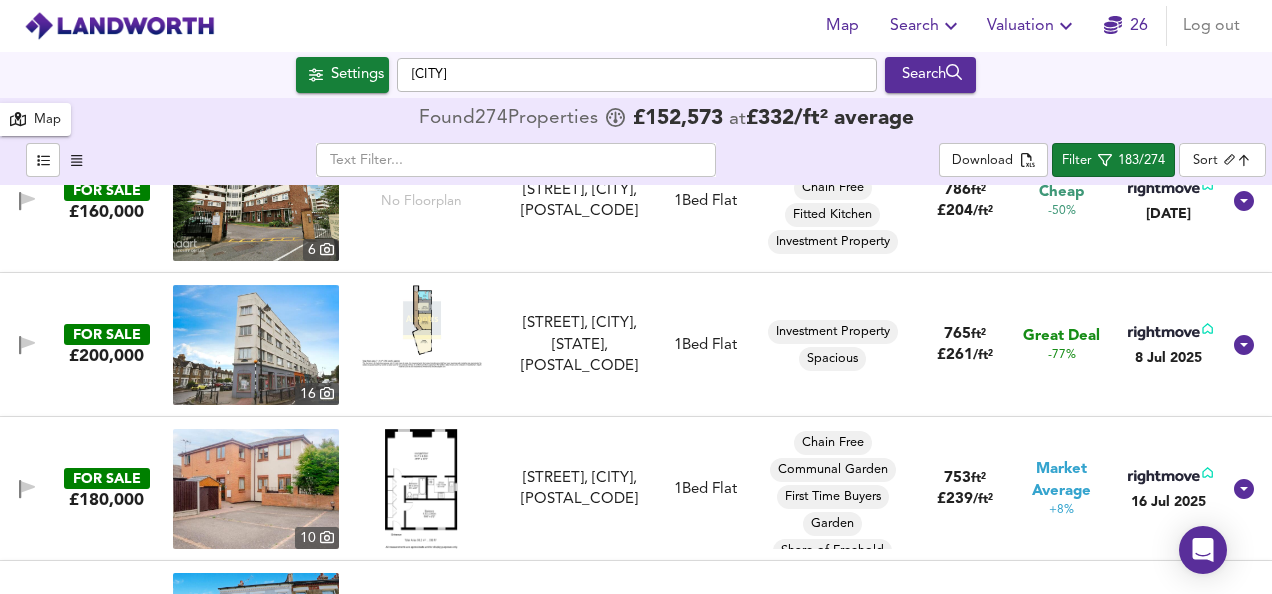 click at bounding box center (422, 326) 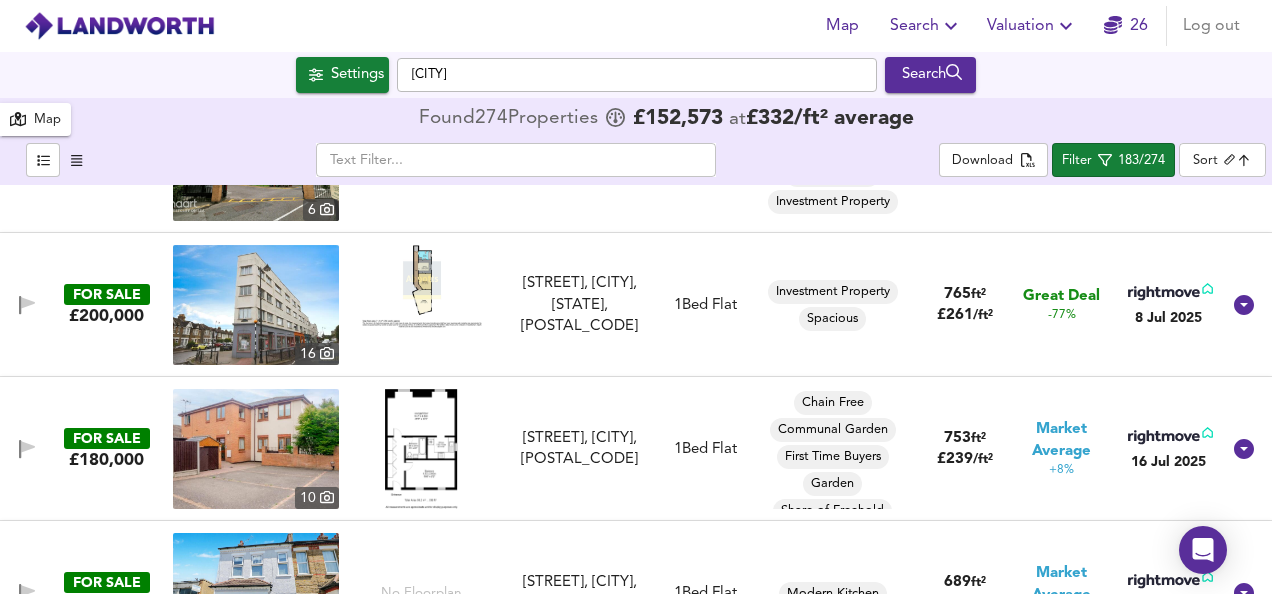 scroll, scrollTop: 280, scrollLeft: 0, axis: vertical 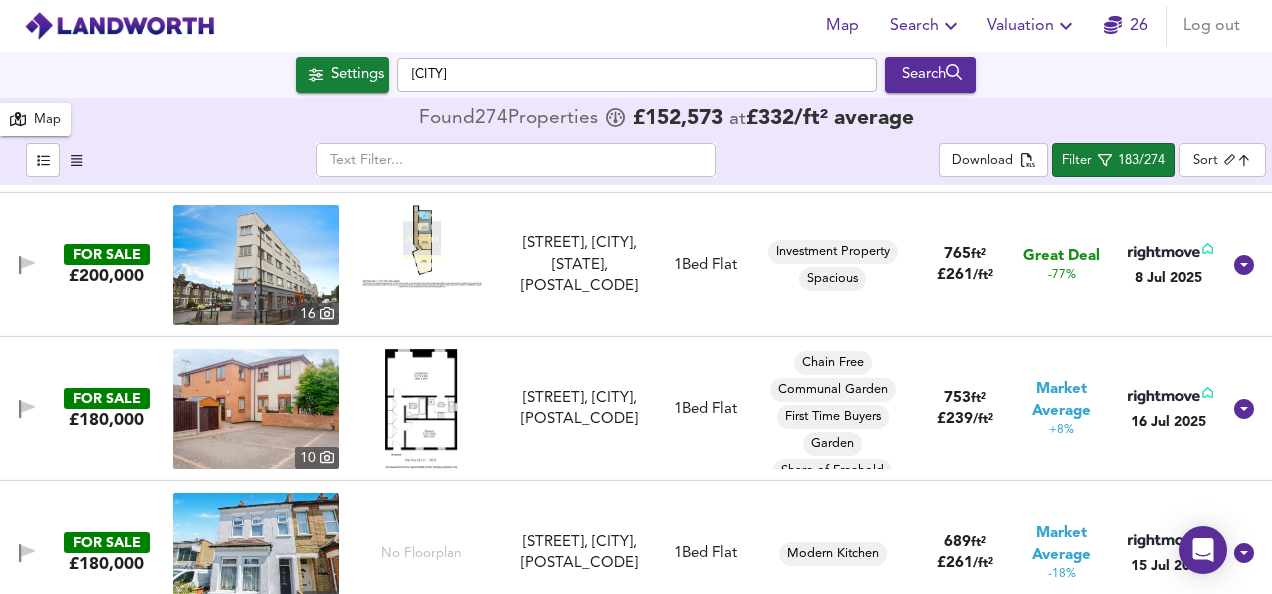 click at bounding box center (422, 409) 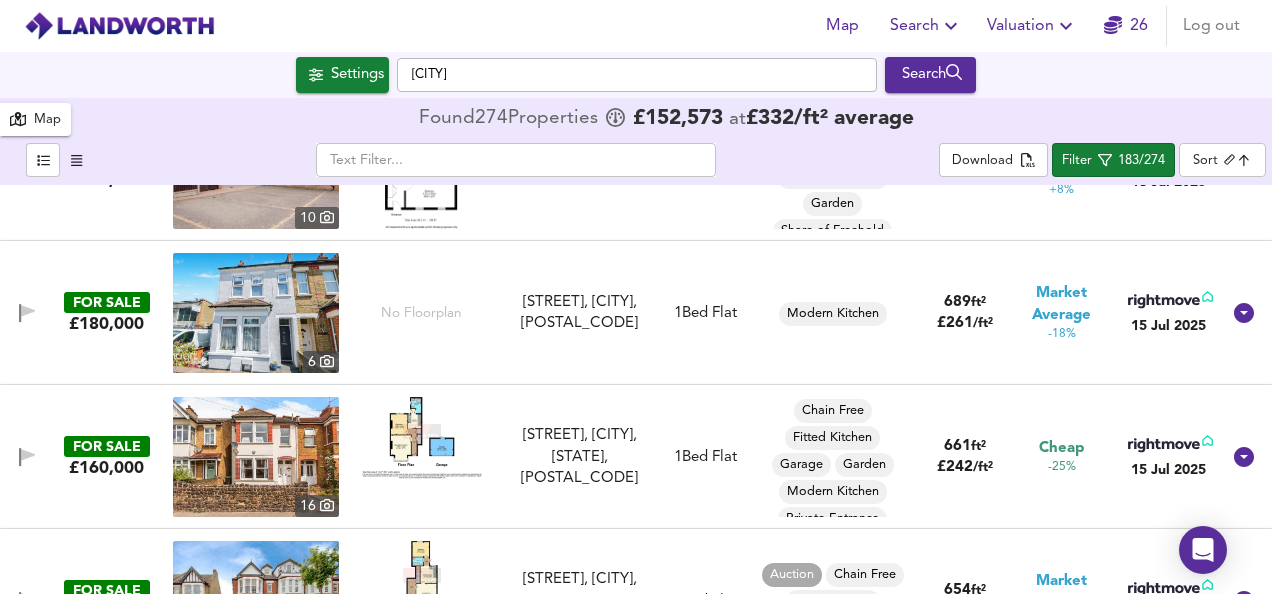 scroll, scrollTop: 560, scrollLeft: 0, axis: vertical 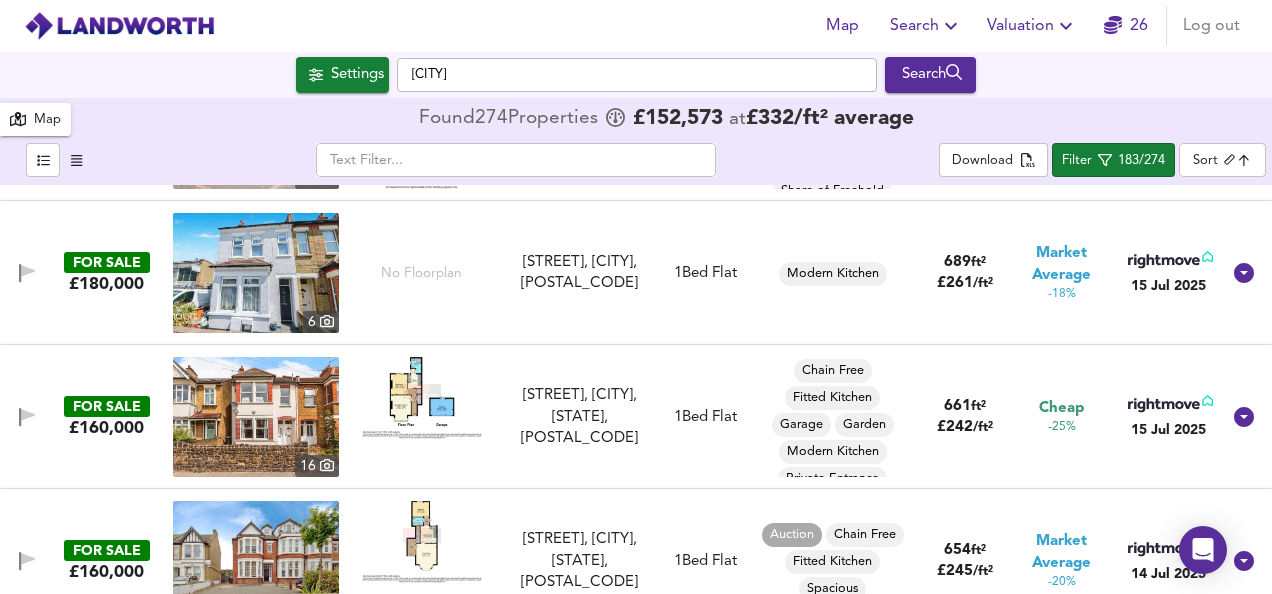 click at bounding box center (422, 398) 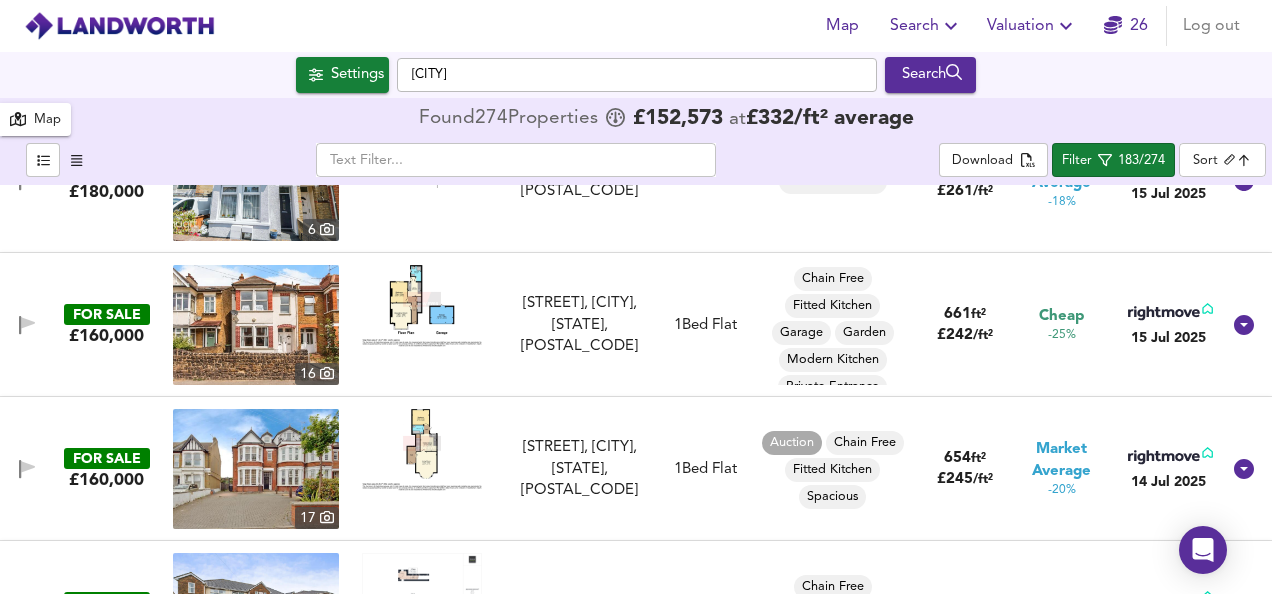 scroll, scrollTop: 680, scrollLeft: 0, axis: vertical 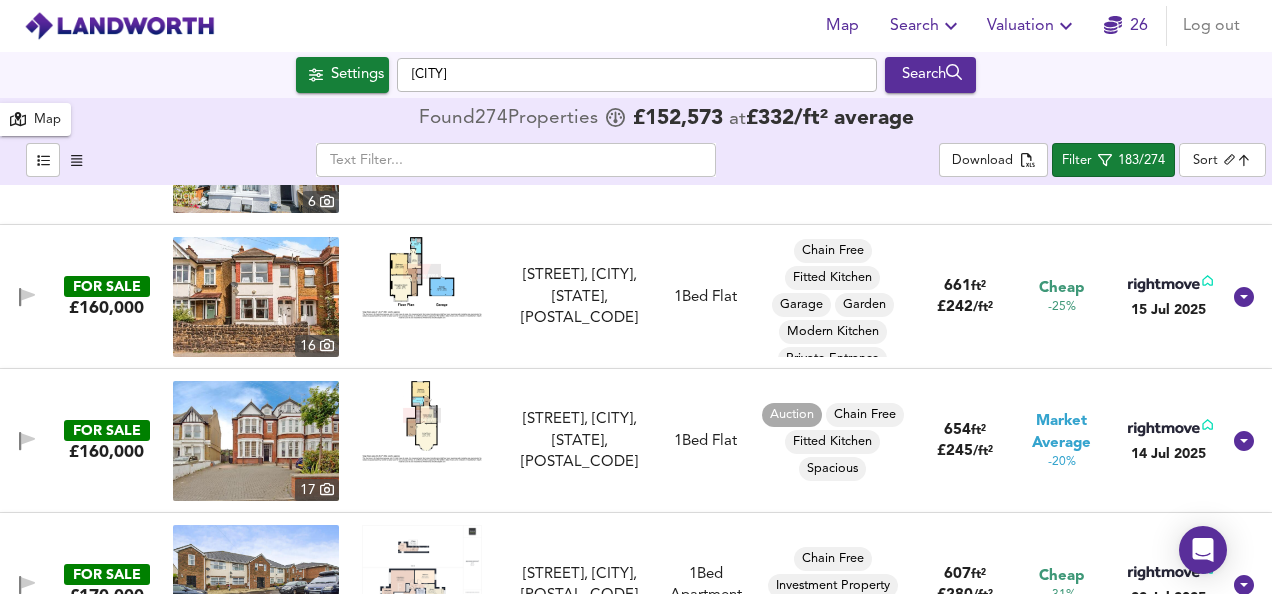 click at bounding box center (422, 422) 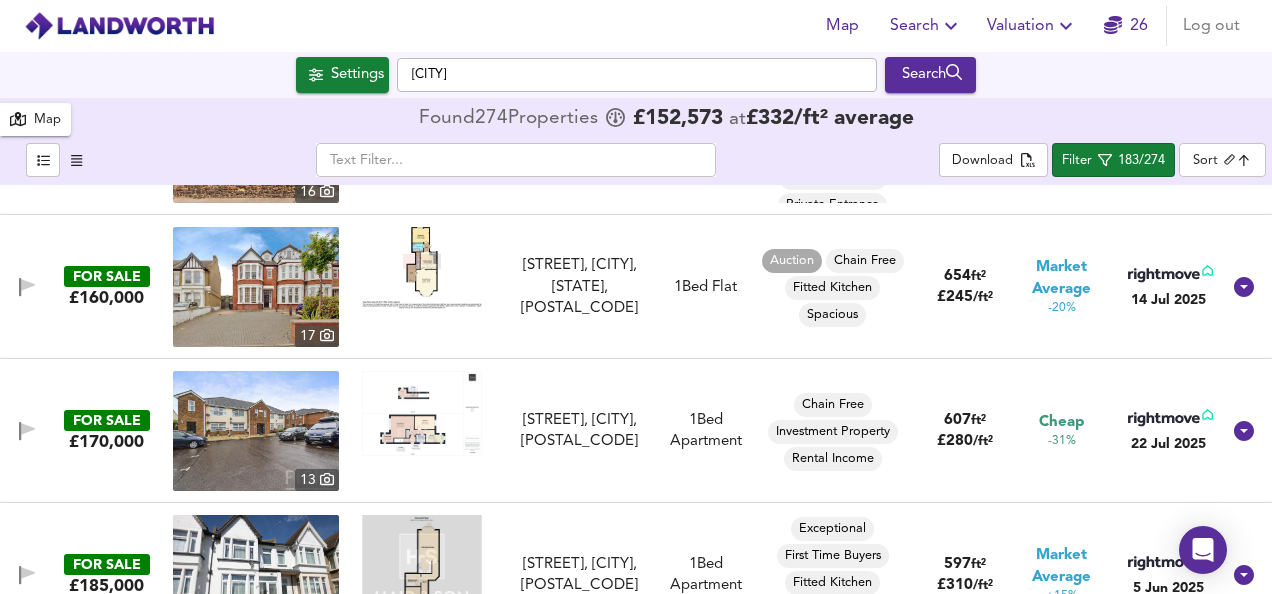 scroll, scrollTop: 840, scrollLeft: 0, axis: vertical 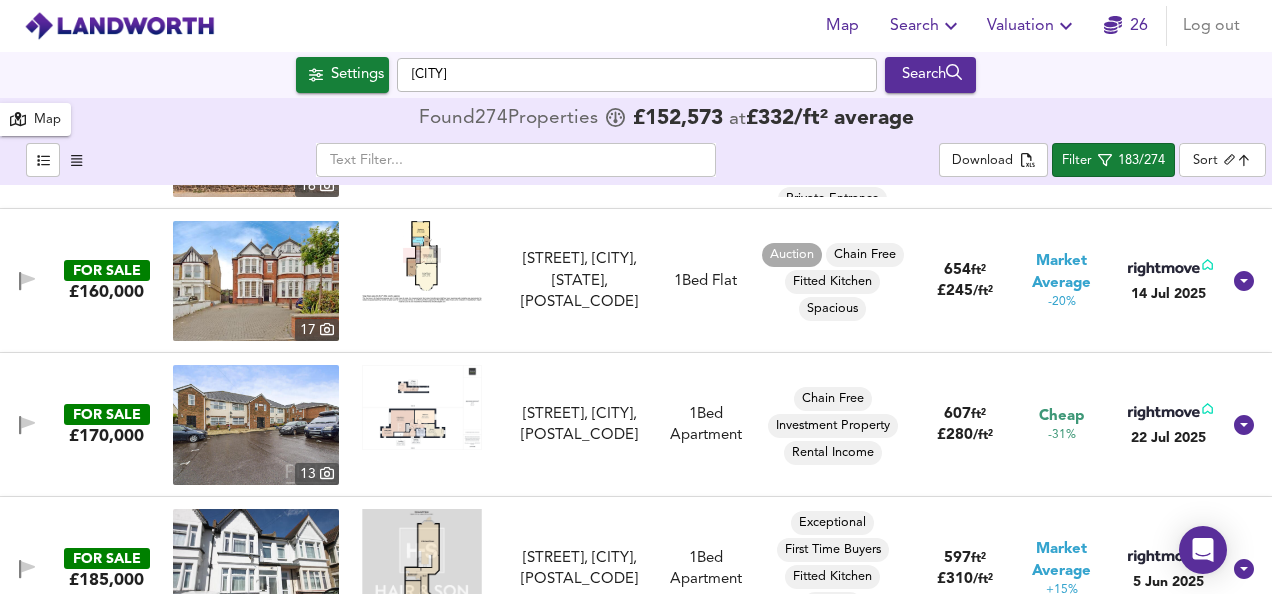 click at bounding box center [422, 407] 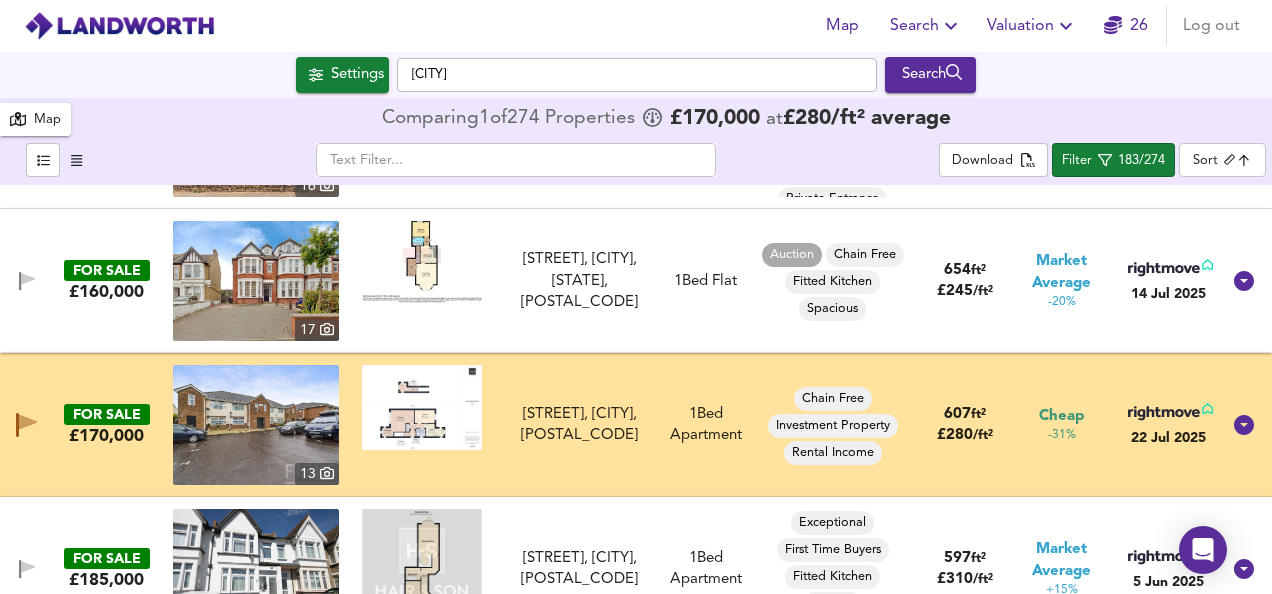 type 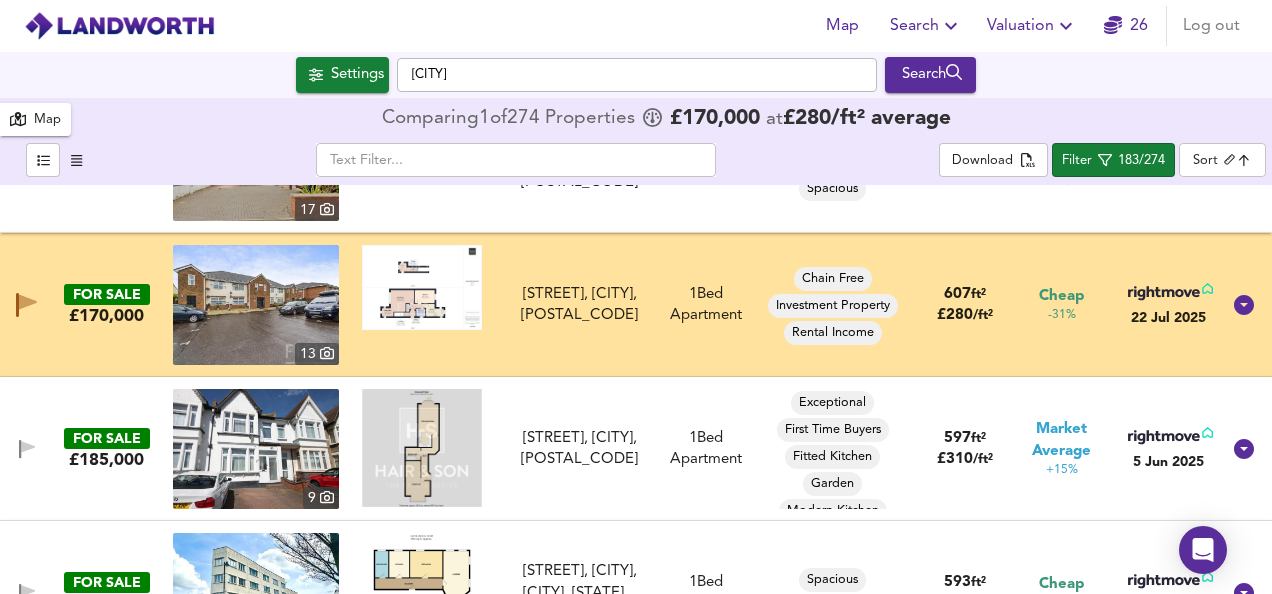 scroll, scrollTop: 1000, scrollLeft: 0, axis: vertical 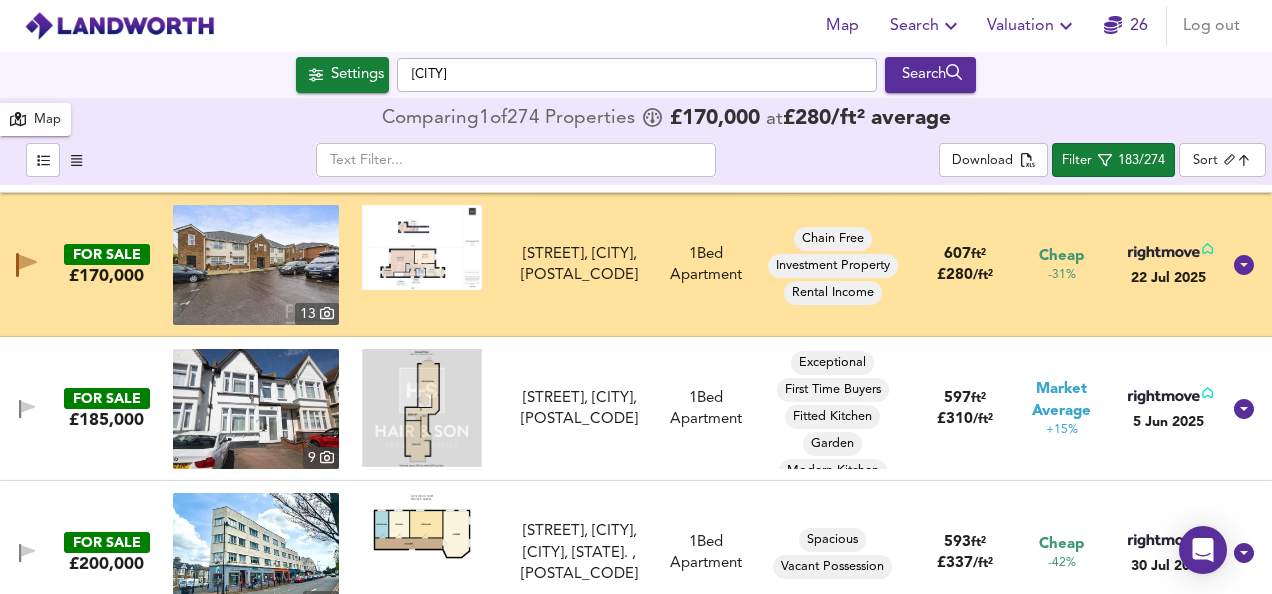 click at bounding box center [422, 408] 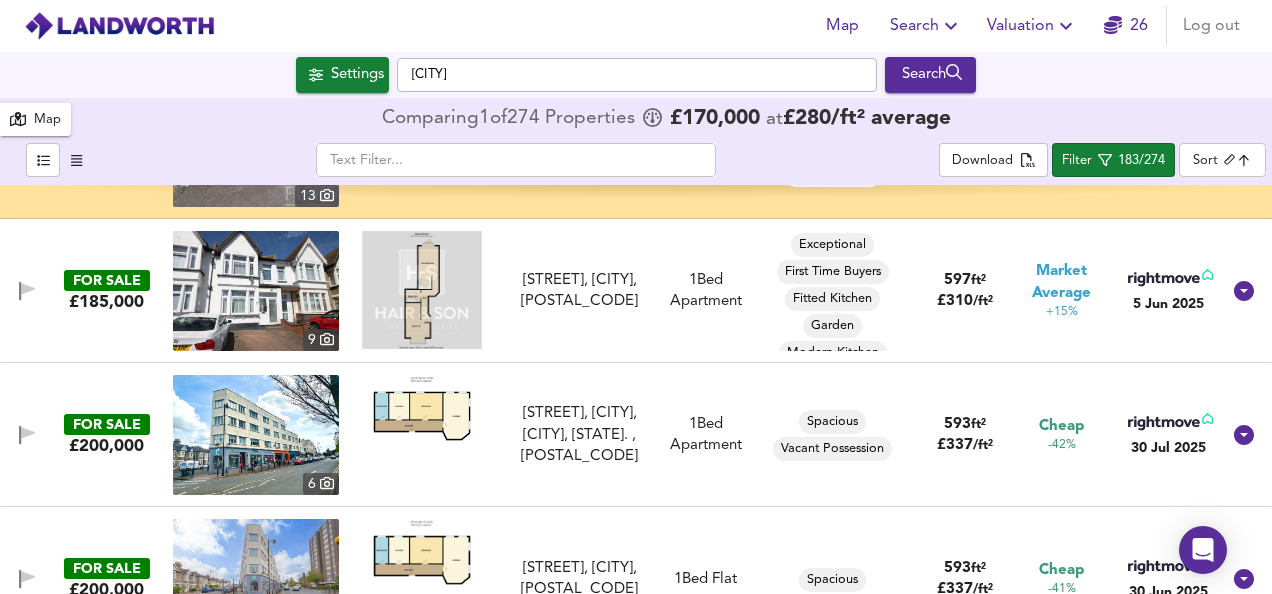 scroll, scrollTop: 1120, scrollLeft: 0, axis: vertical 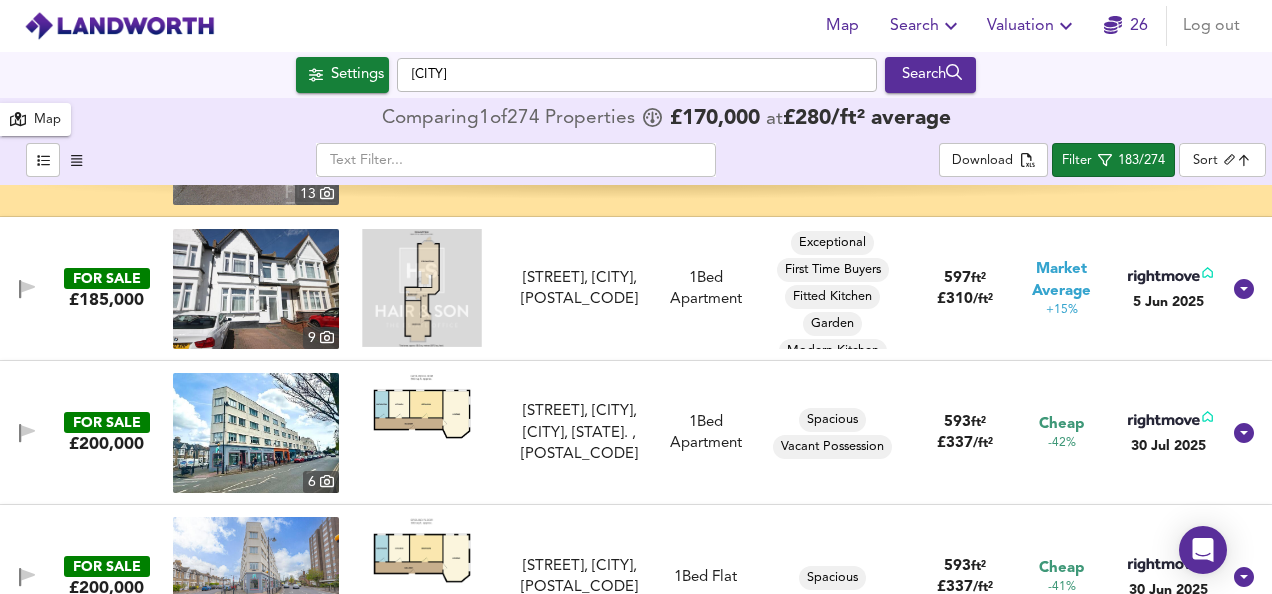 click at bounding box center (422, 410) 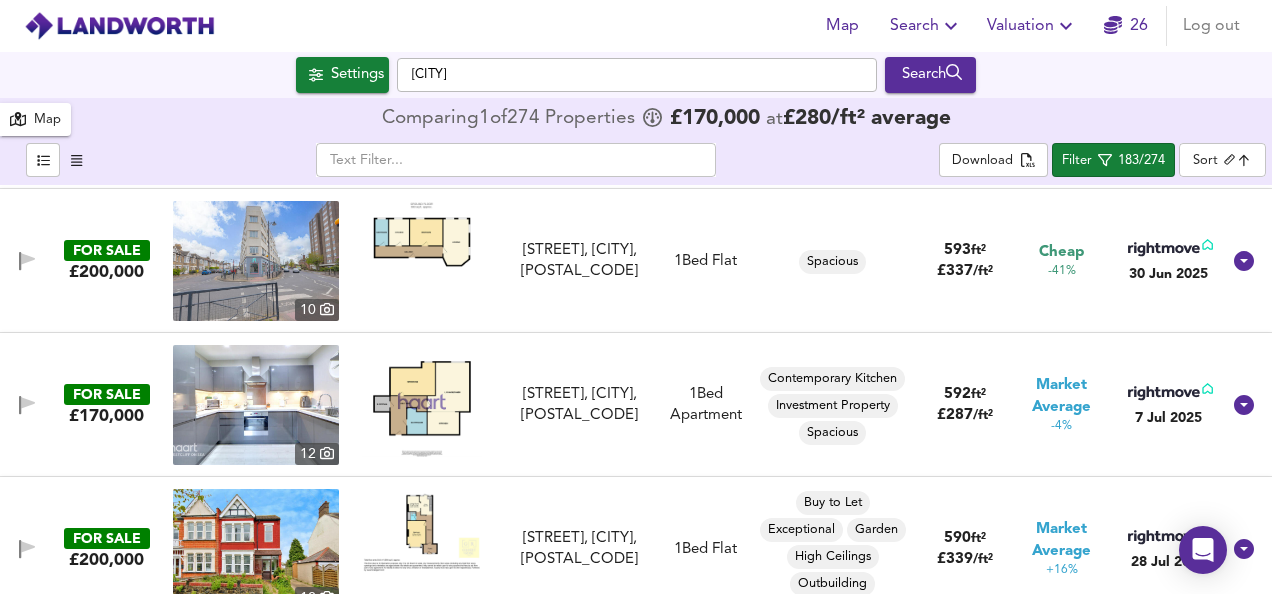 scroll, scrollTop: 1440, scrollLeft: 0, axis: vertical 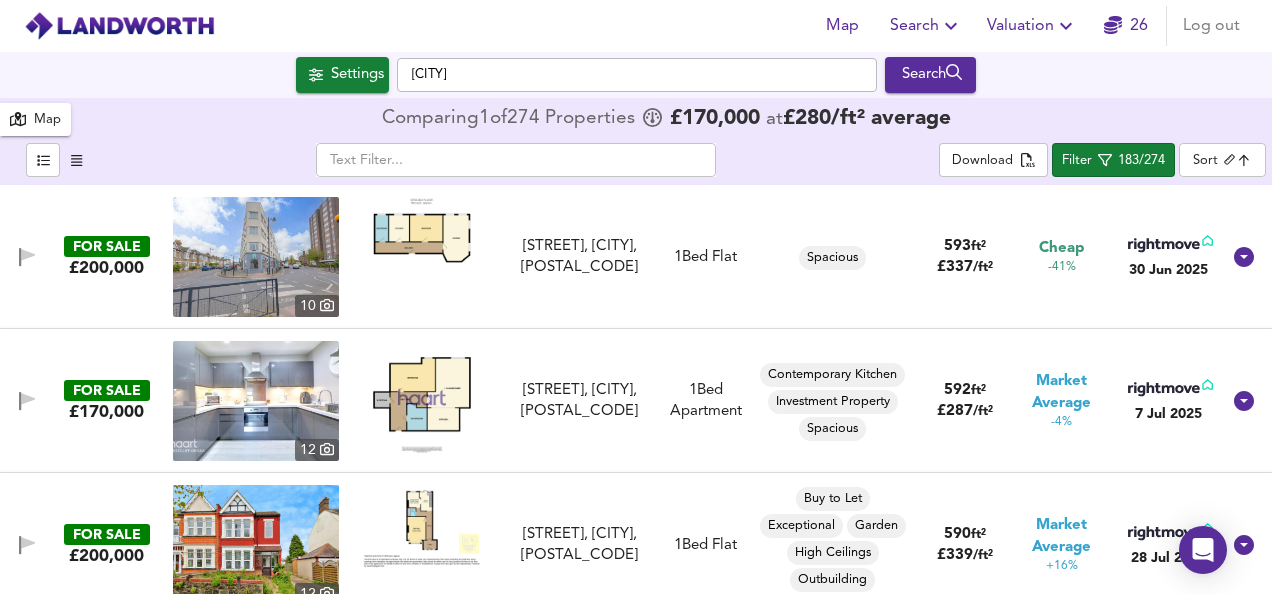 click at bounding box center [422, 397] 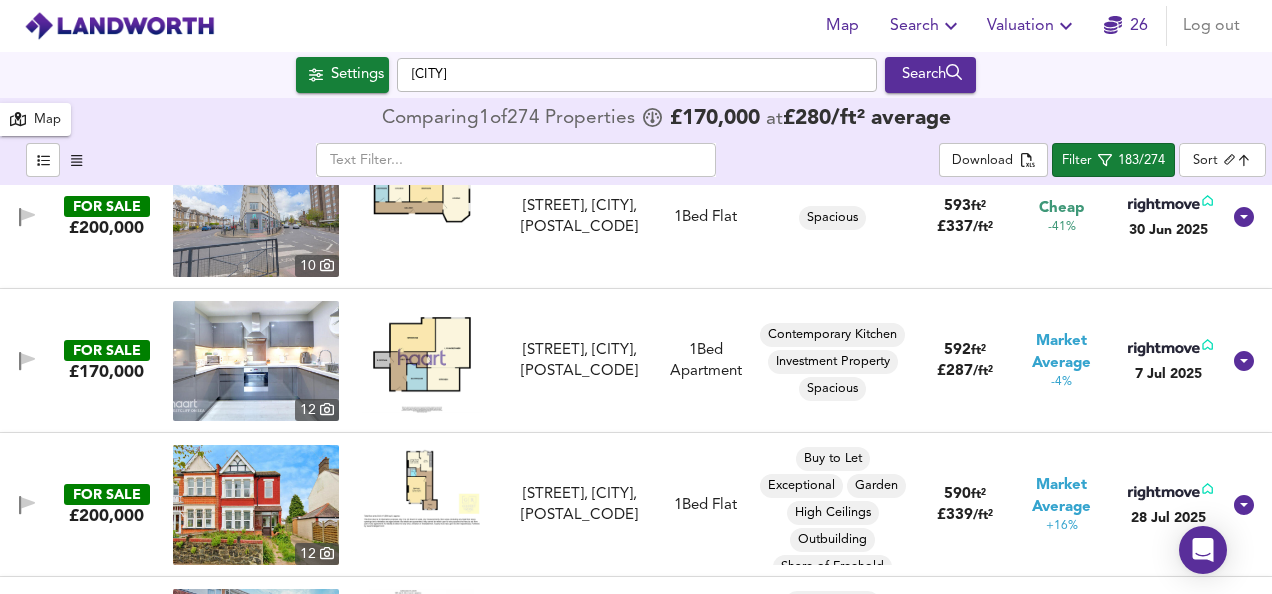 scroll, scrollTop: 1520, scrollLeft: 0, axis: vertical 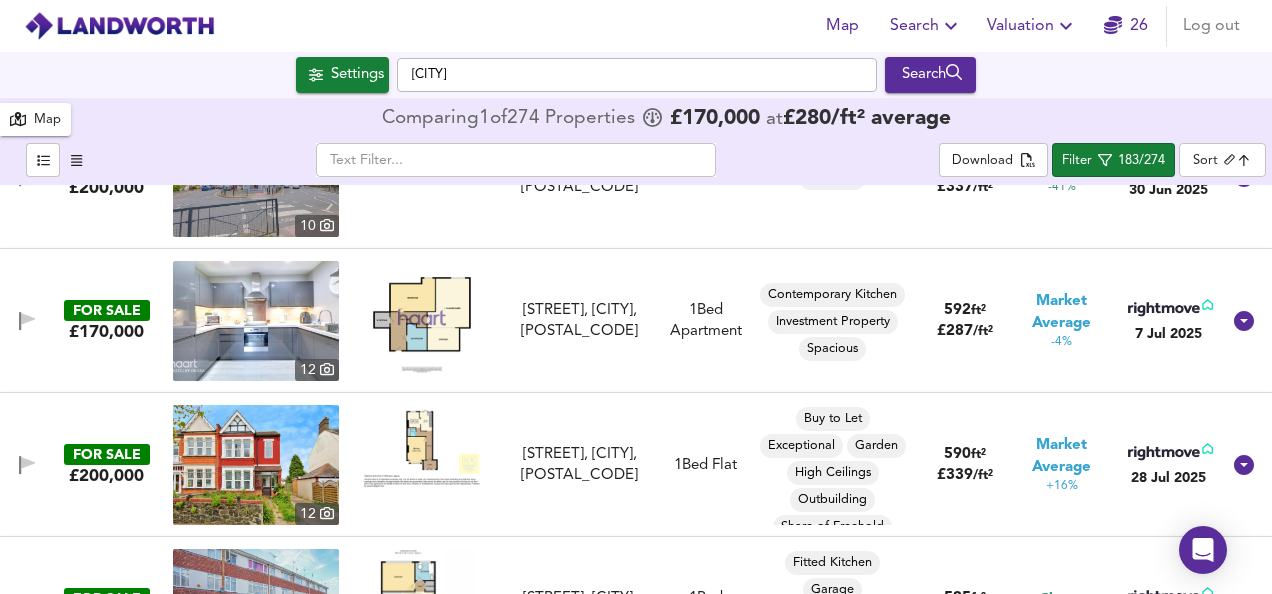 click at bounding box center (422, 447) 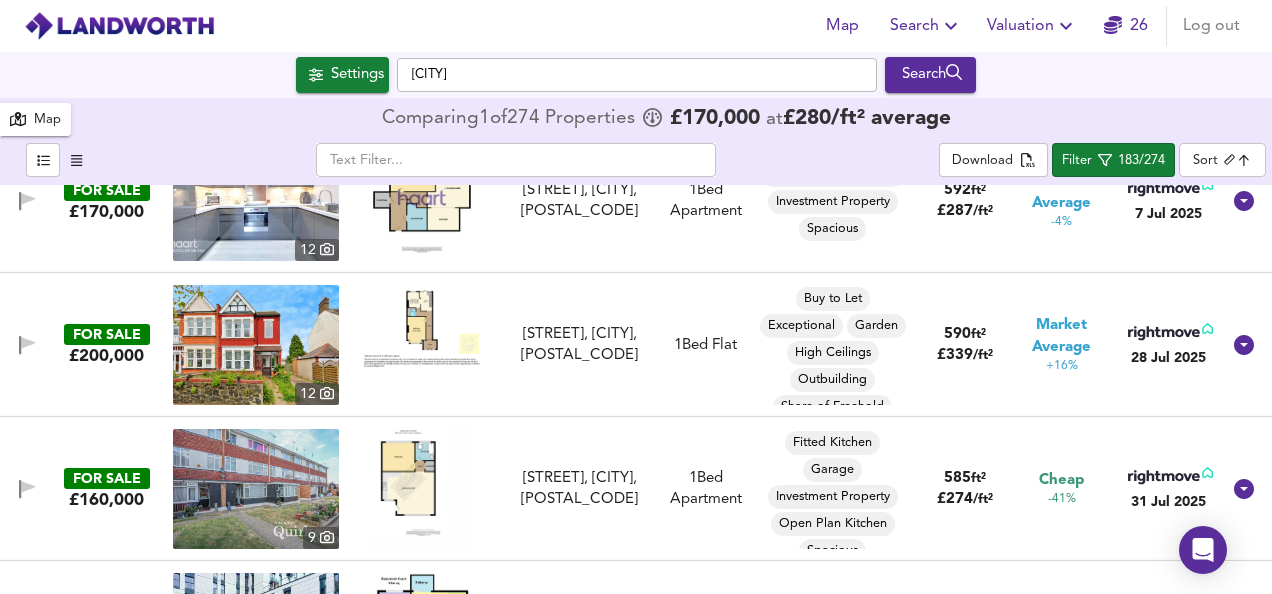 scroll, scrollTop: 1680, scrollLeft: 0, axis: vertical 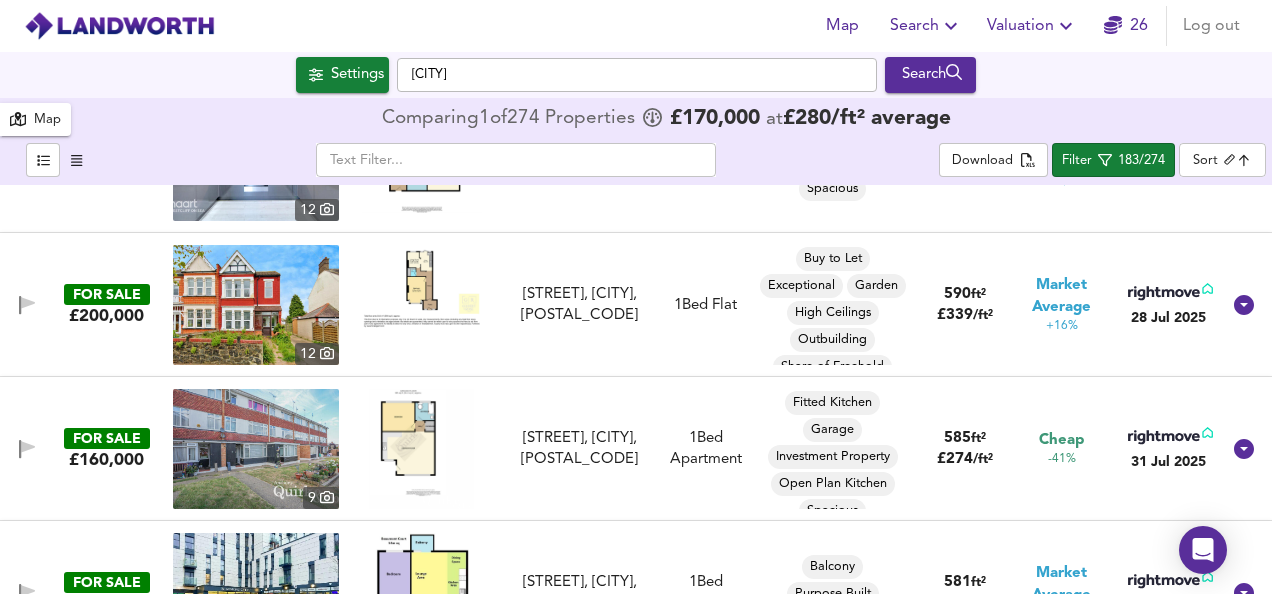 click at bounding box center (422, 449) 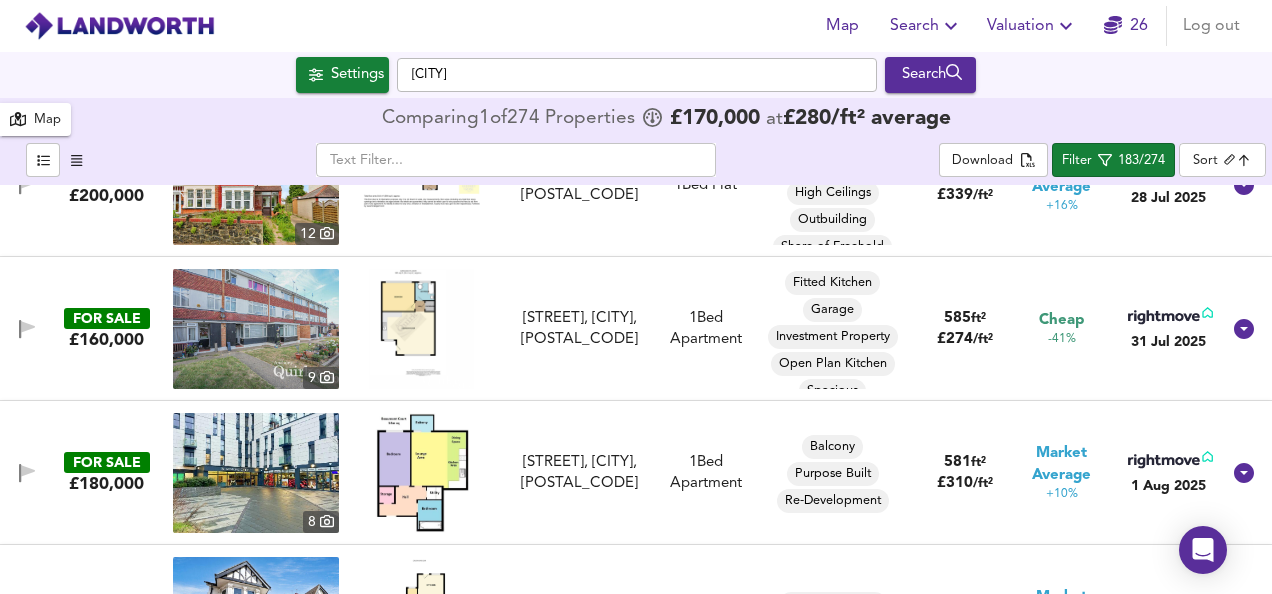 scroll, scrollTop: 1840, scrollLeft: 0, axis: vertical 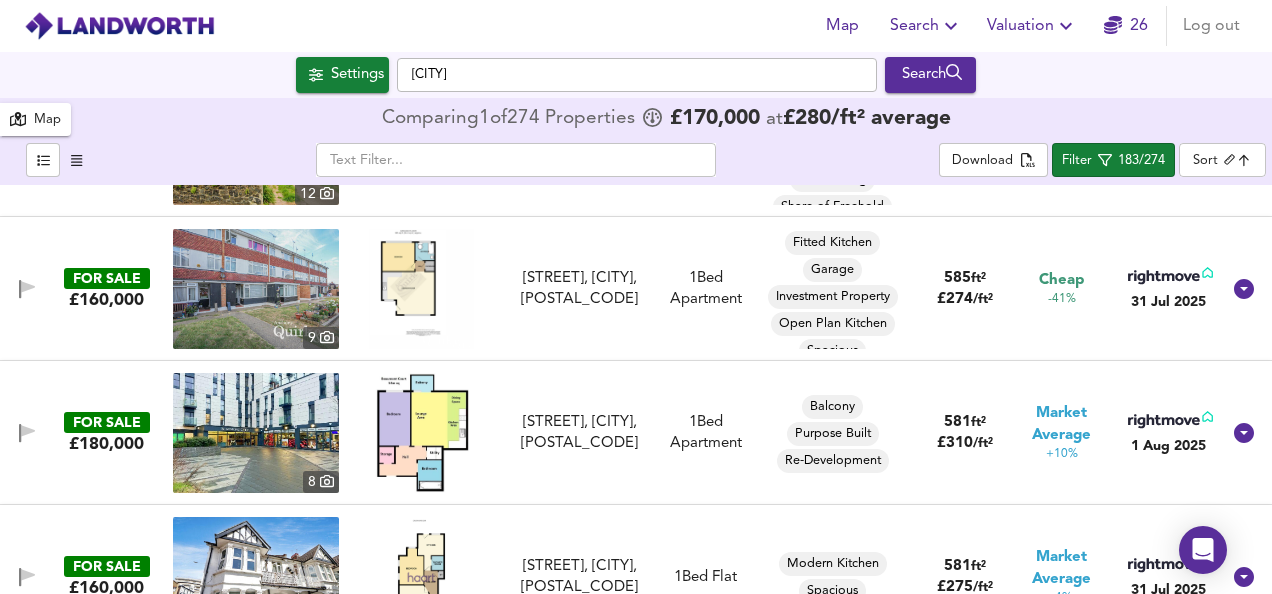 click at bounding box center [422, 433] 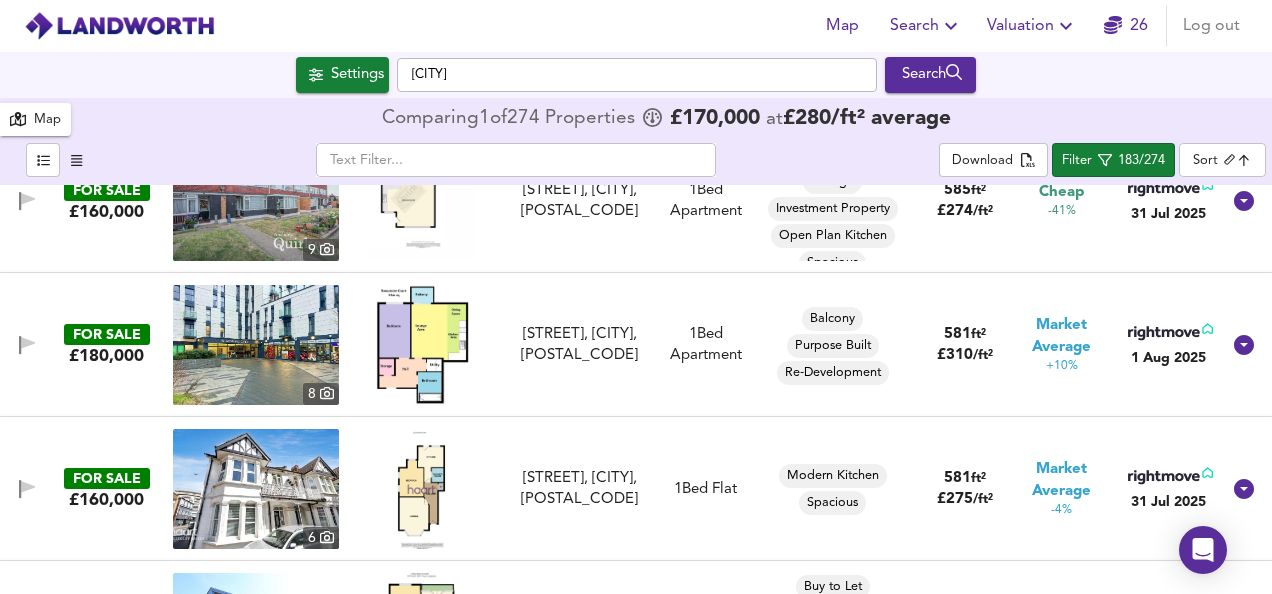 scroll, scrollTop: 1960, scrollLeft: 0, axis: vertical 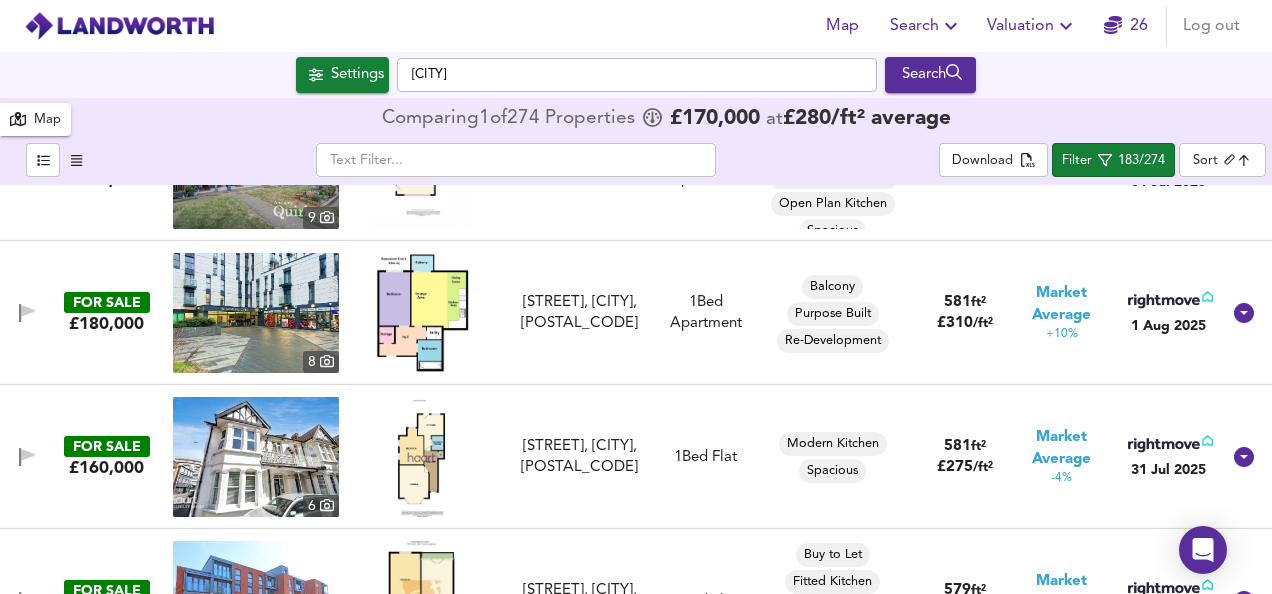 click at bounding box center [421, 457] 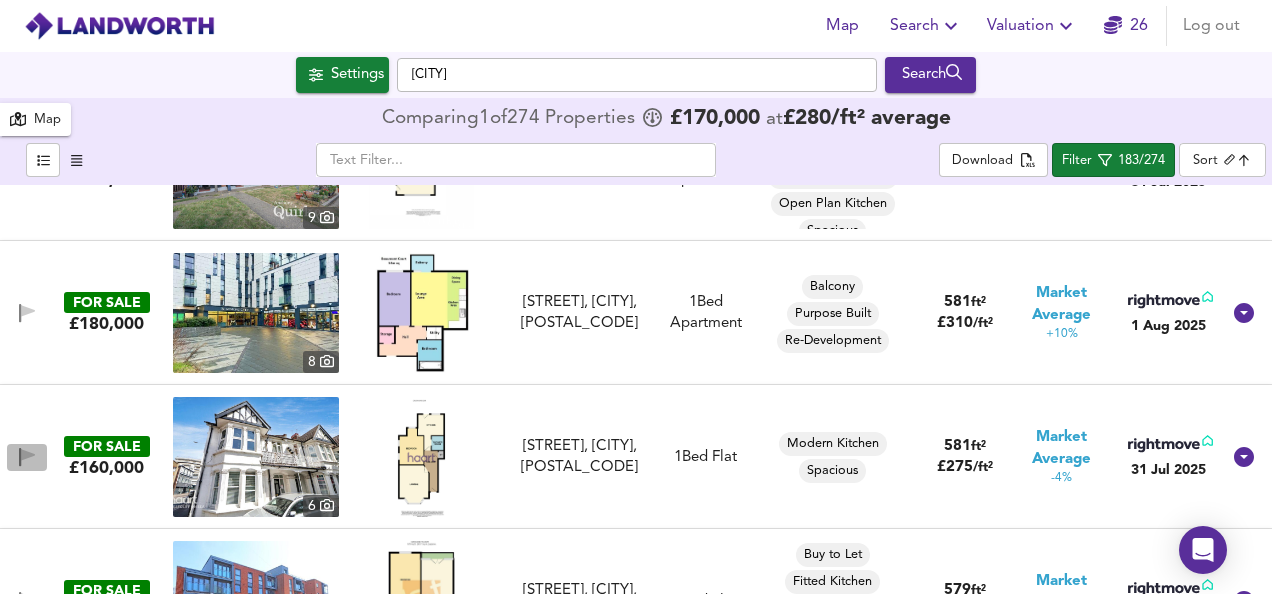 click 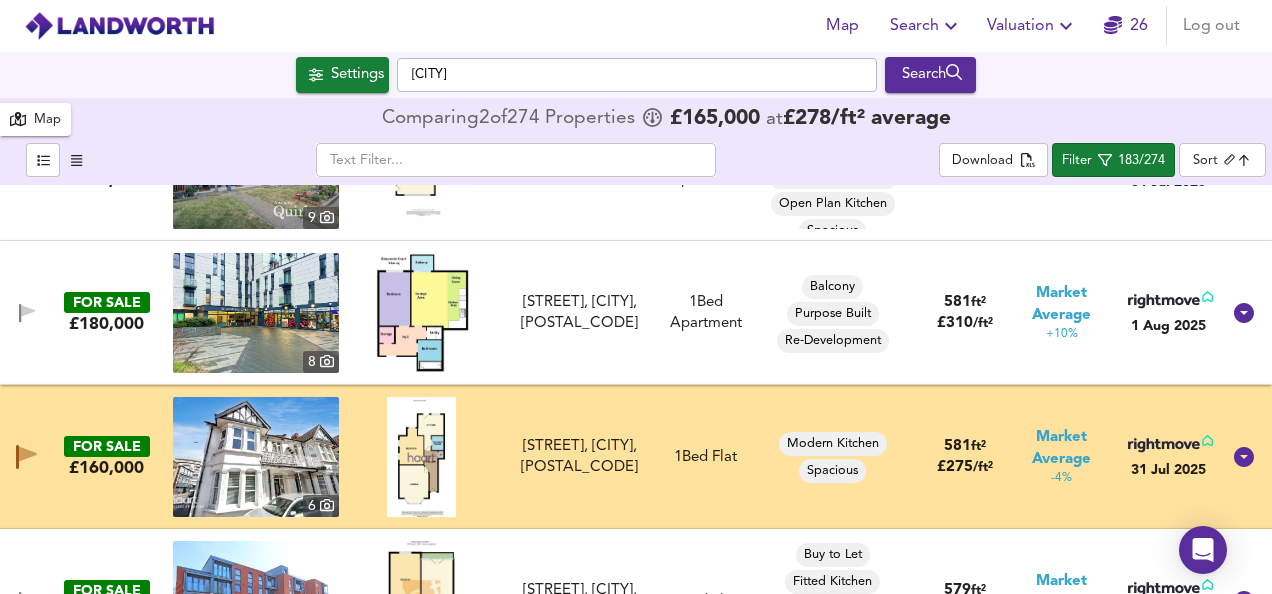 type 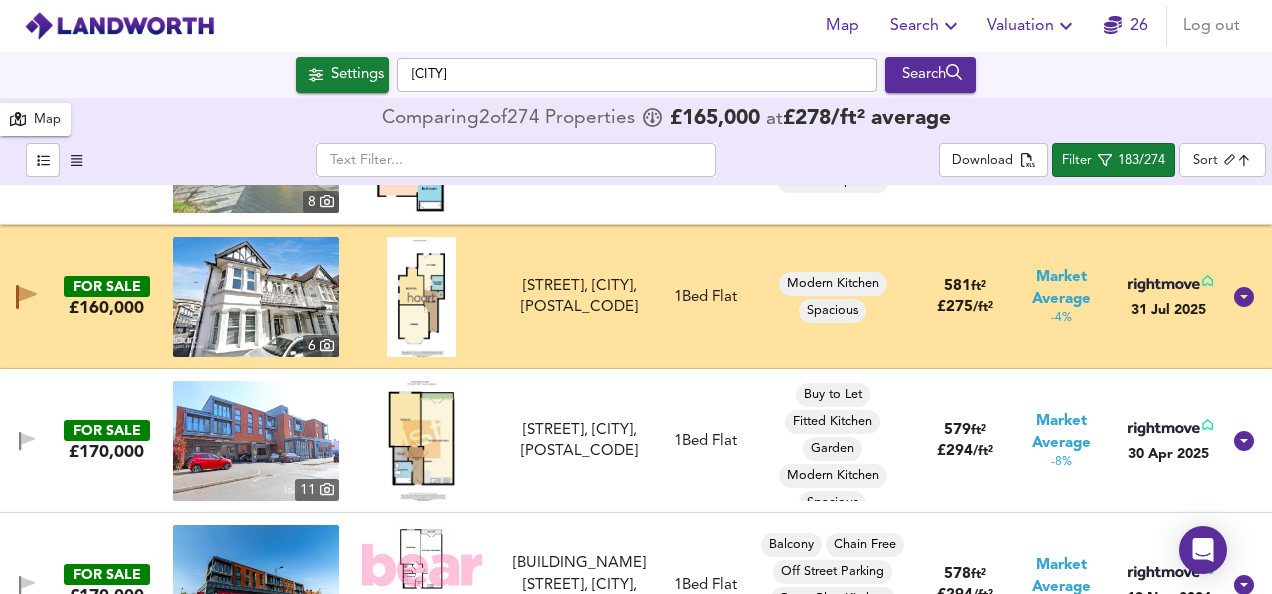scroll, scrollTop: 2160, scrollLeft: 0, axis: vertical 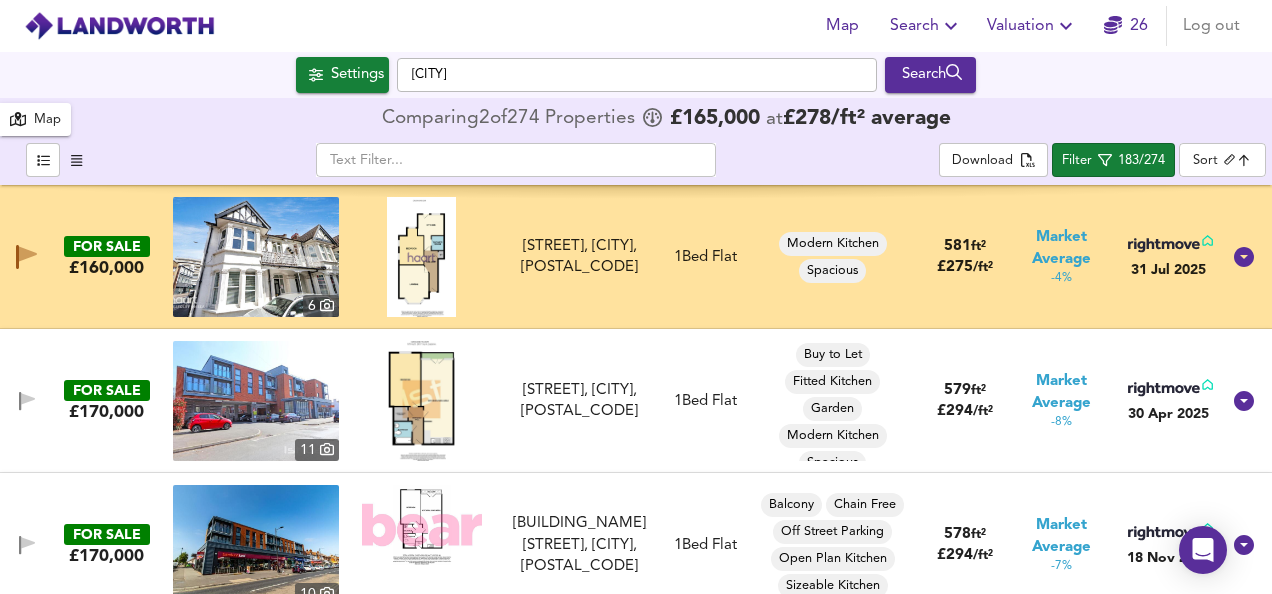 click at bounding box center [422, 401] 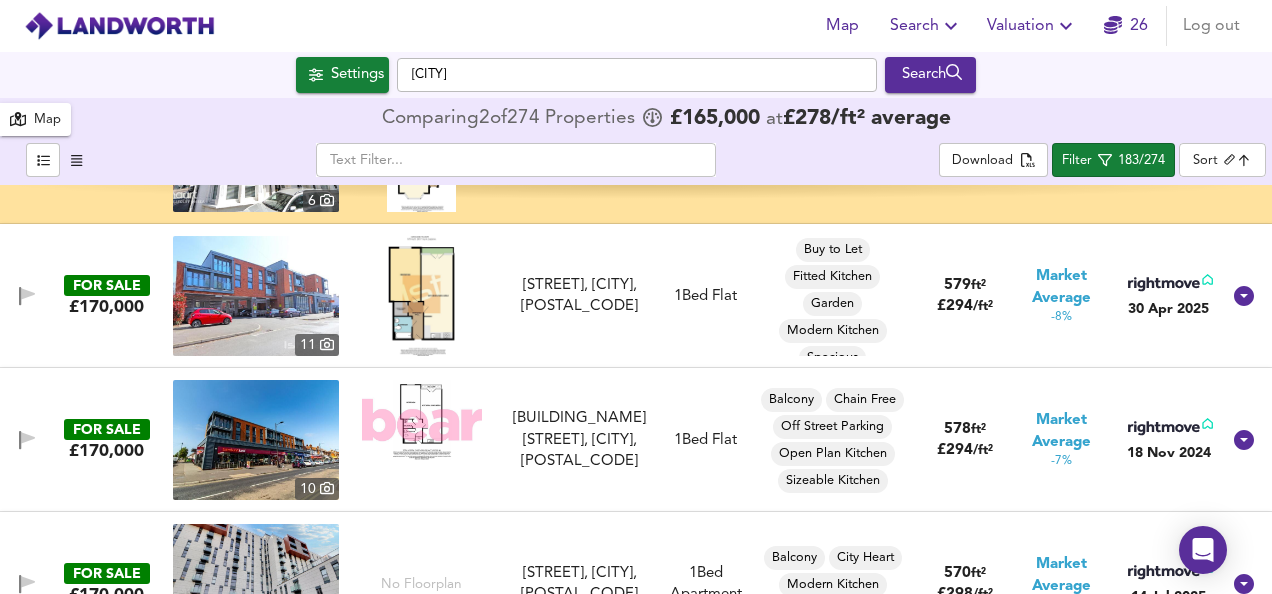 scroll, scrollTop: 2360, scrollLeft: 0, axis: vertical 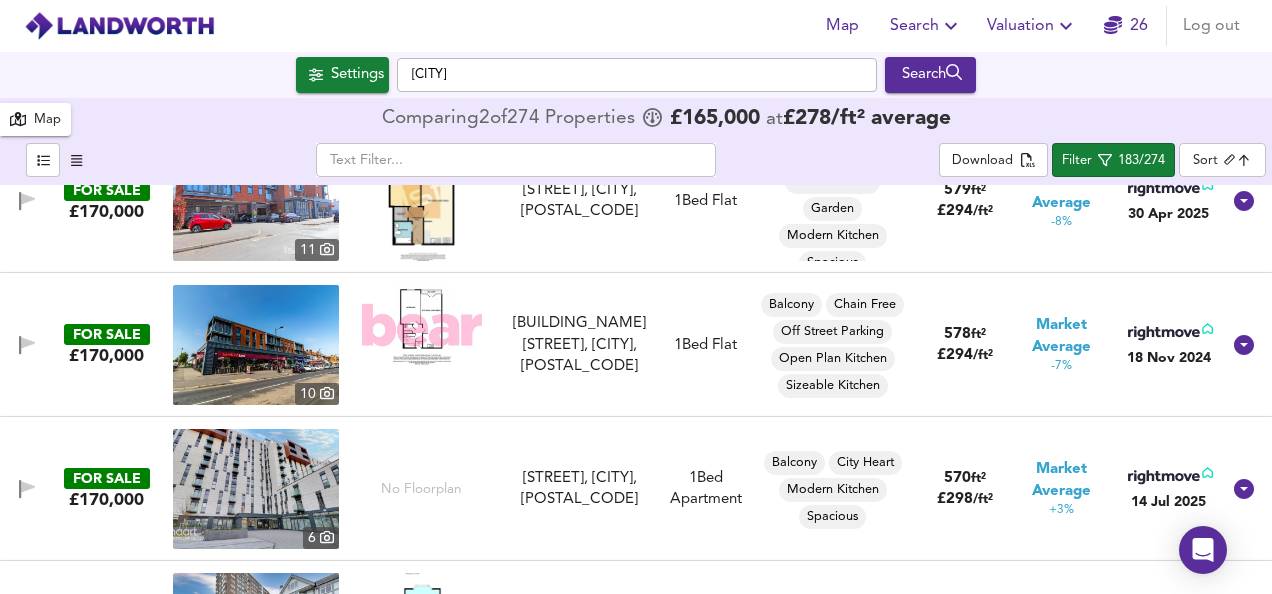 click at bounding box center [422, 325] 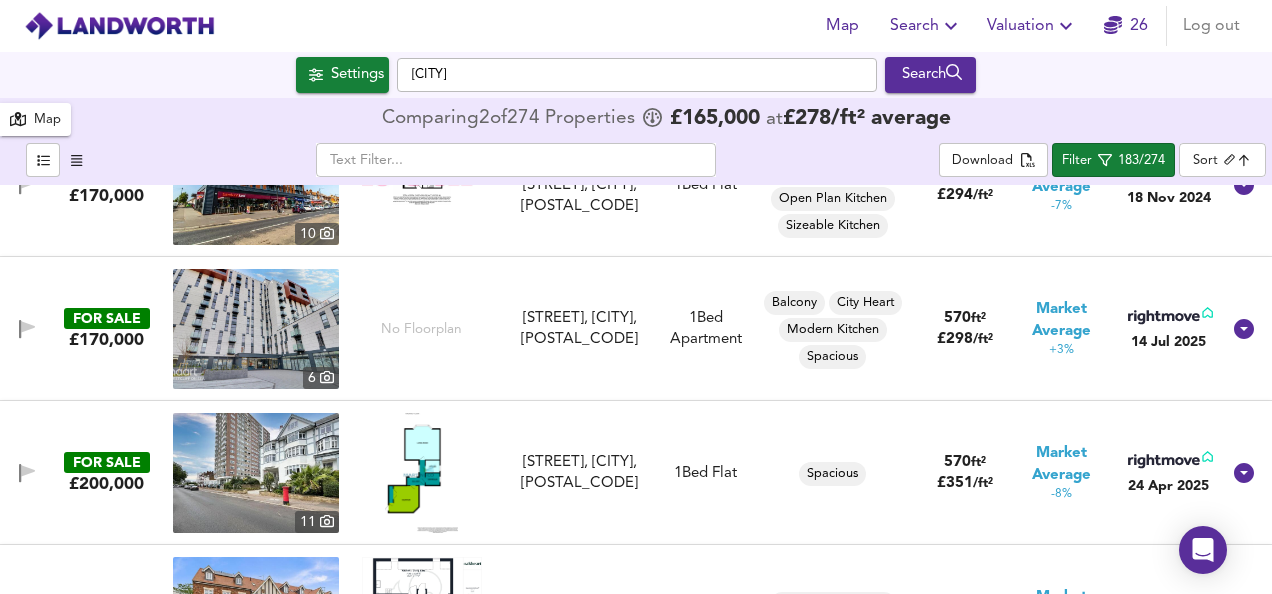 scroll, scrollTop: 2560, scrollLeft: 0, axis: vertical 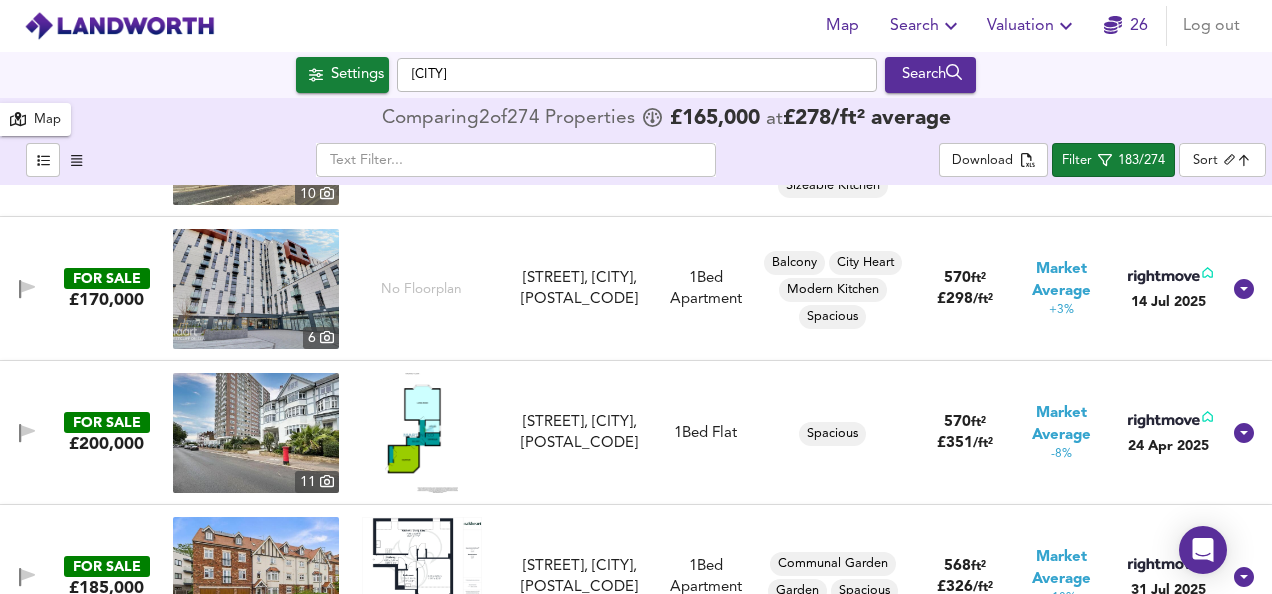 click at bounding box center [422, 433] 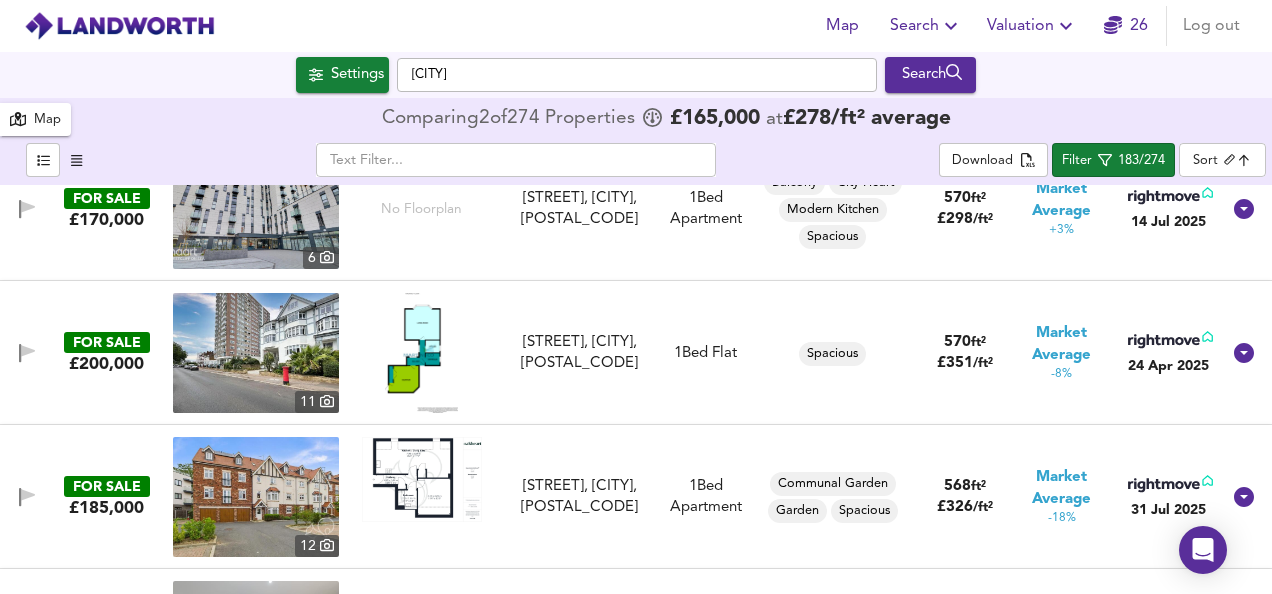 scroll, scrollTop: 2680, scrollLeft: 0, axis: vertical 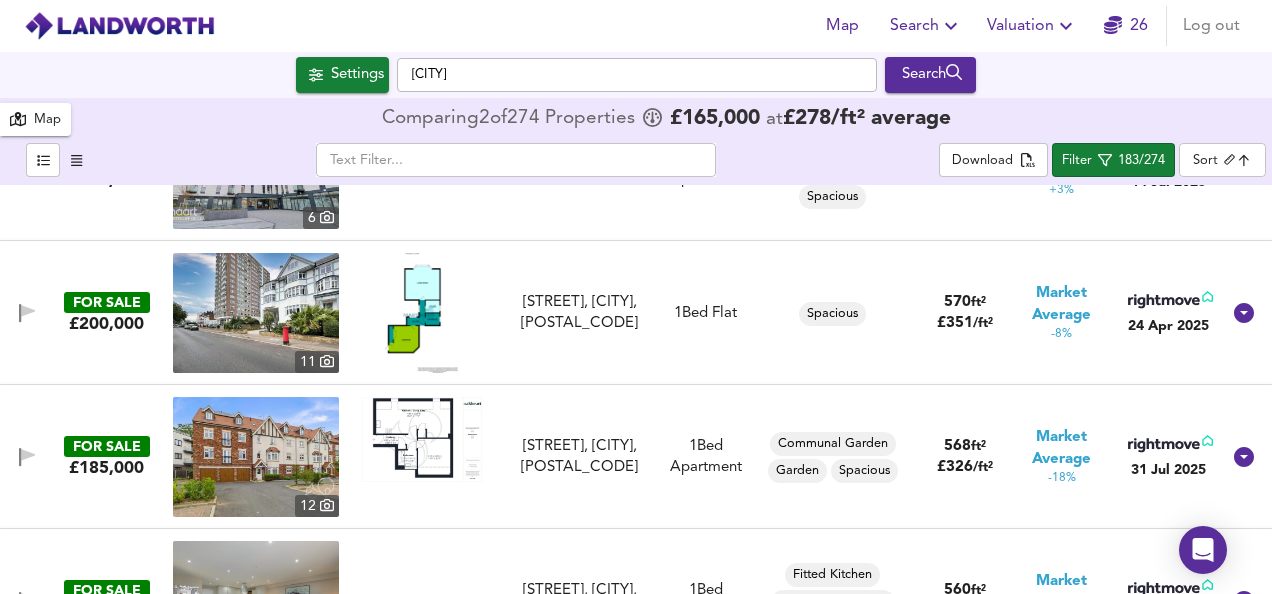 click at bounding box center (422, 439) 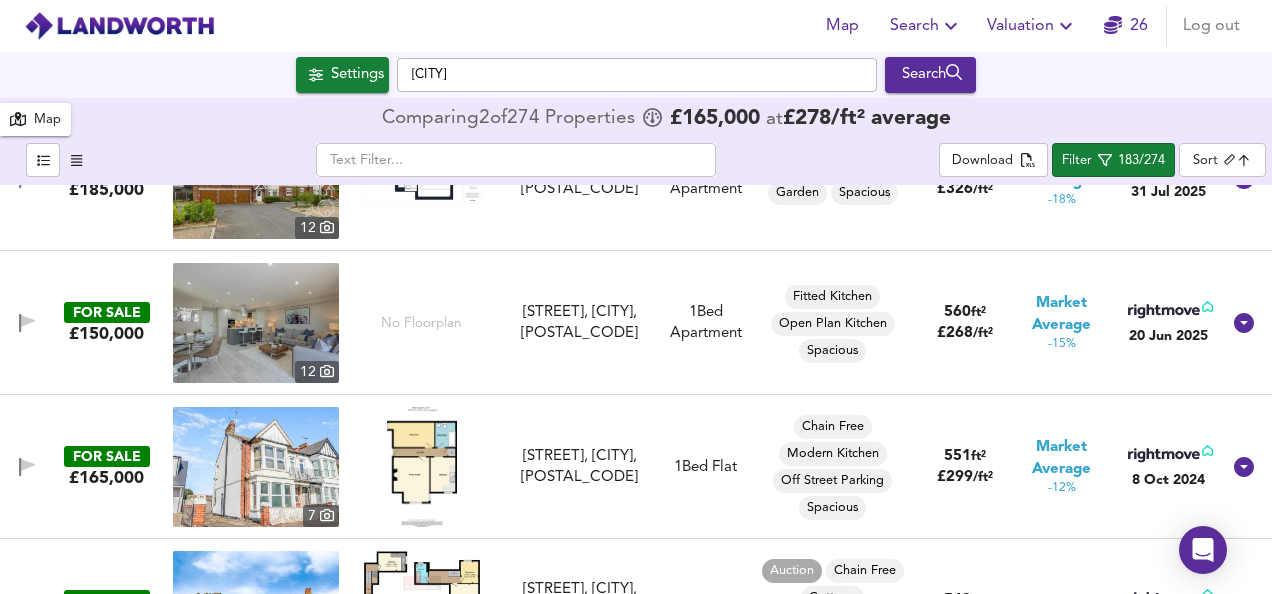 scroll, scrollTop: 2960, scrollLeft: 0, axis: vertical 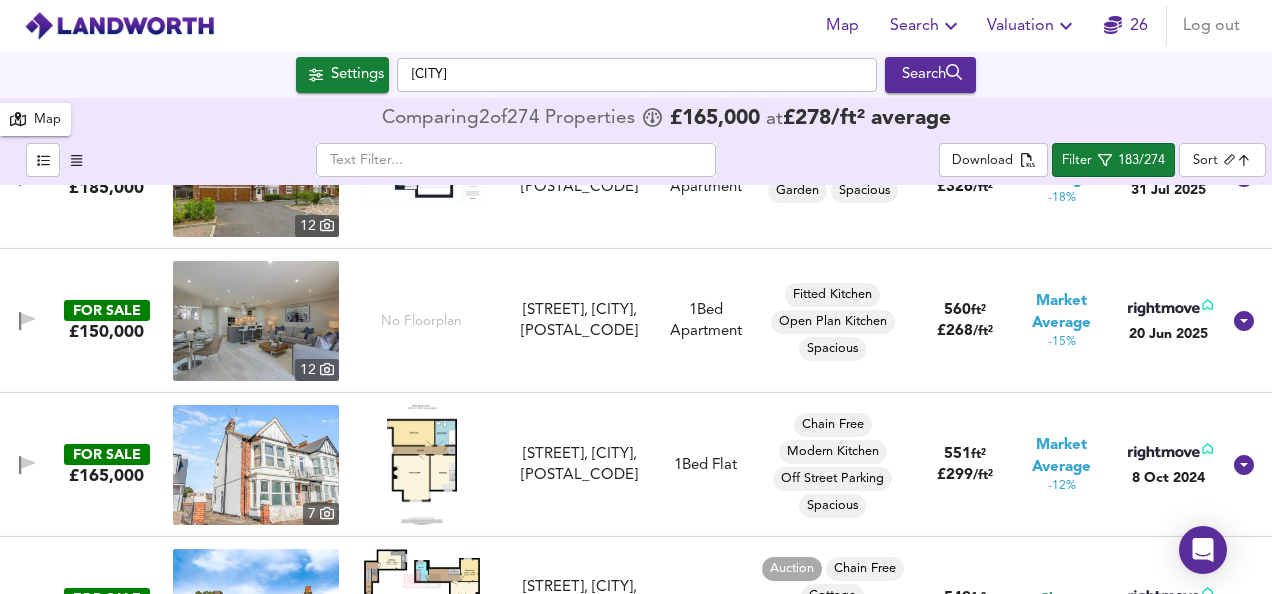 click at bounding box center [422, 465] 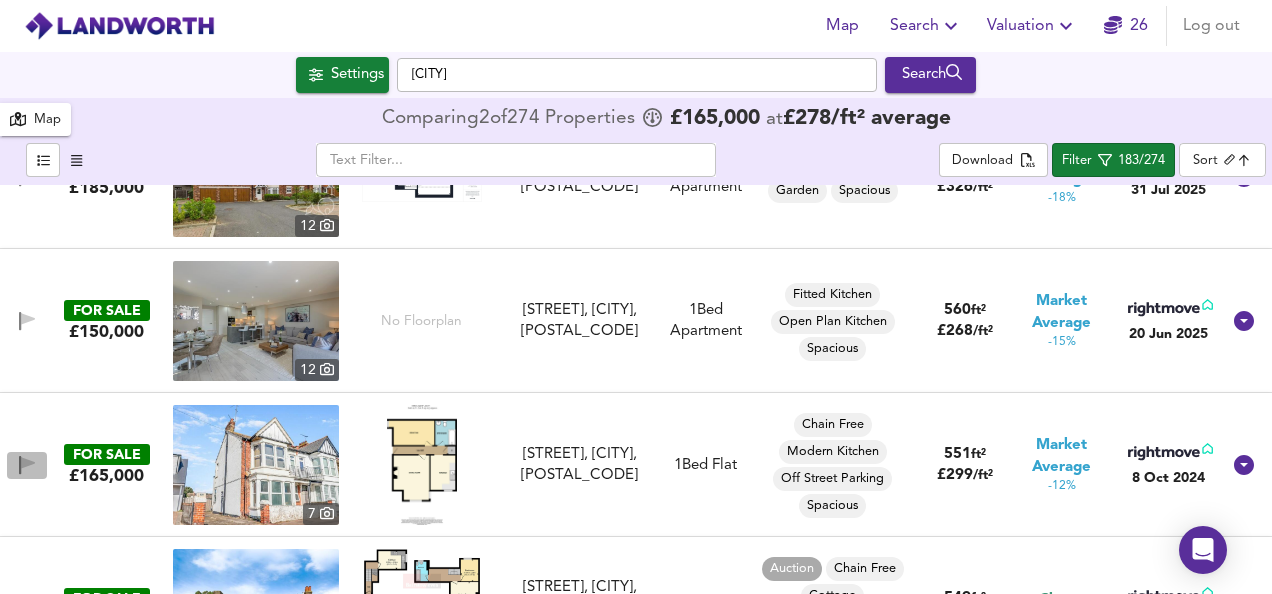 click 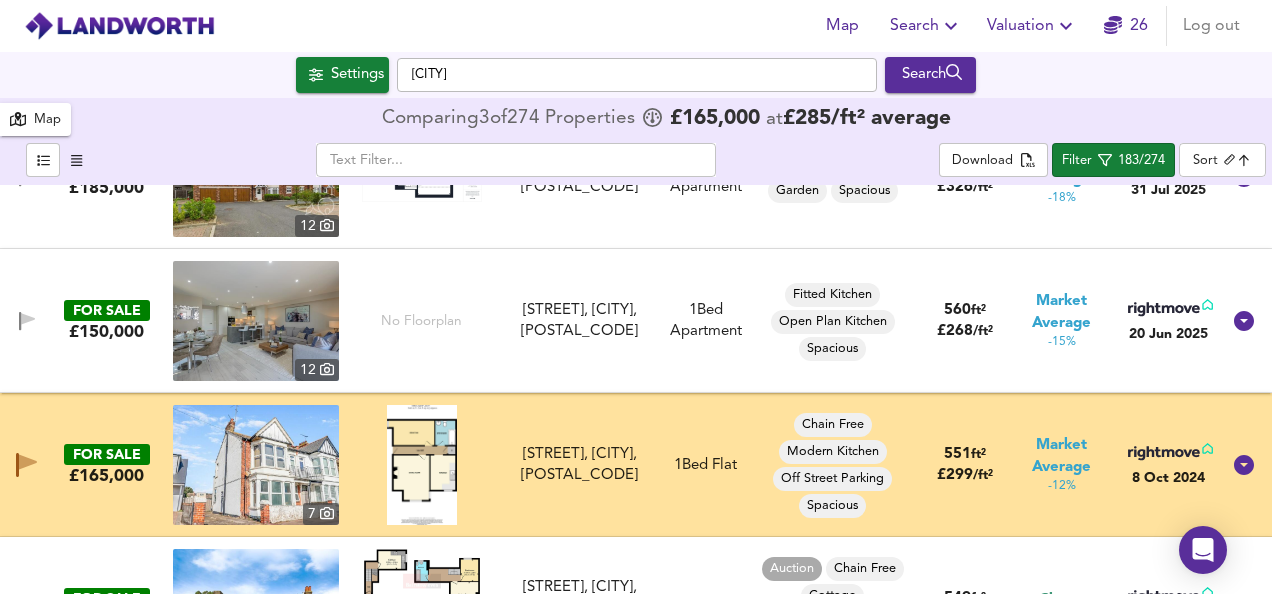 type 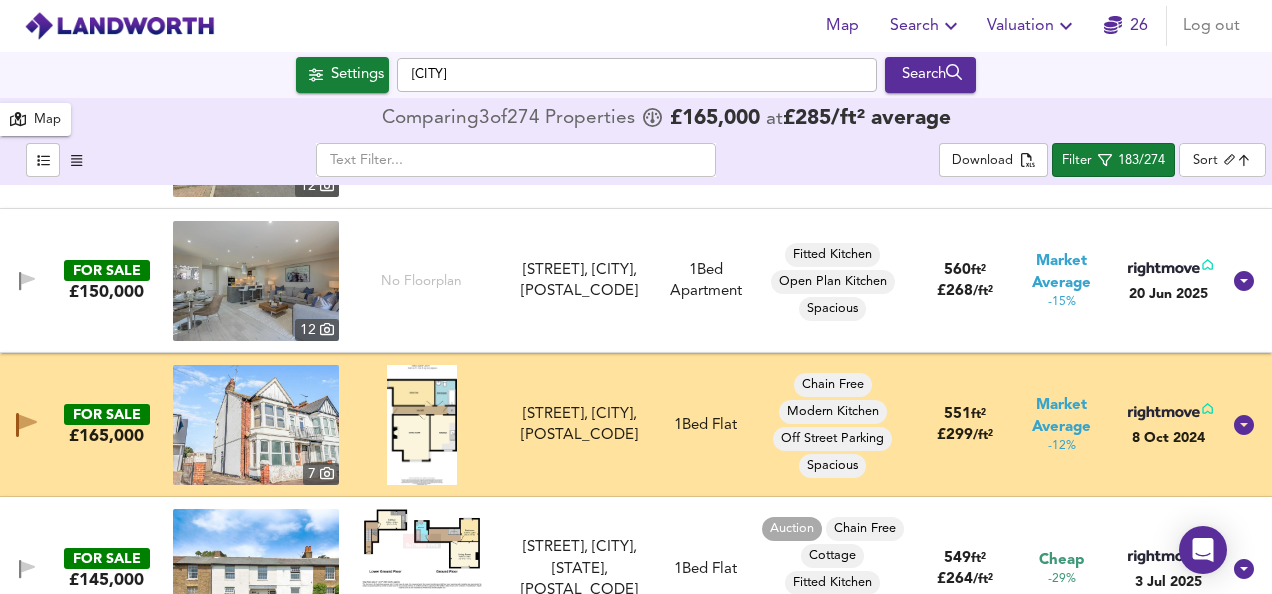 scroll, scrollTop: 3160, scrollLeft: 0, axis: vertical 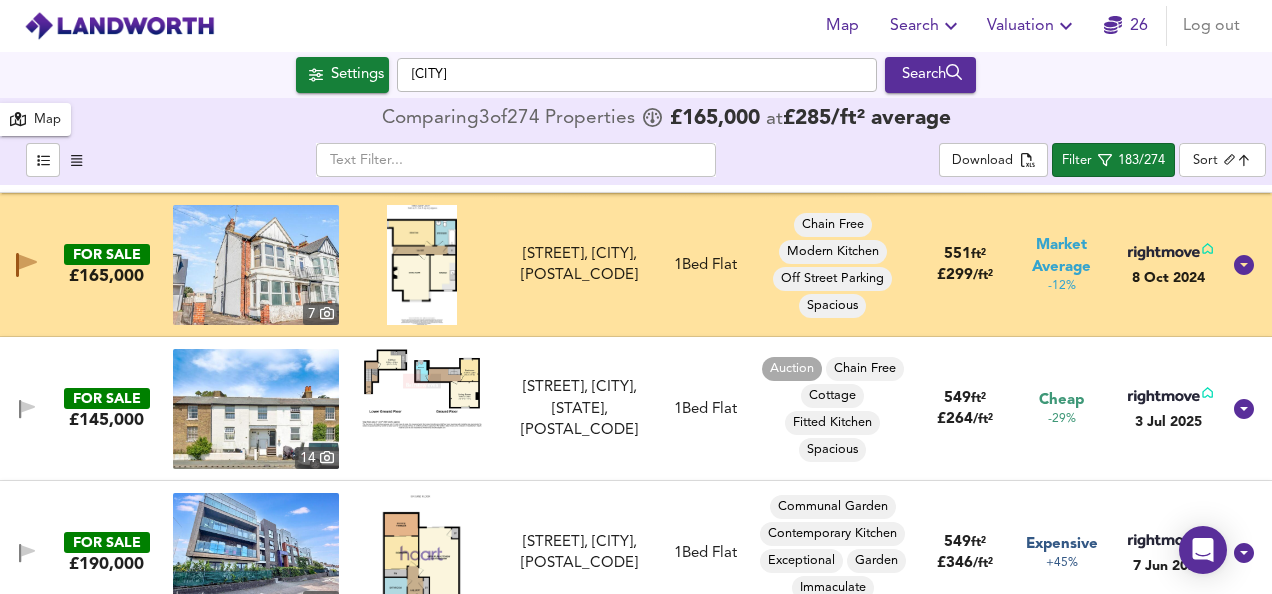 click at bounding box center [422, 389] 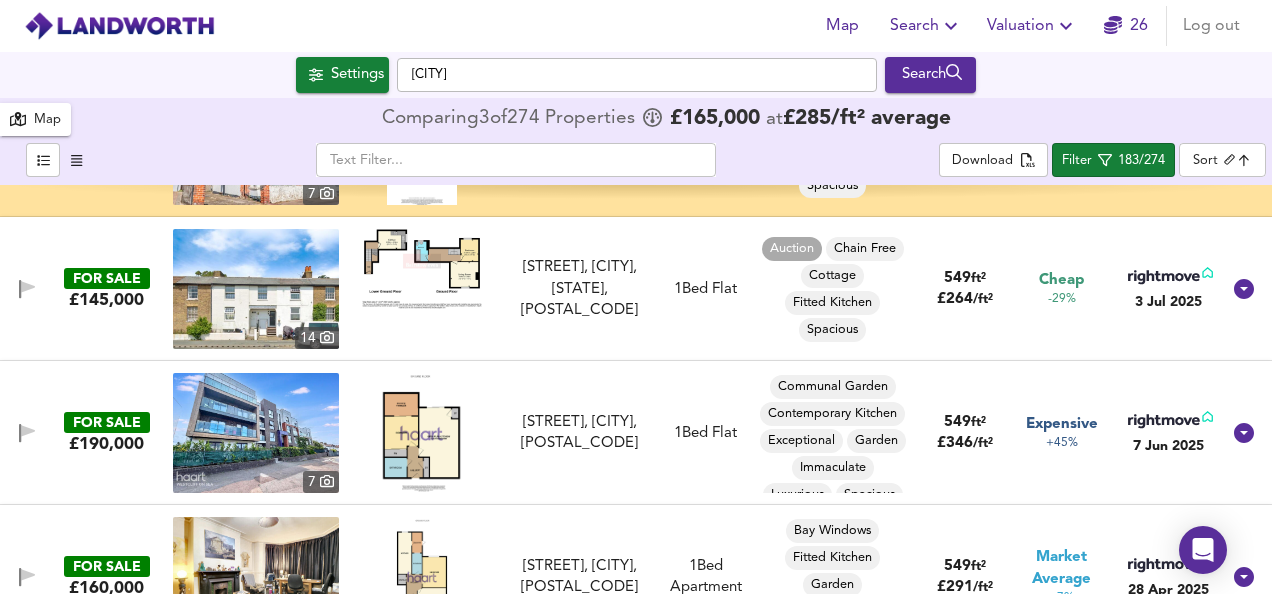scroll, scrollTop: 3320, scrollLeft: 0, axis: vertical 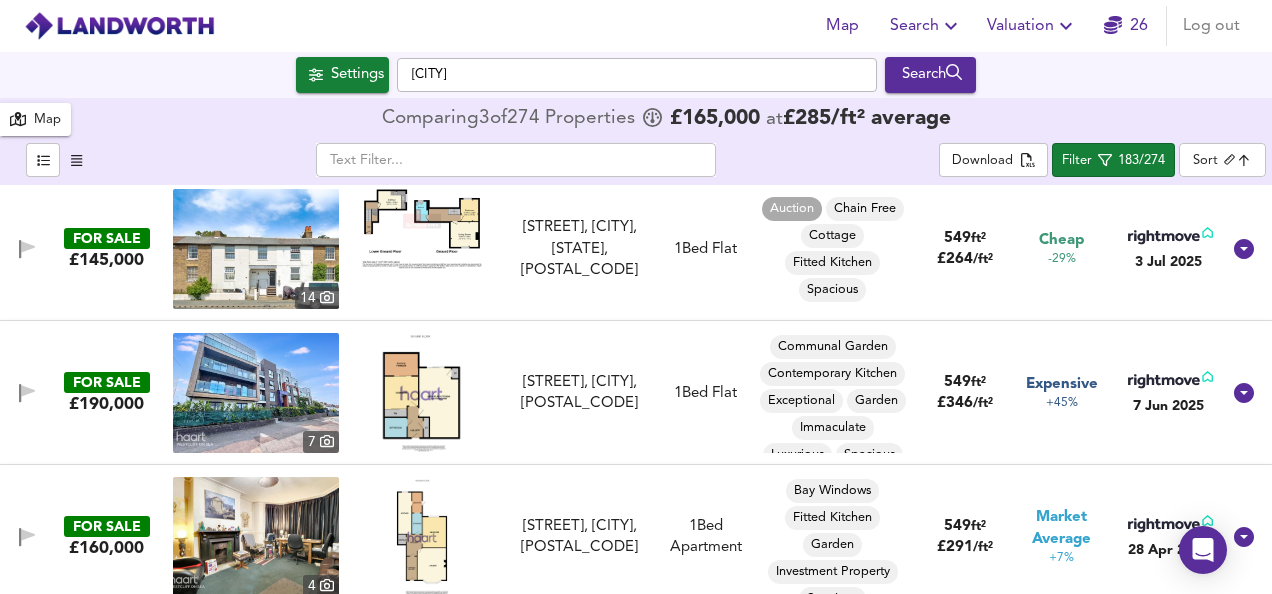 click at bounding box center [421, 393] 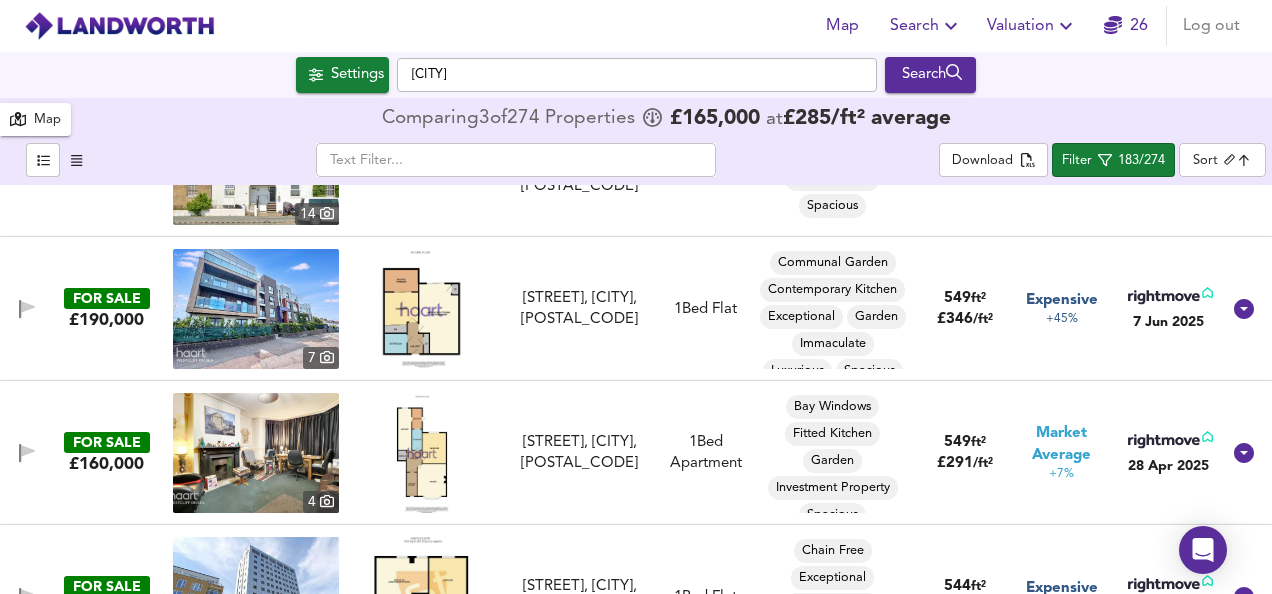 scroll, scrollTop: 3440, scrollLeft: 0, axis: vertical 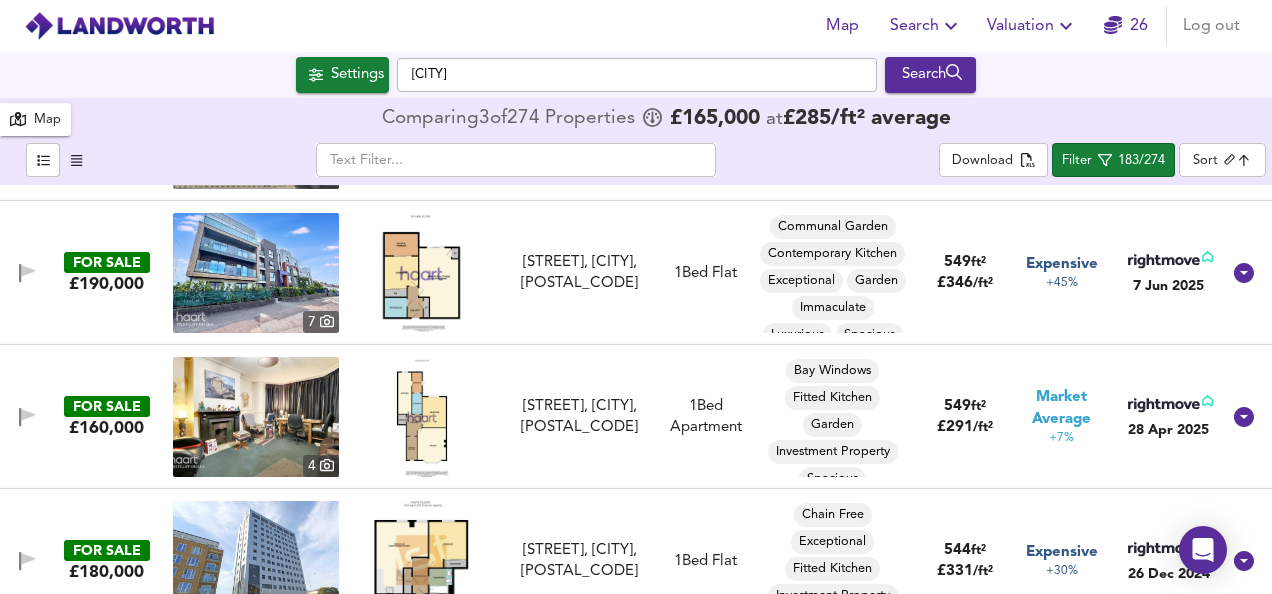 click at bounding box center [422, 417] 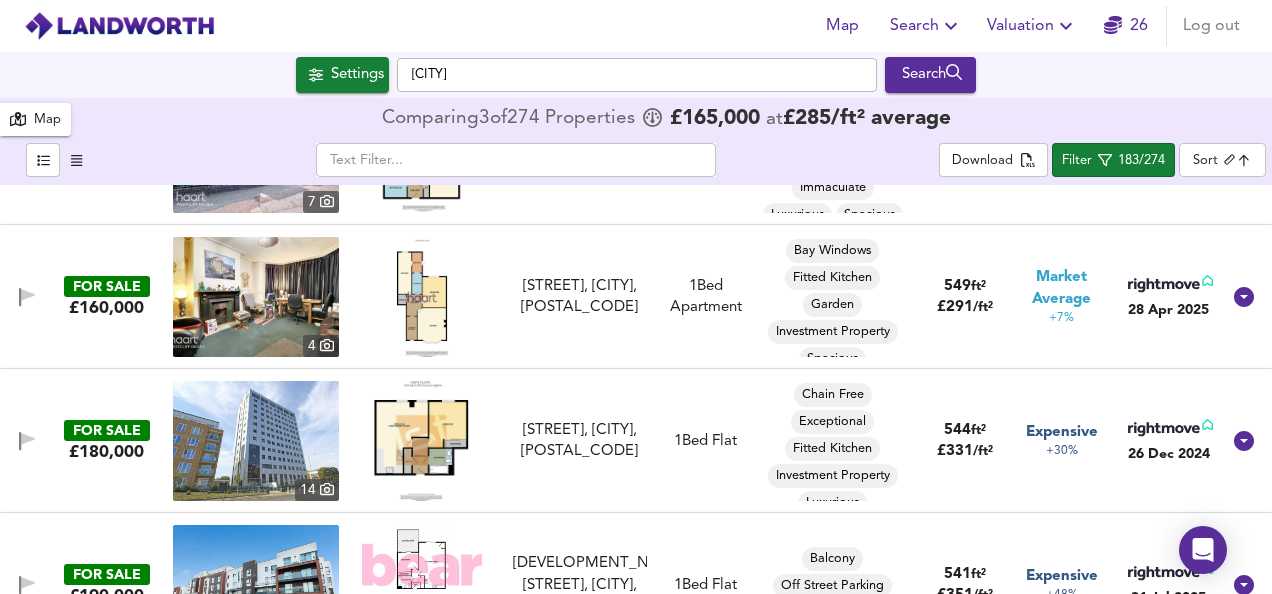 scroll, scrollTop: 3600, scrollLeft: 0, axis: vertical 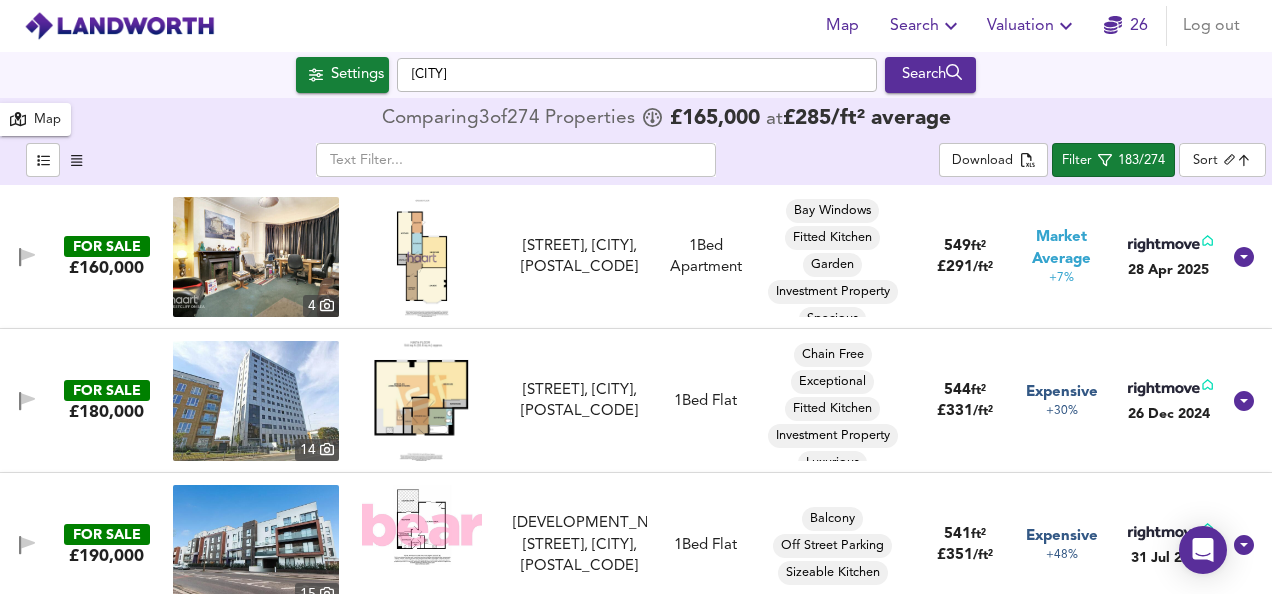 click at bounding box center (421, 401) 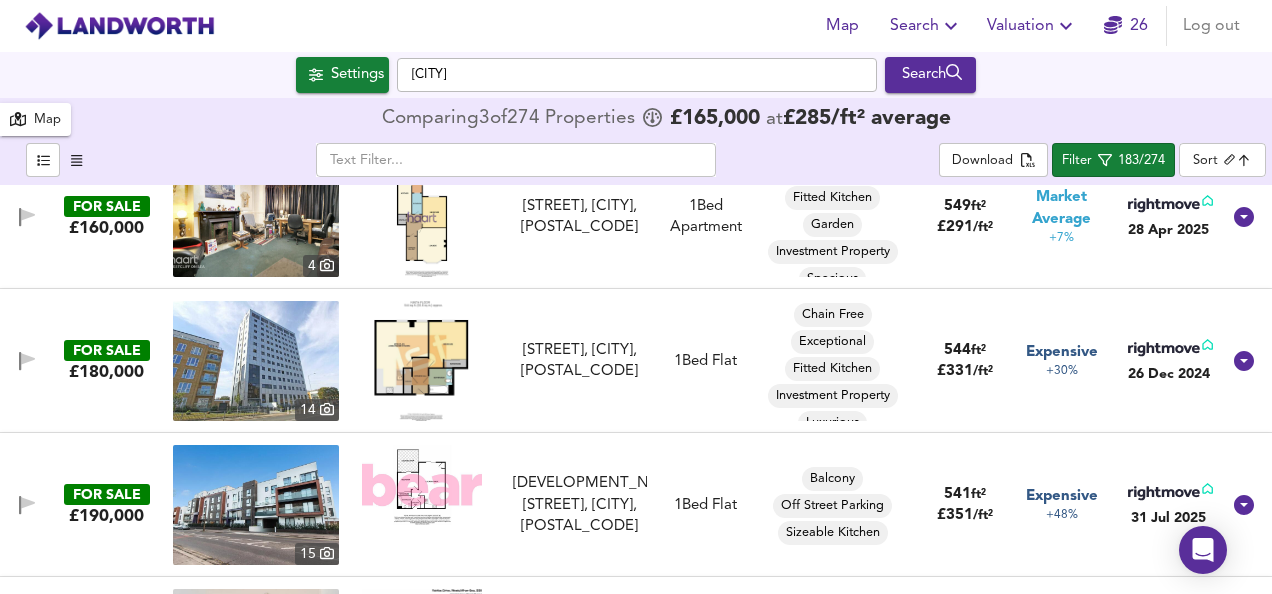 scroll, scrollTop: 3680, scrollLeft: 0, axis: vertical 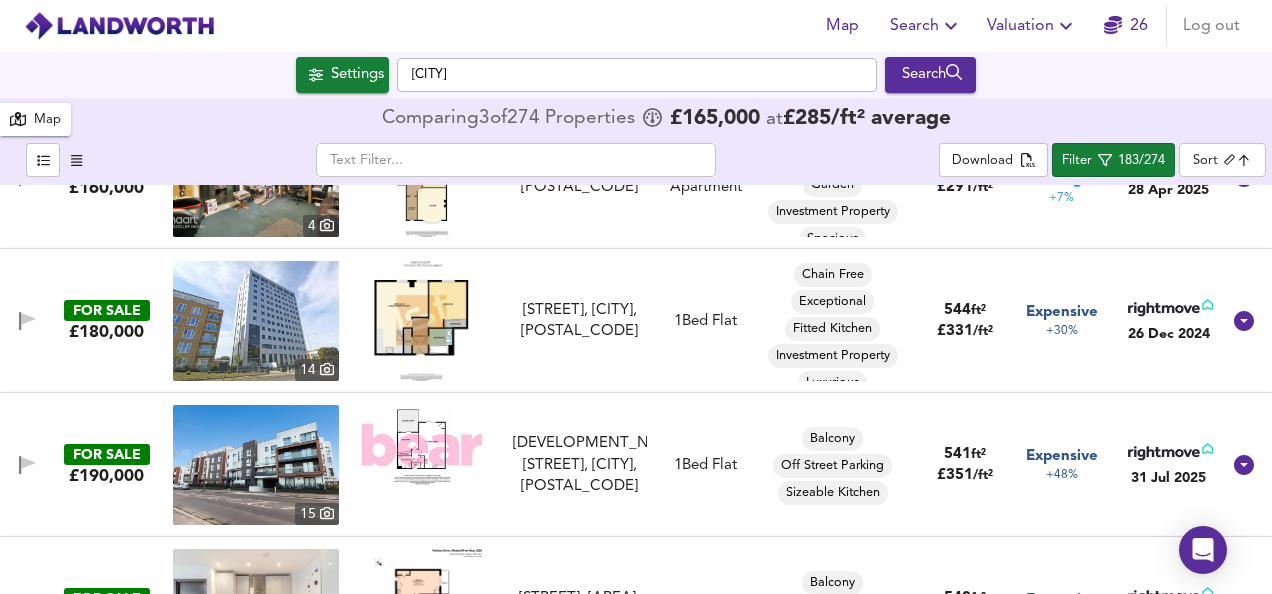 click at bounding box center (422, 445) 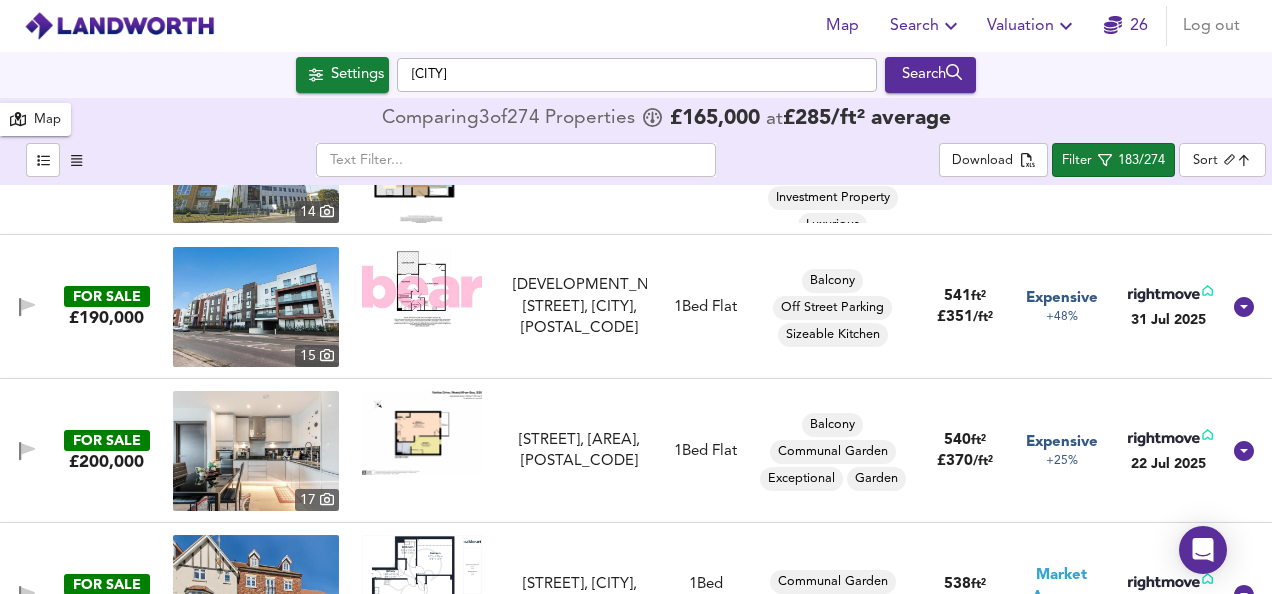 scroll, scrollTop: 3840, scrollLeft: 0, axis: vertical 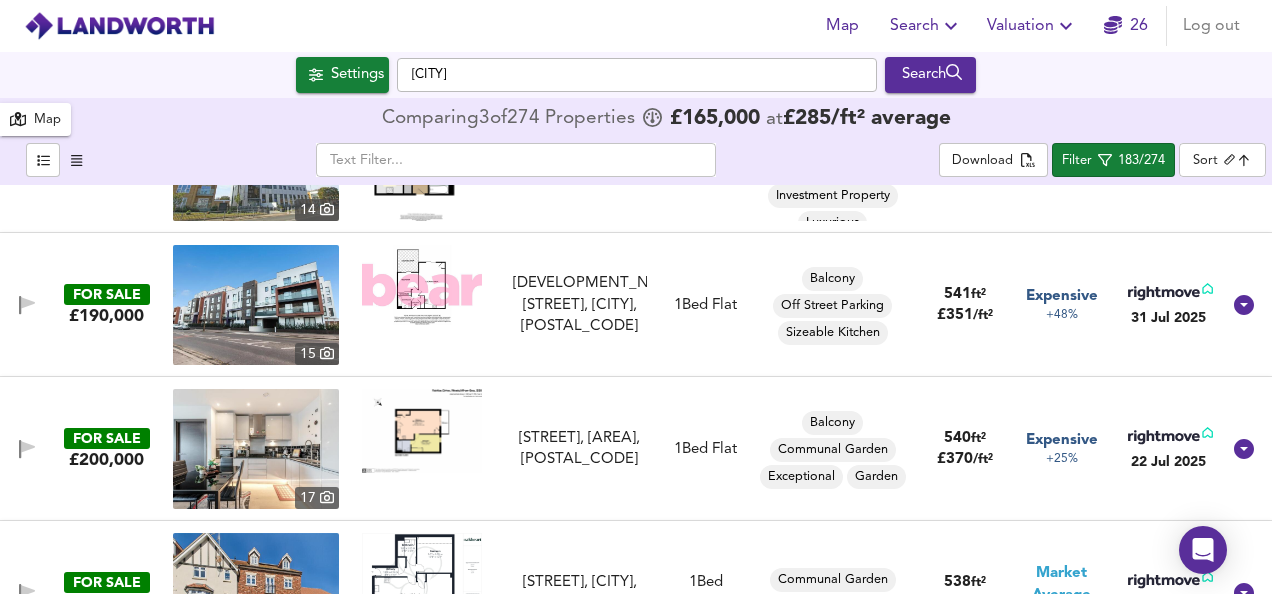 click at bounding box center [422, 431] 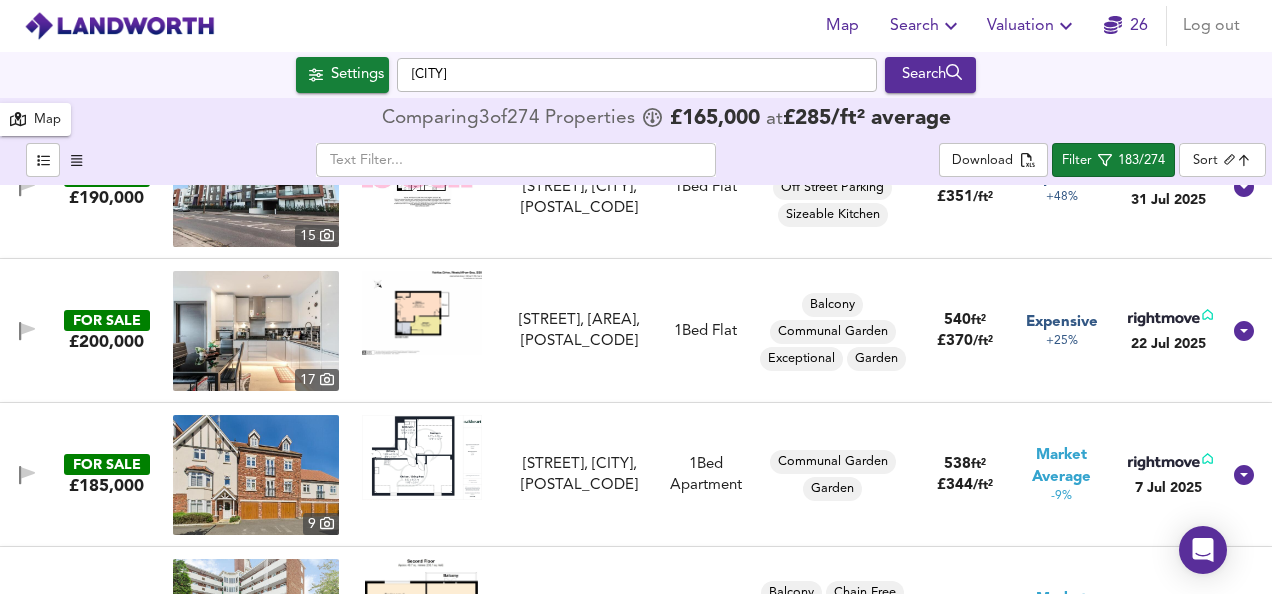 scroll, scrollTop: 3960, scrollLeft: 0, axis: vertical 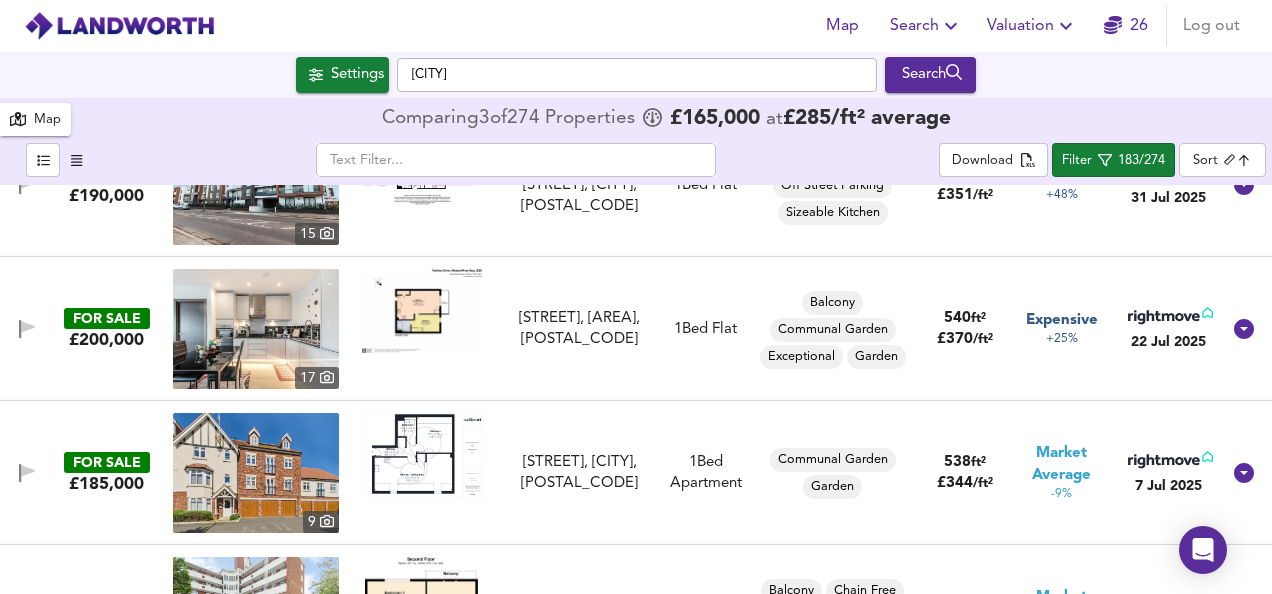 click at bounding box center [422, 455] 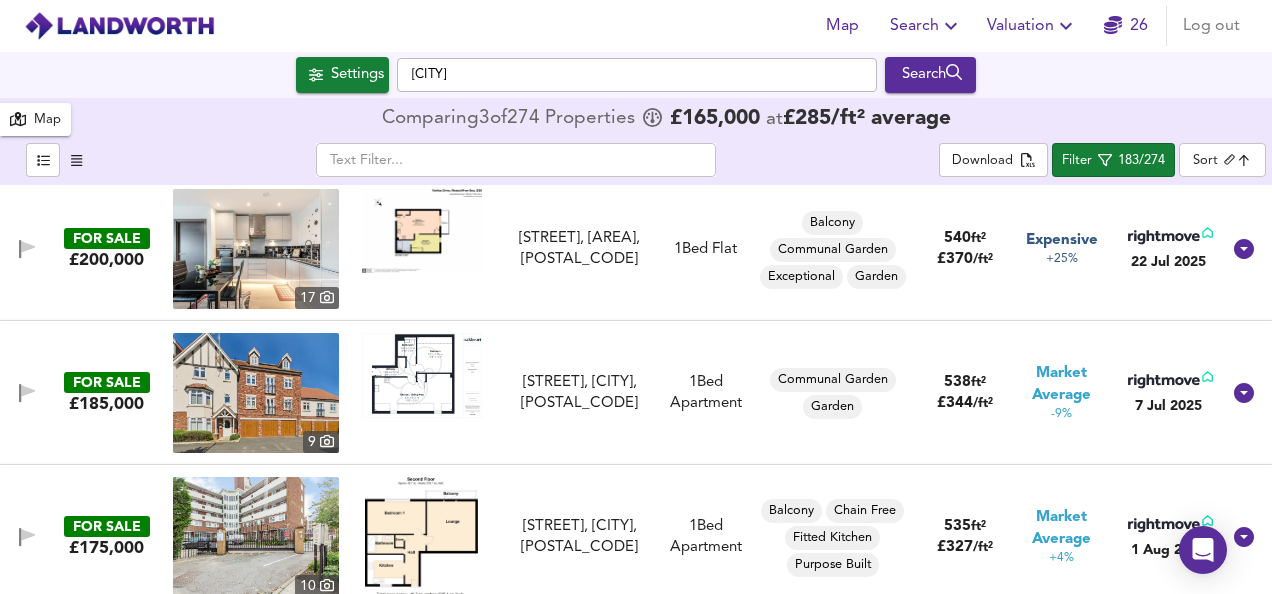 scroll, scrollTop: 4080, scrollLeft: 0, axis: vertical 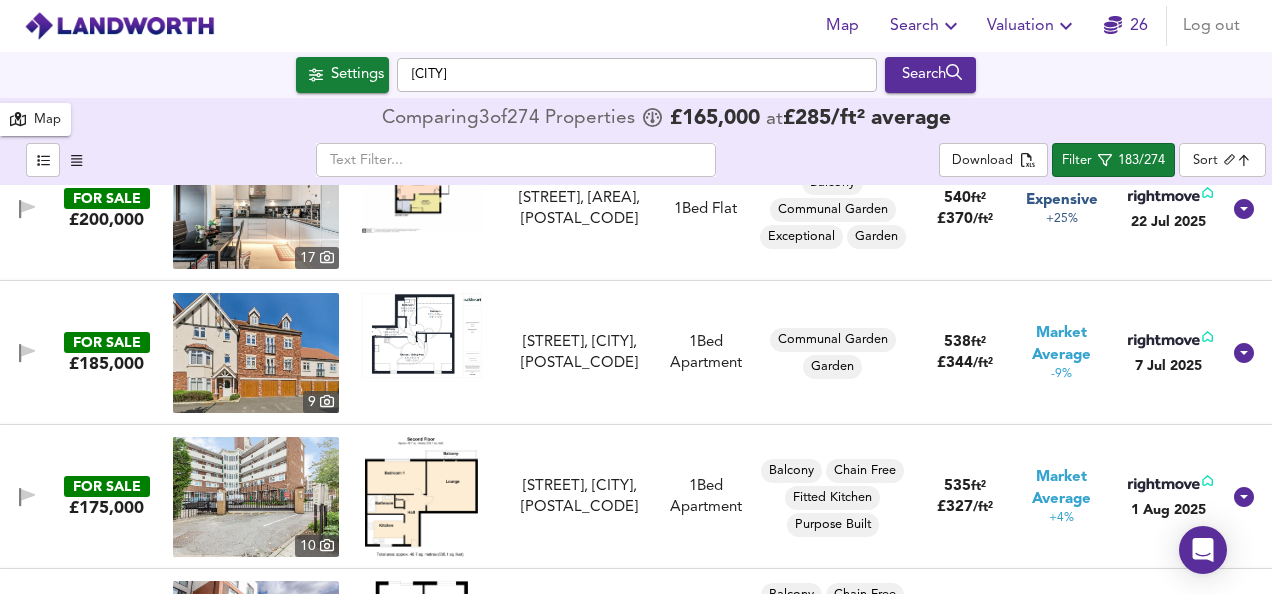 click at bounding box center [421, 497] 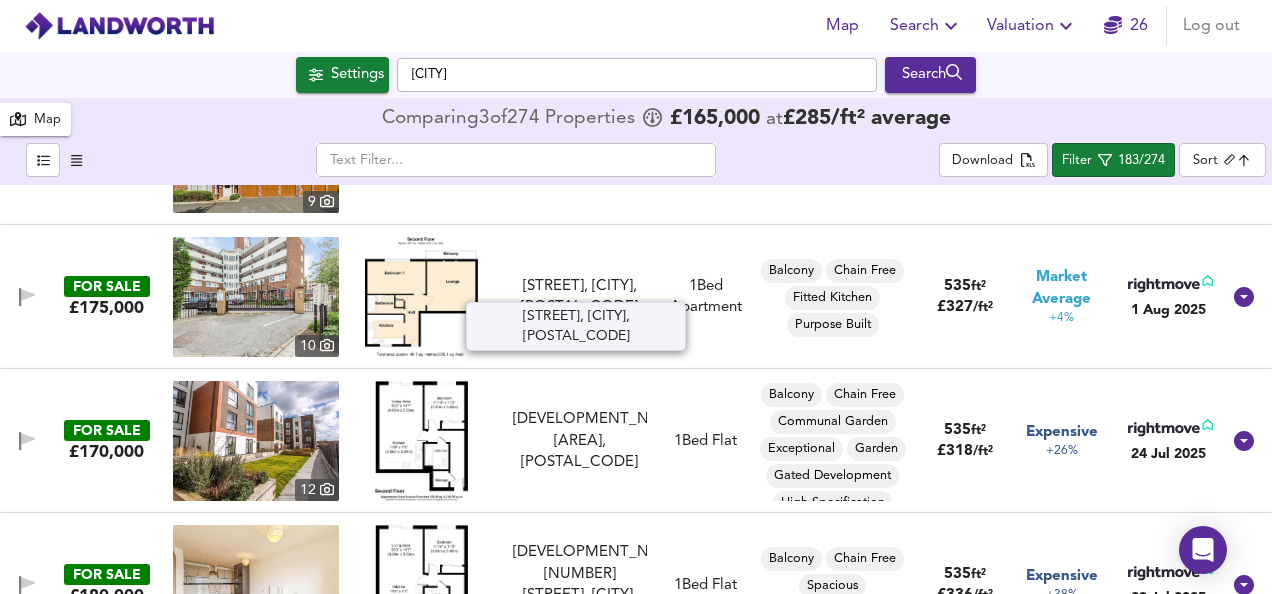 scroll, scrollTop: 4320, scrollLeft: 0, axis: vertical 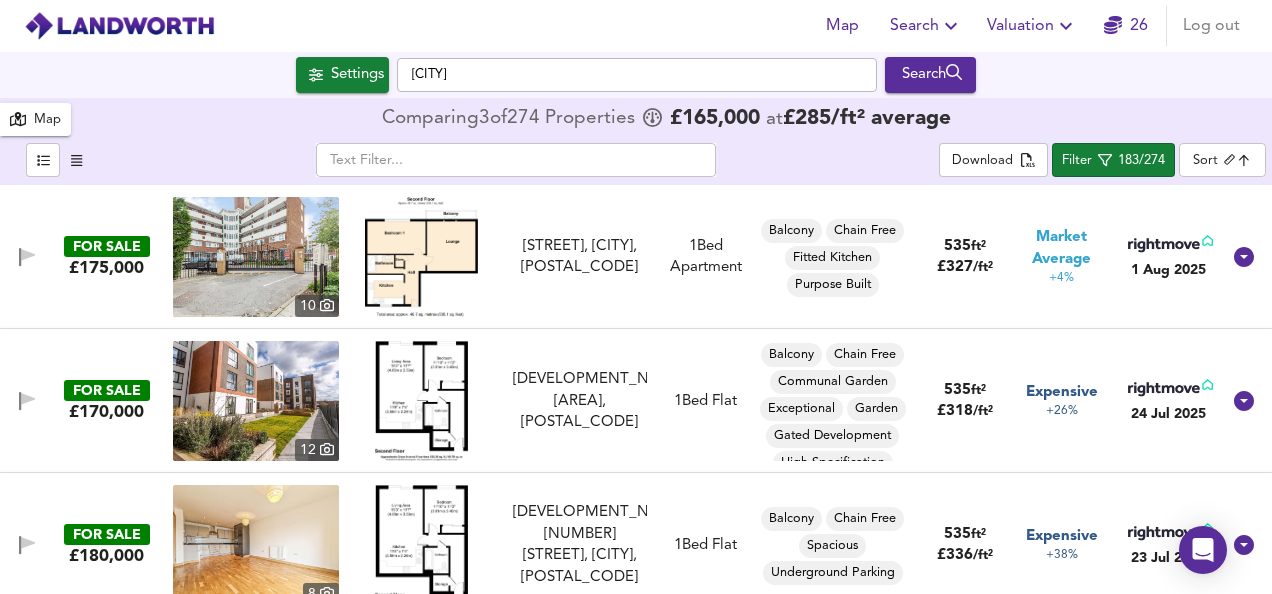 click at bounding box center (422, 401) 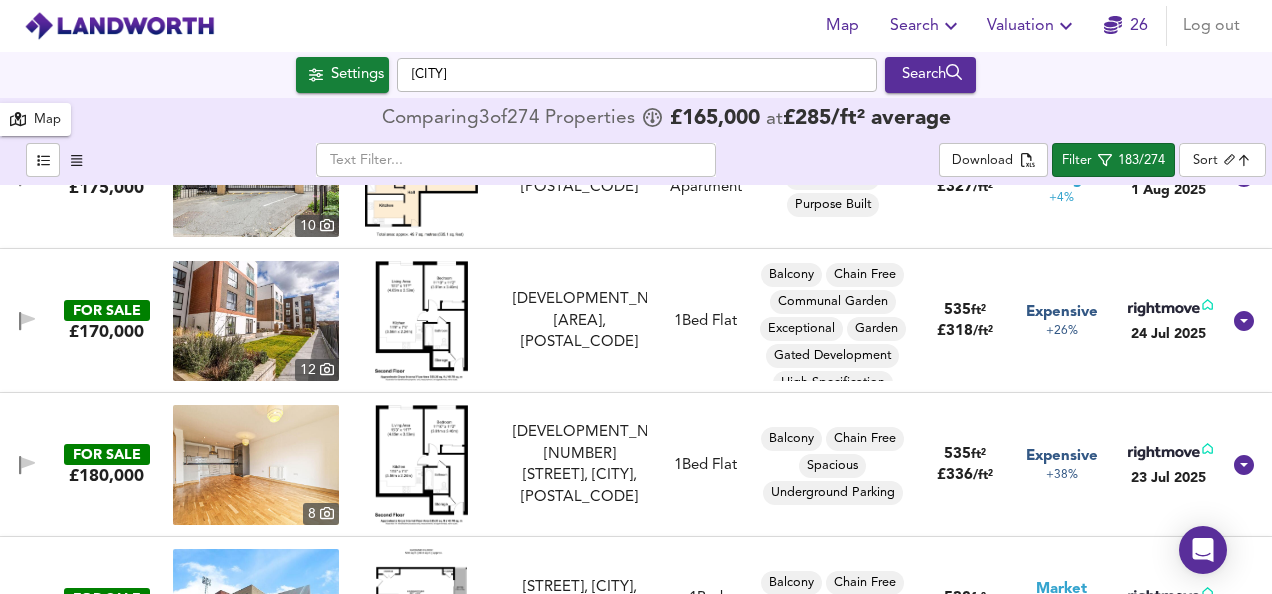 scroll, scrollTop: 4440, scrollLeft: 0, axis: vertical 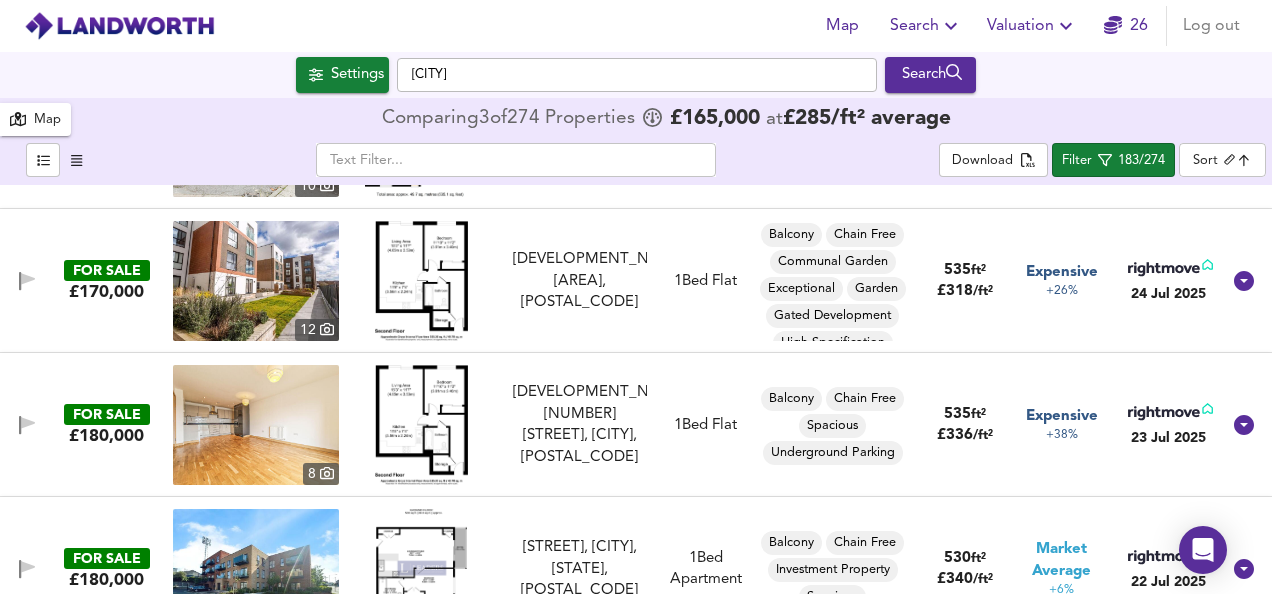 click at bounding box center [422, 425] 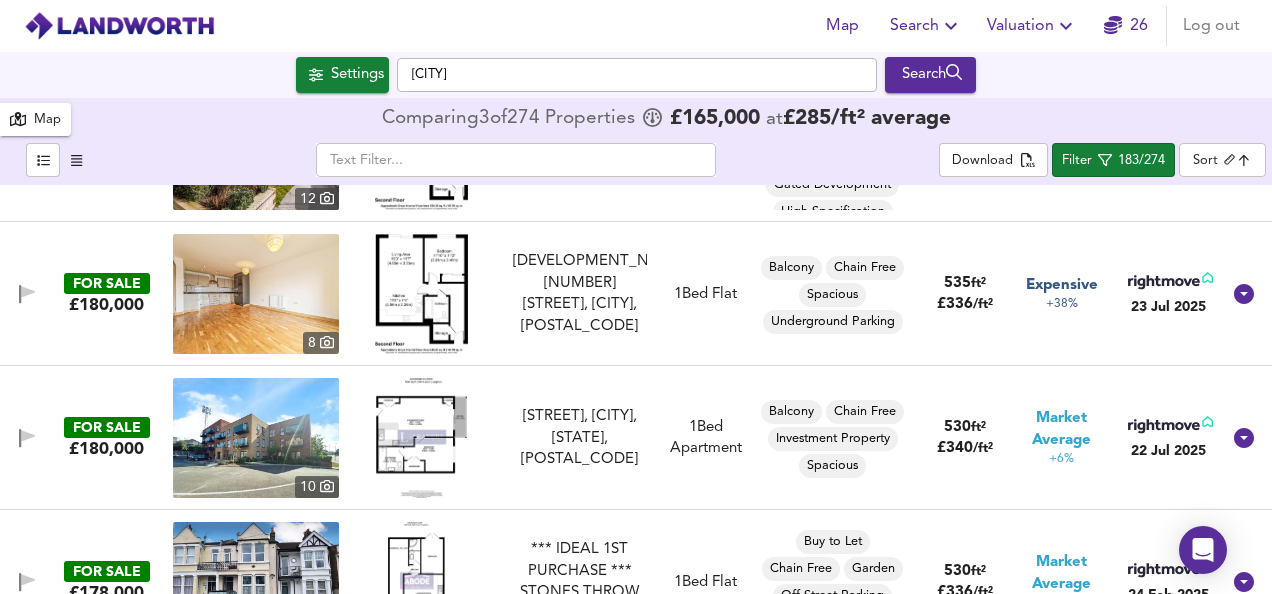 scroll, scrollTop: 4600, scrollLeft: 0, axis: vertical 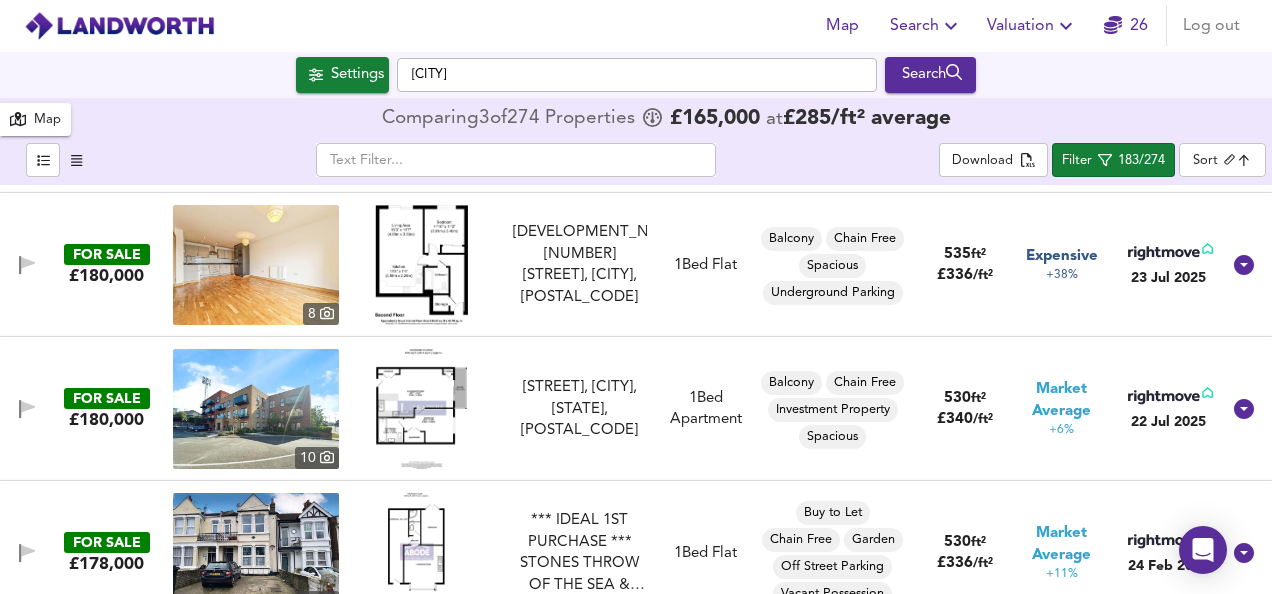 click at bounding box center (421, 409) 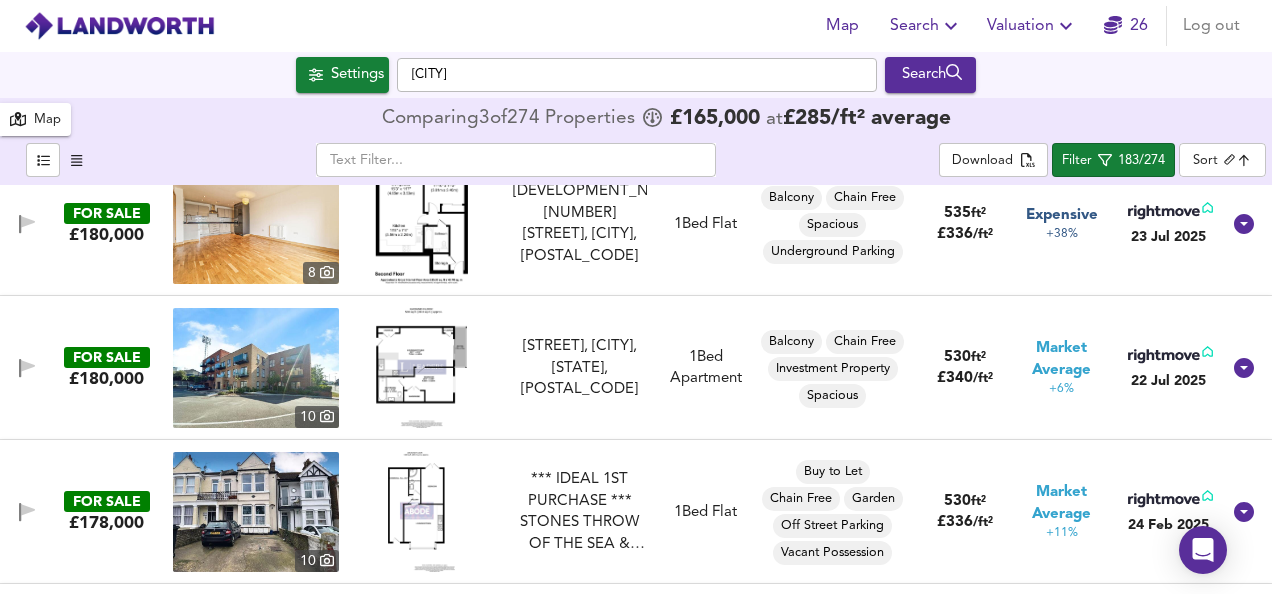 scroll, scrollTop: 4680, scrollLeft: 0, axis: vertical 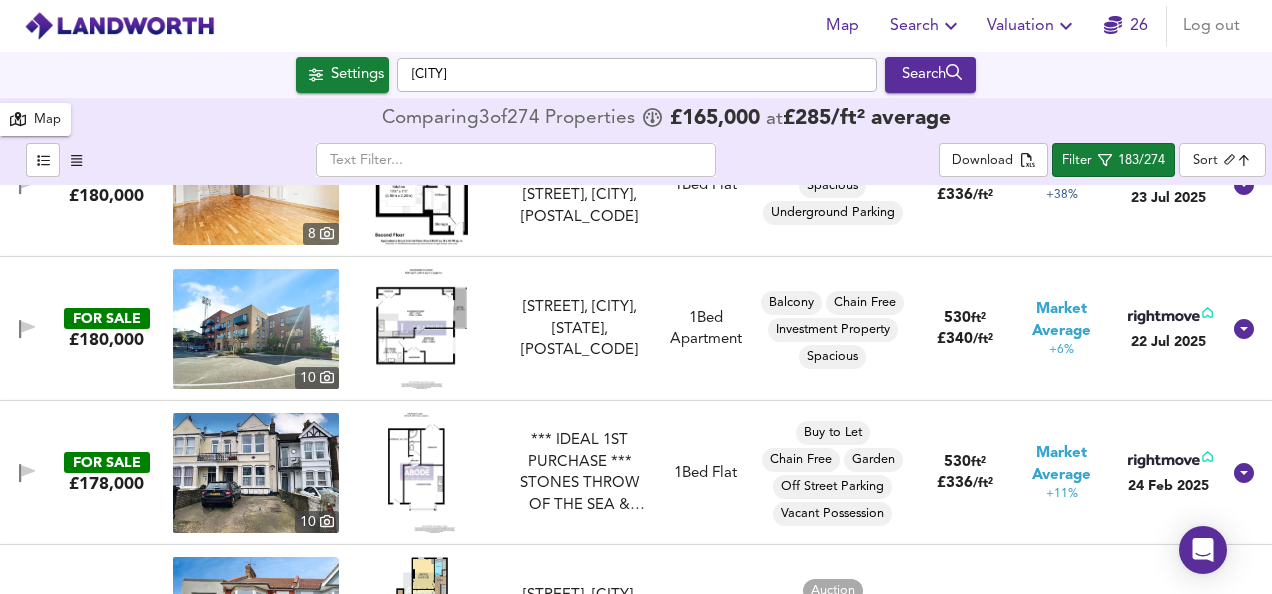 click at bounding box center (422, 473) 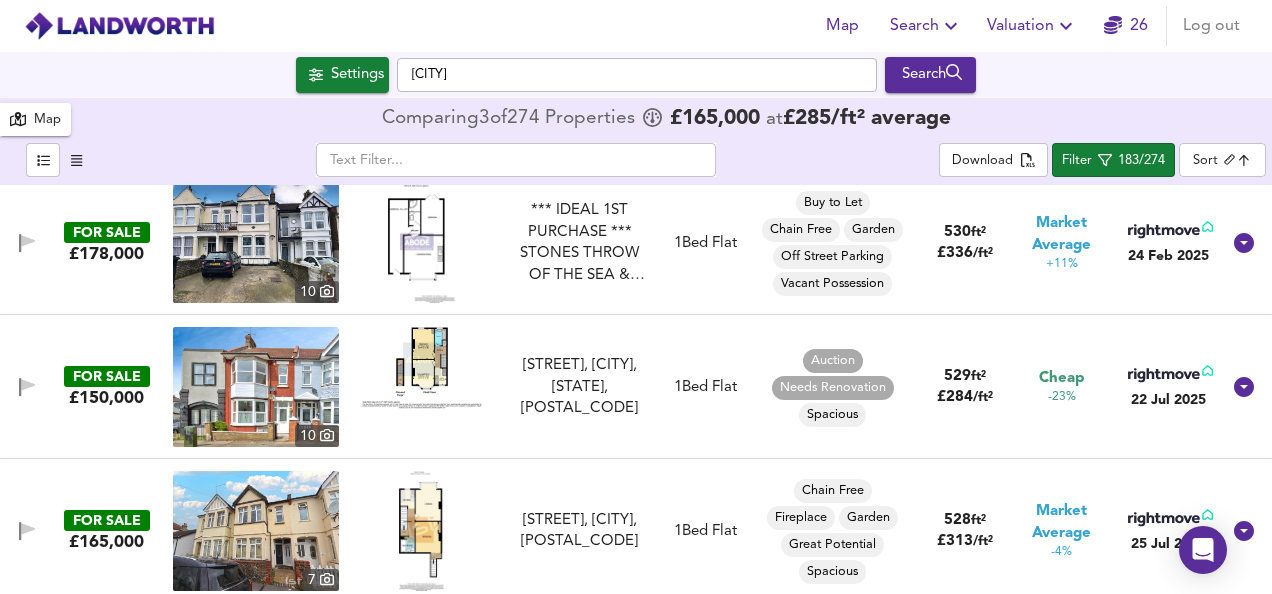 scroll, scrollTop: 4920, scrollLeft: 0, axis: vertical 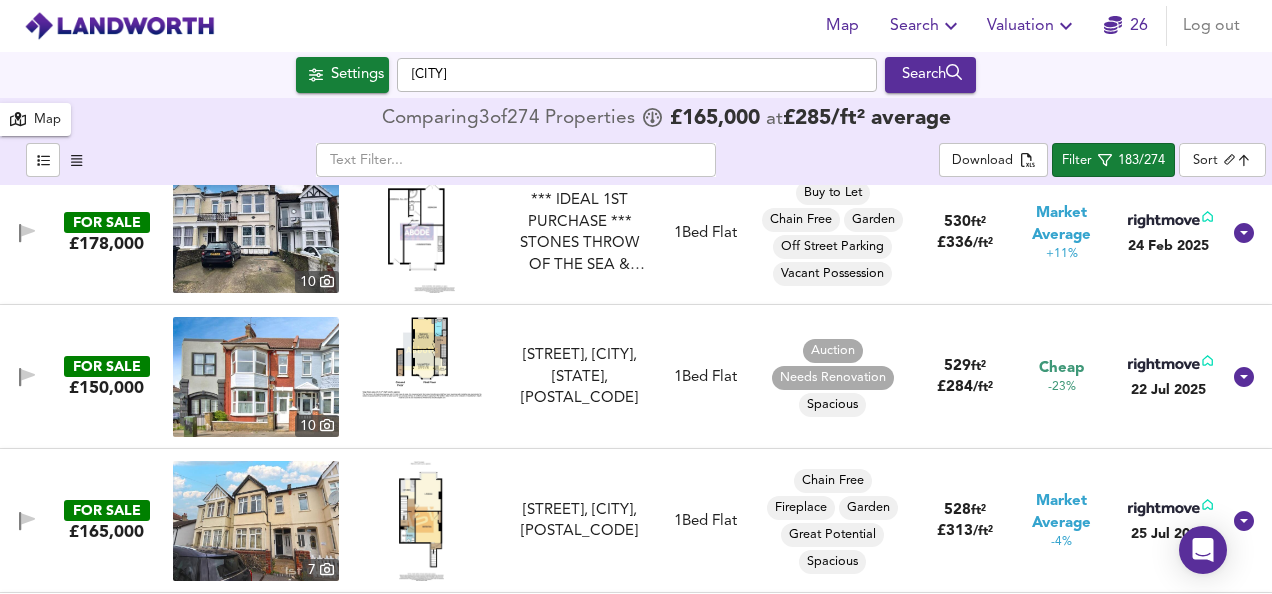 click at bounding box center [422, 358] 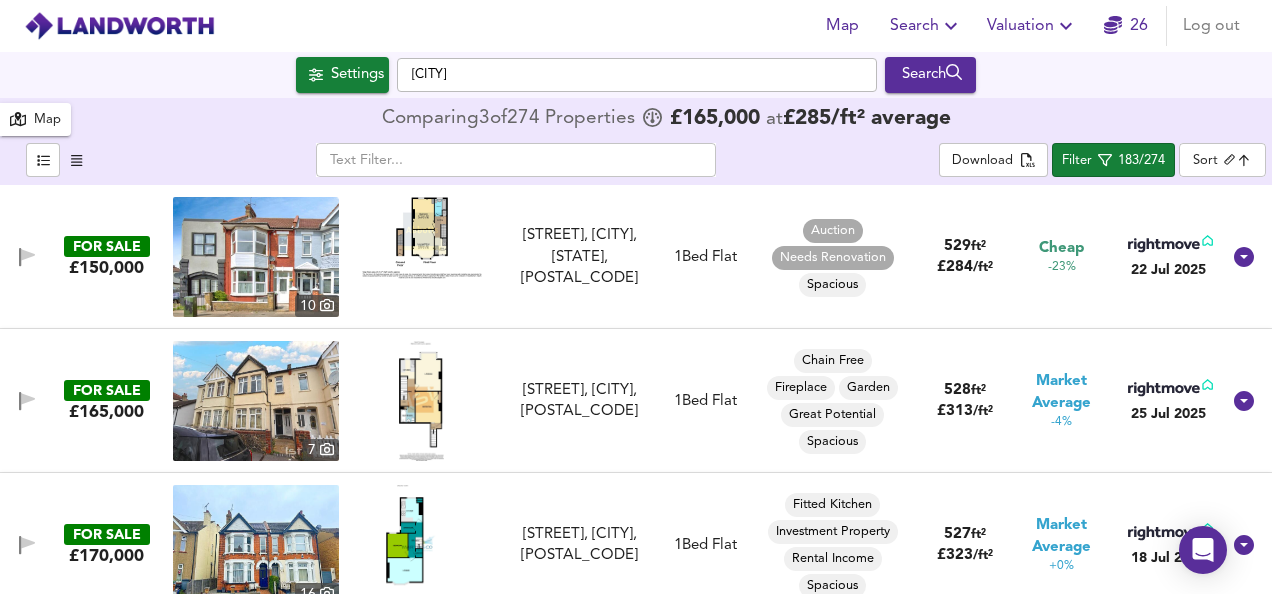 scroll, scrollTop: 5080, scrollLeft: 0, axis: vertical 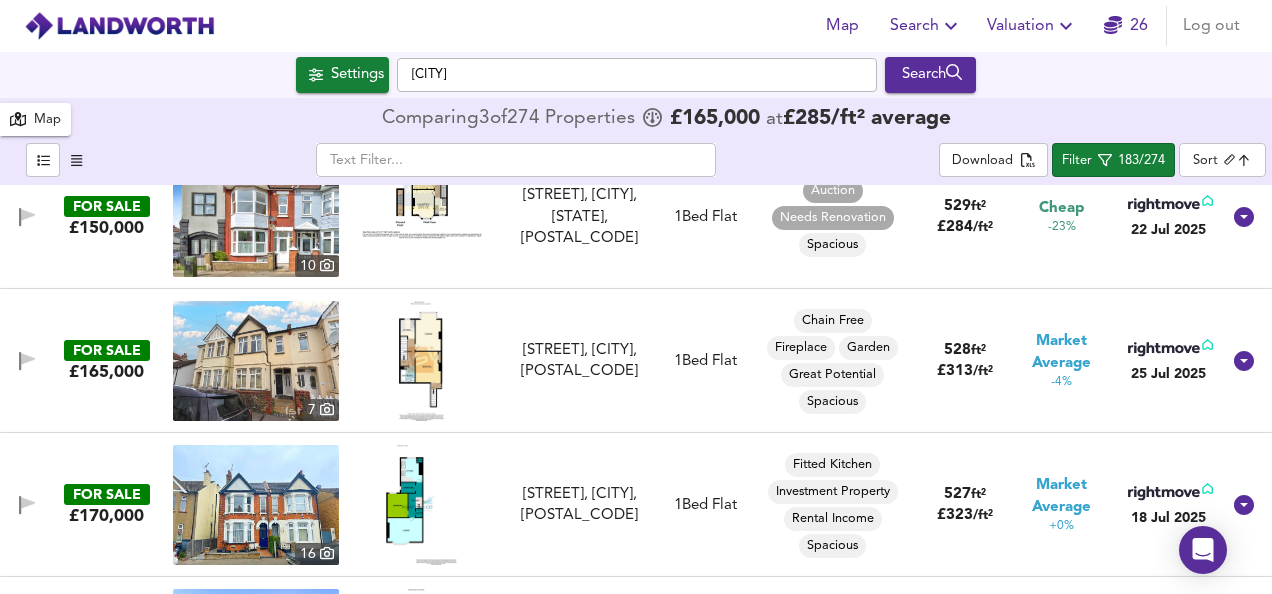 click at bounding box center [421, 361] 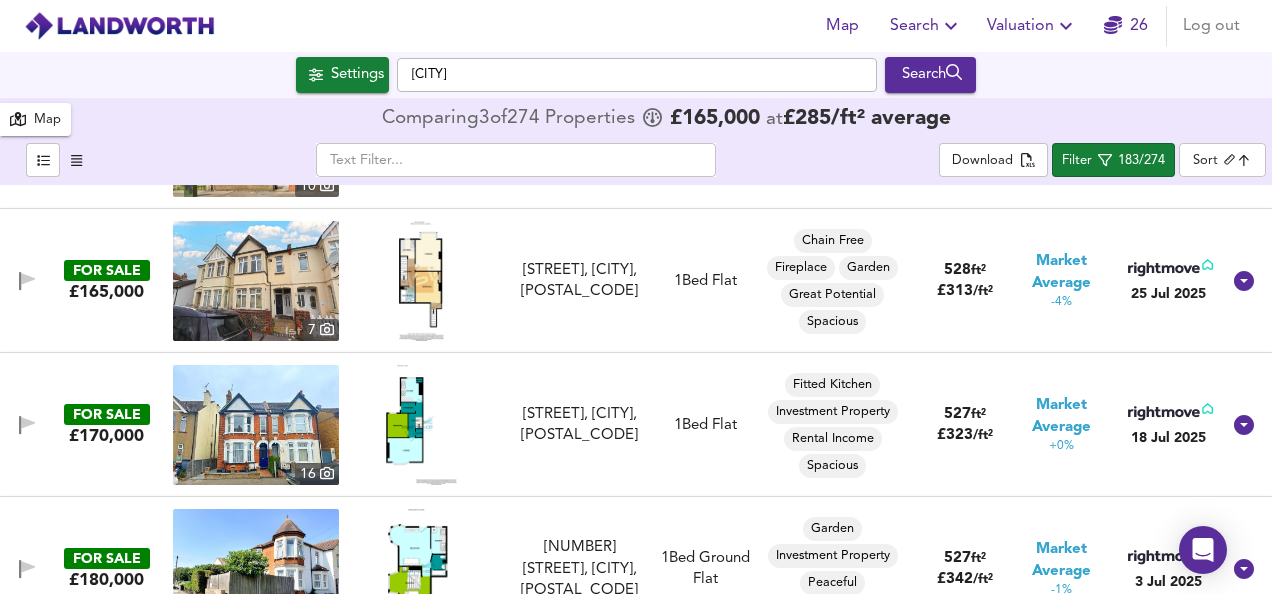 scroll, scrollTop: 5200, scrollLeft: 0, axis: vertical 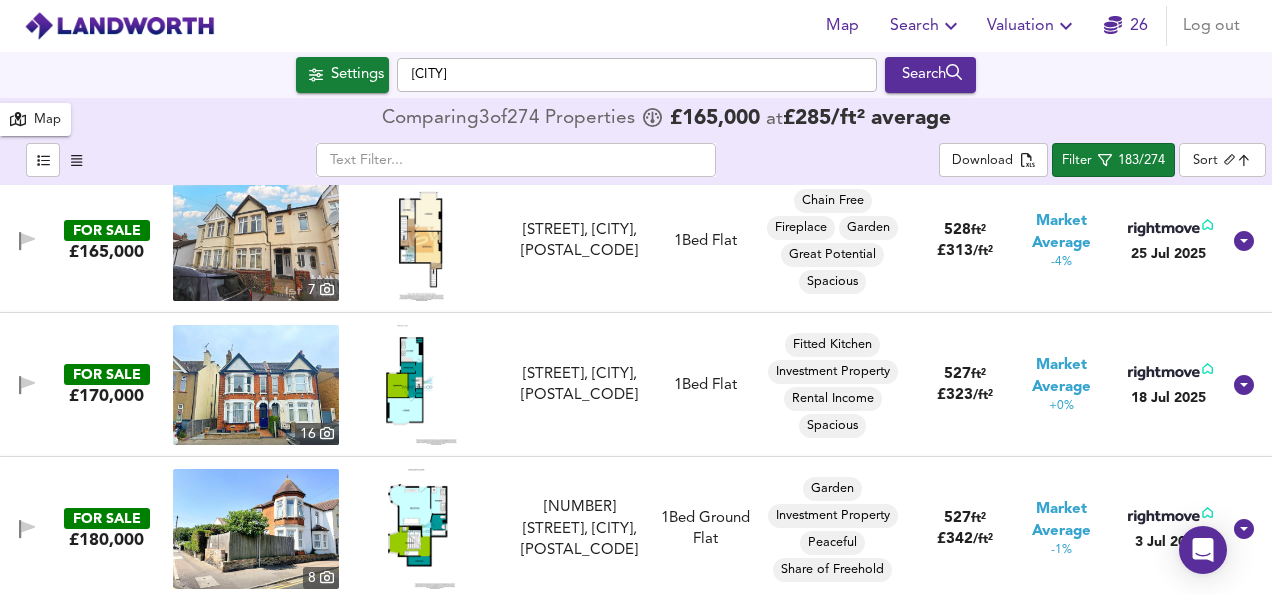 click at bounding box center [421, 385] 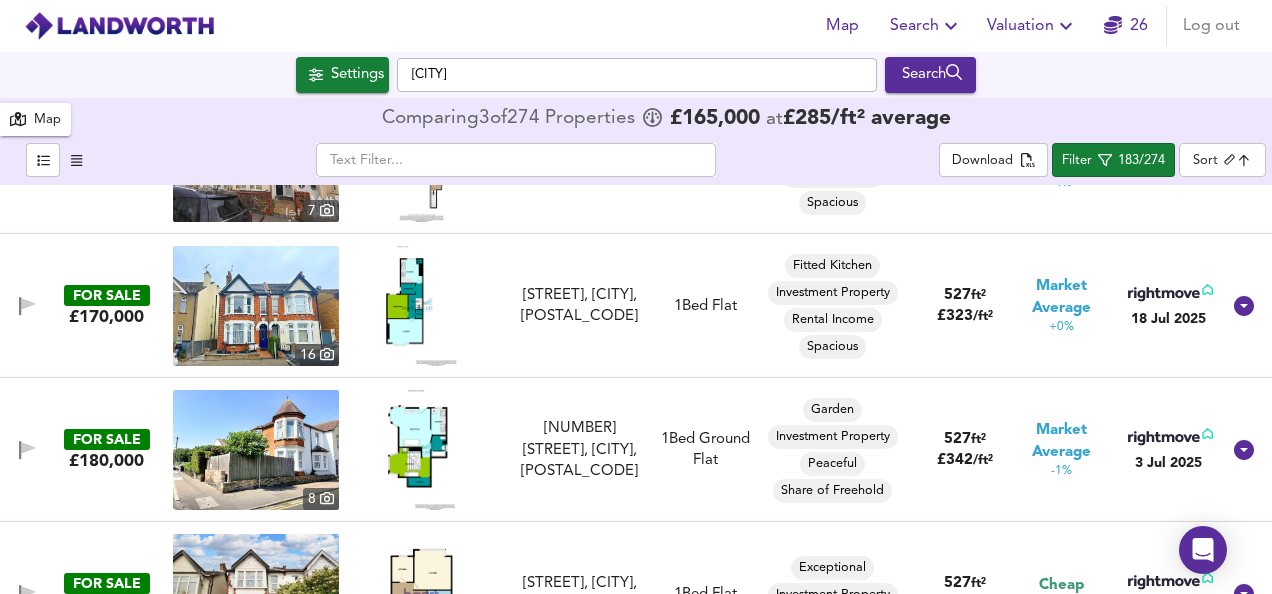 scroll, scrollTop: 5320, scrollLeft: 0, axis: vertical 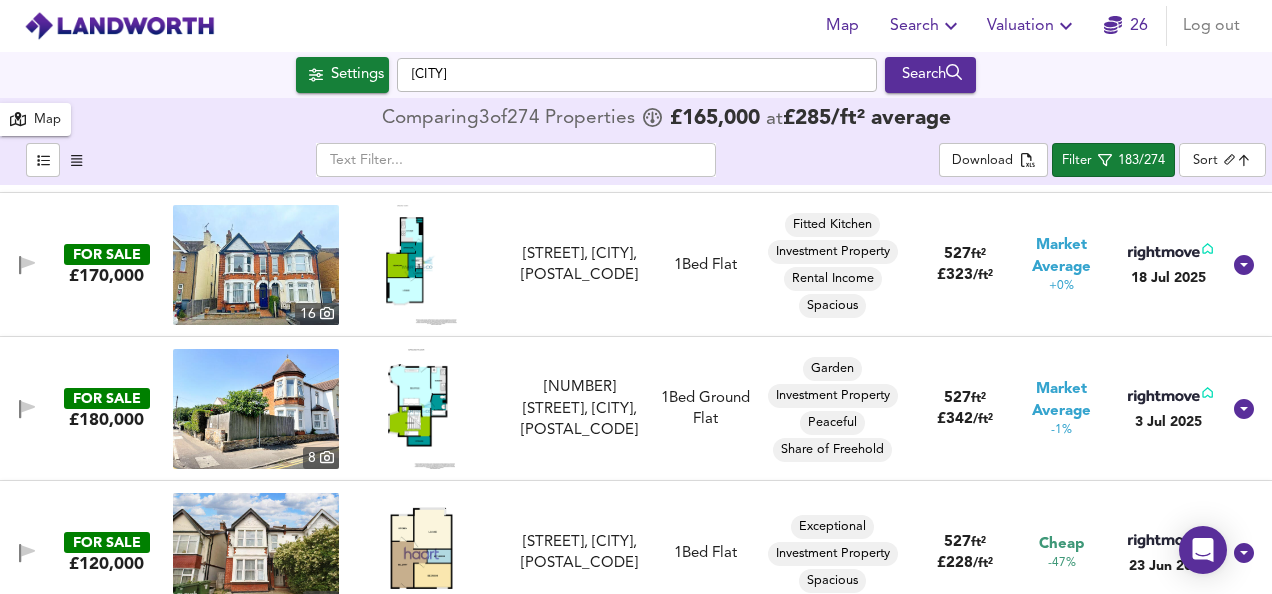 click at bounding box center [422, 409] 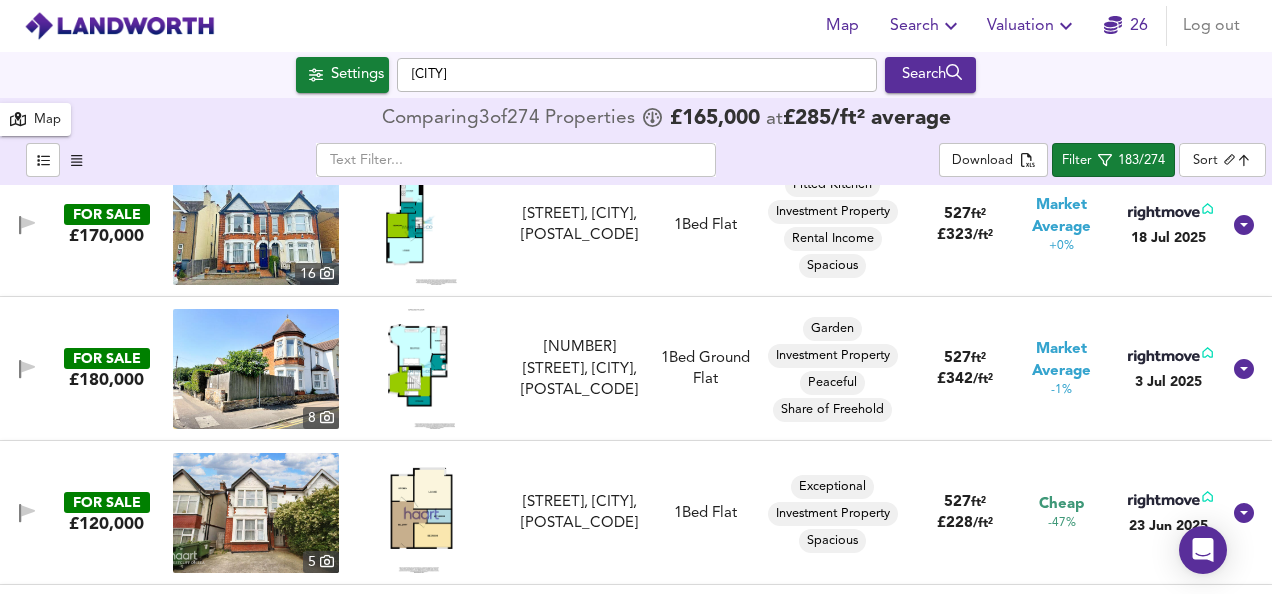 scroll, scrollTop: 5400, scrollLeft: 0, axis: vertical 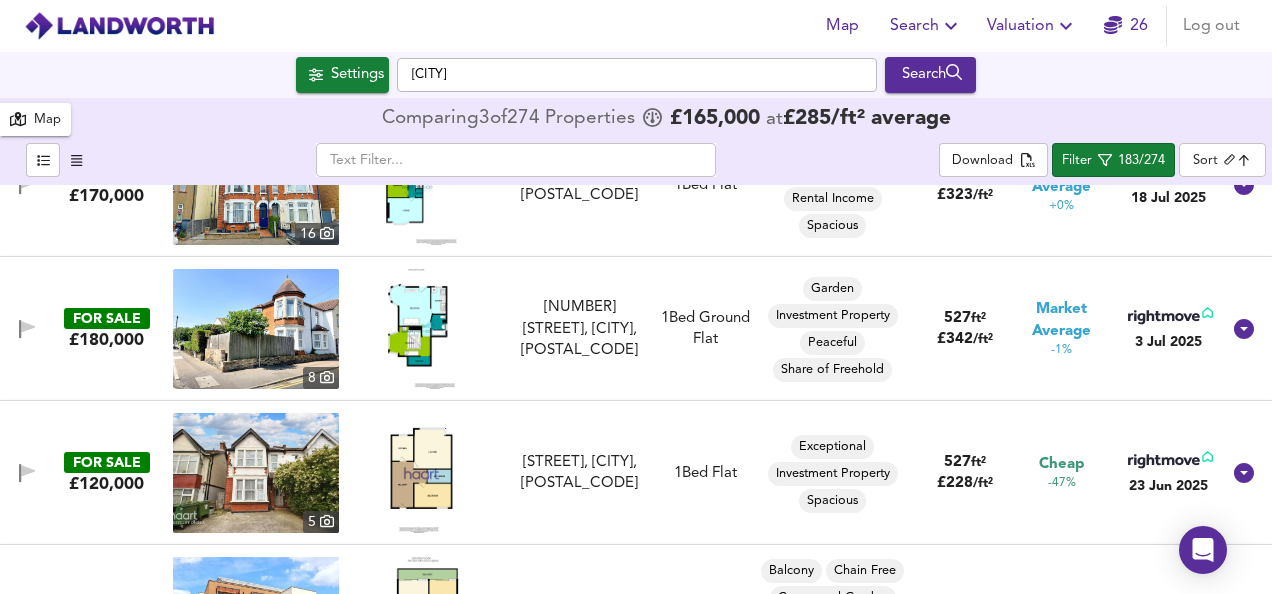 click at bounding box center (421, 473) 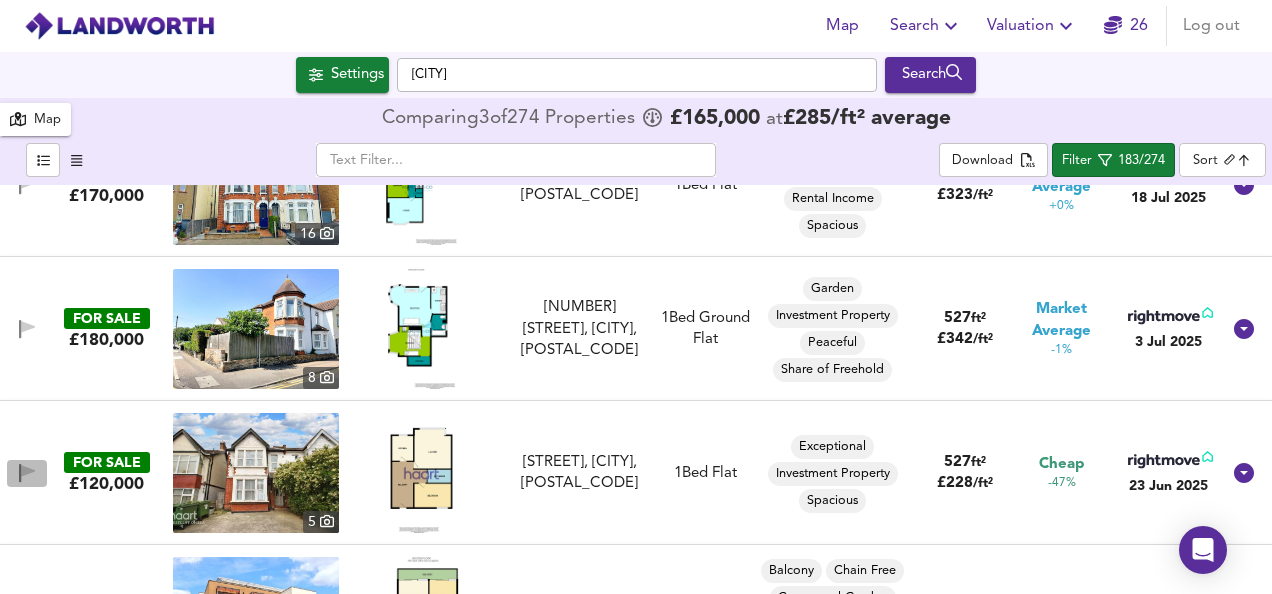 drag, startPoint x: 22, startPoint y: 469, endPoint x: 435, endPoint y: 402, distance: 418.39932 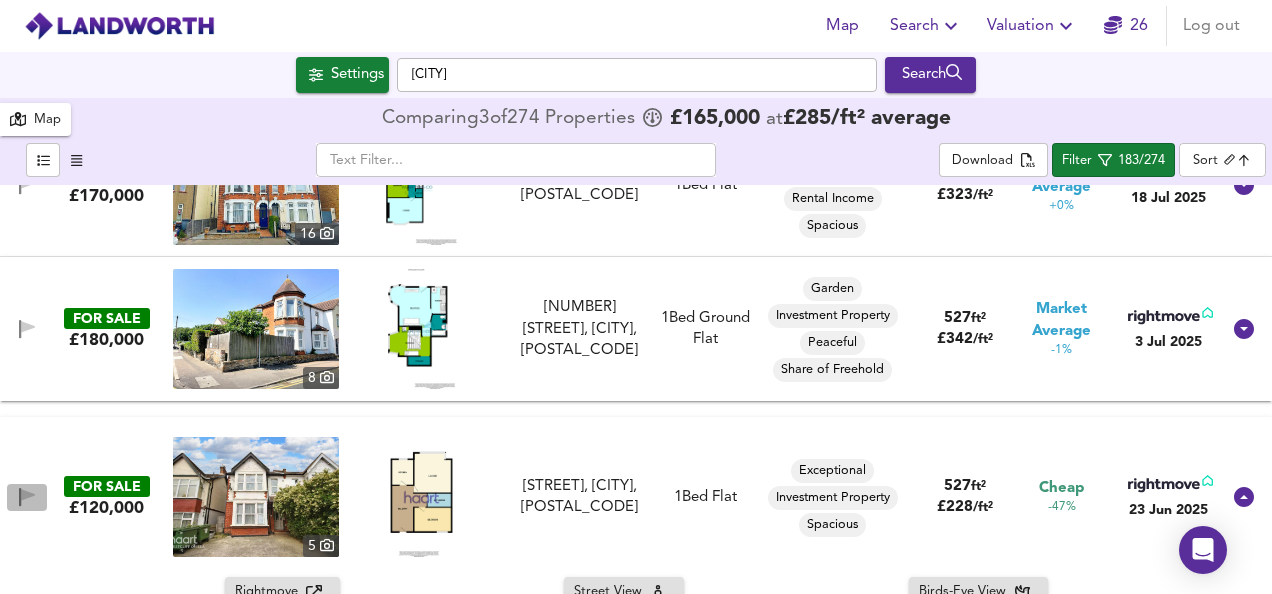 click 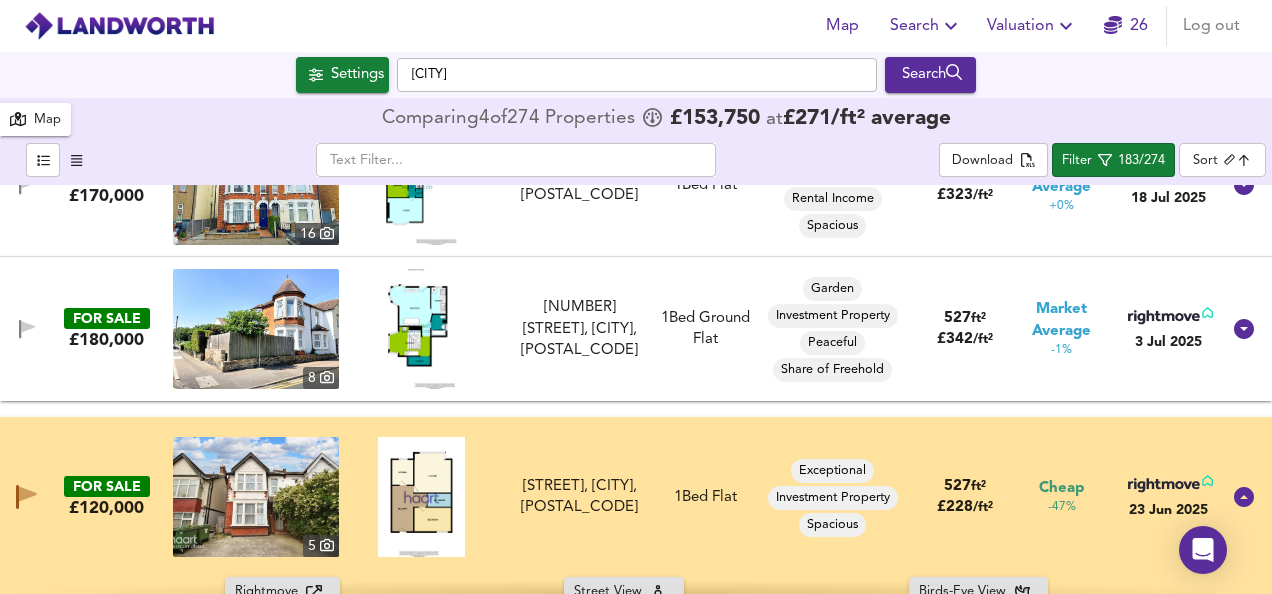 type 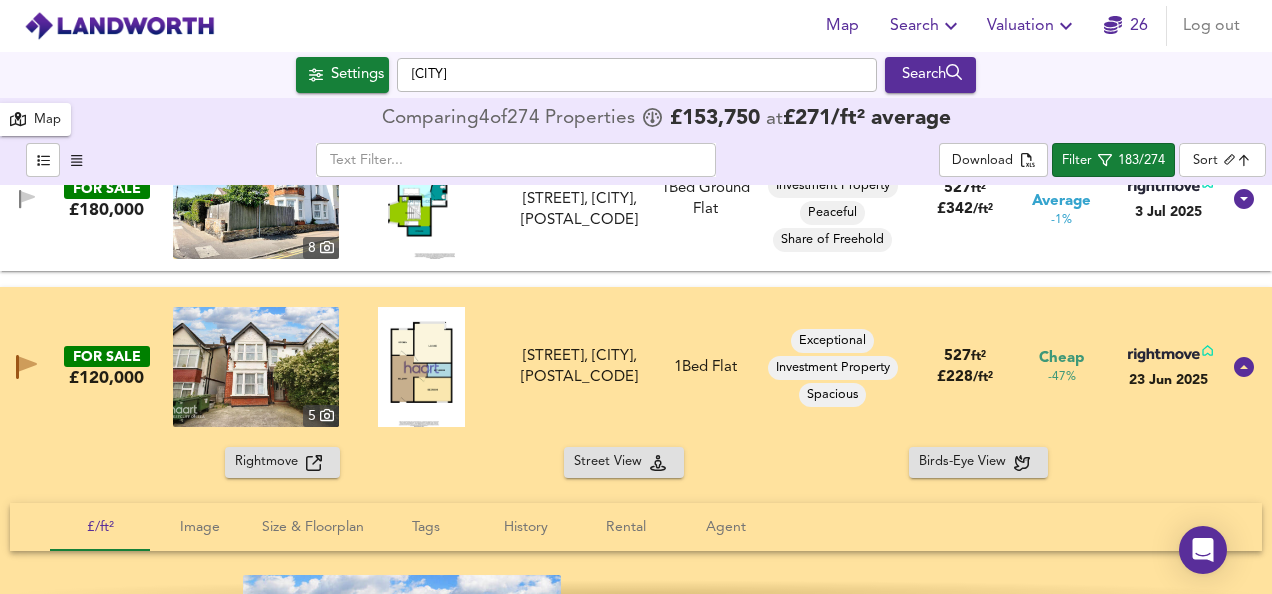 scroll, scrollTop: 5560, scrollLeft: 0, axis: vertical 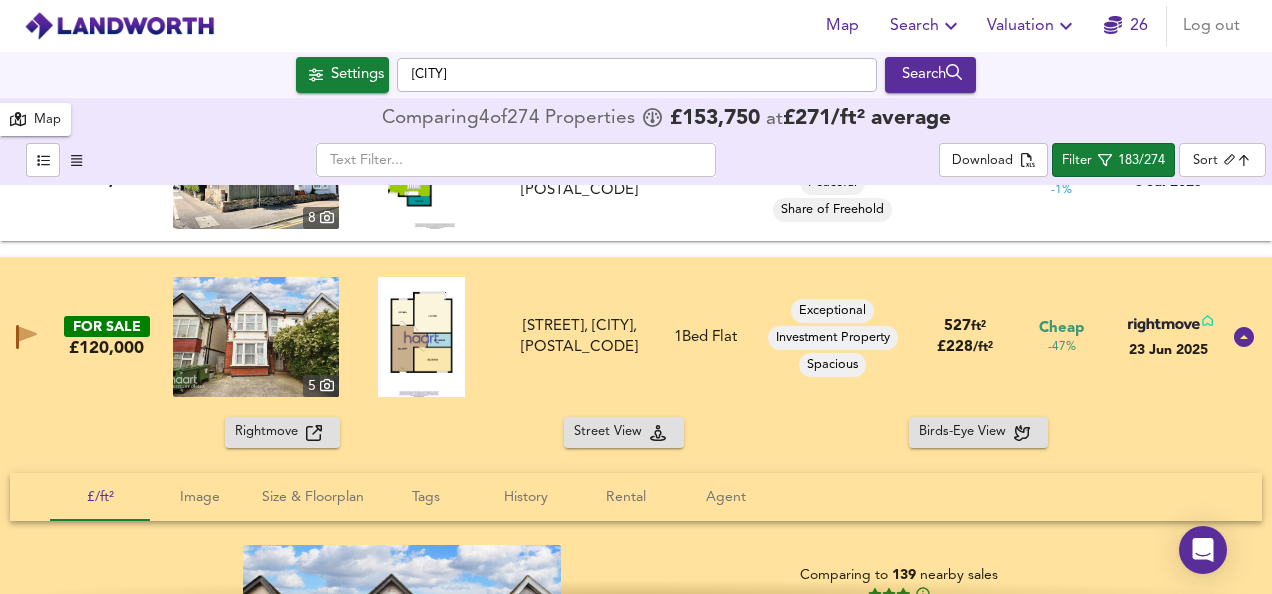 click on "FOR SALE £120,000     5     Valkyrie Road, WESTCLIFF-ON-SEA, SS0 8BY Valkyrie Road, WESTCLIFF-ON-SEA, SS0 8BY 1  Bed   Flat Exceptional Investment Property Spacious 527 ft² £ 228 / ft² Cheap -47% 23 Jun 2025" at bounding box center (612, 337) 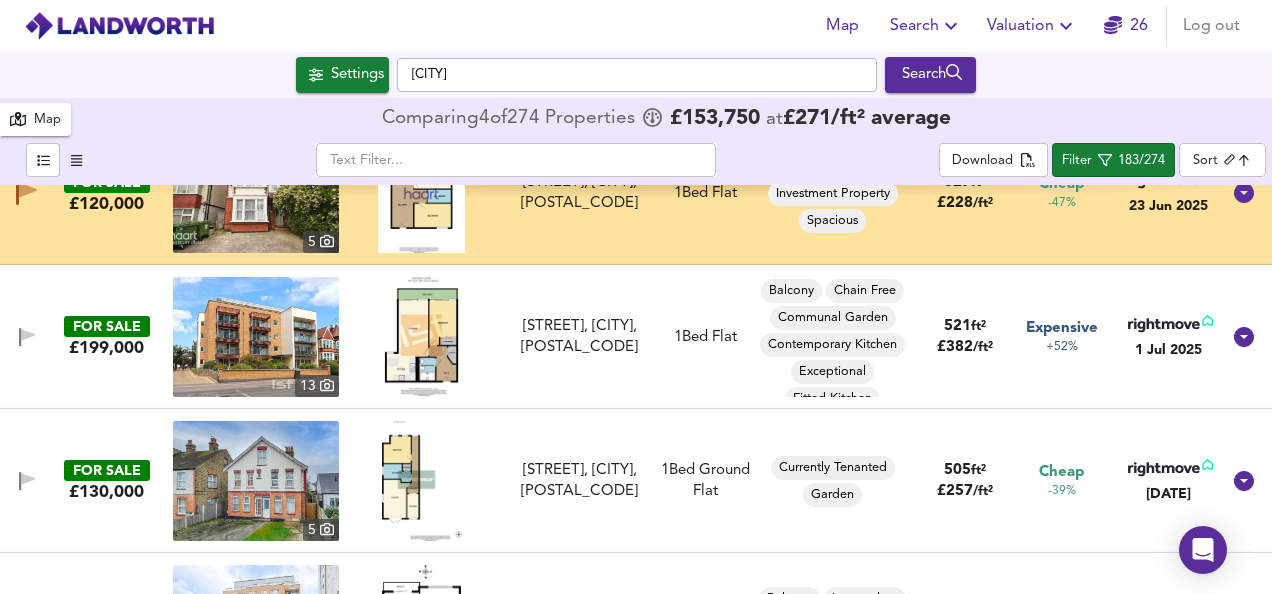 scroll, scrollTop: 5720, scrollLeft: 0, axis: vertical 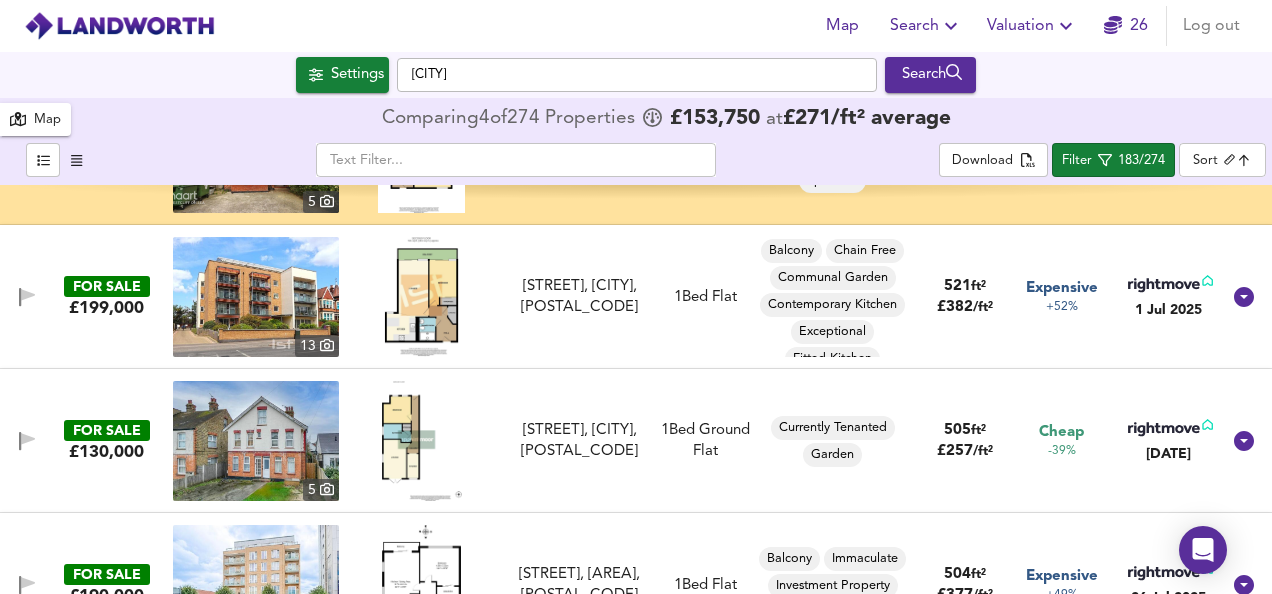 click at bounding box center (422, 441) 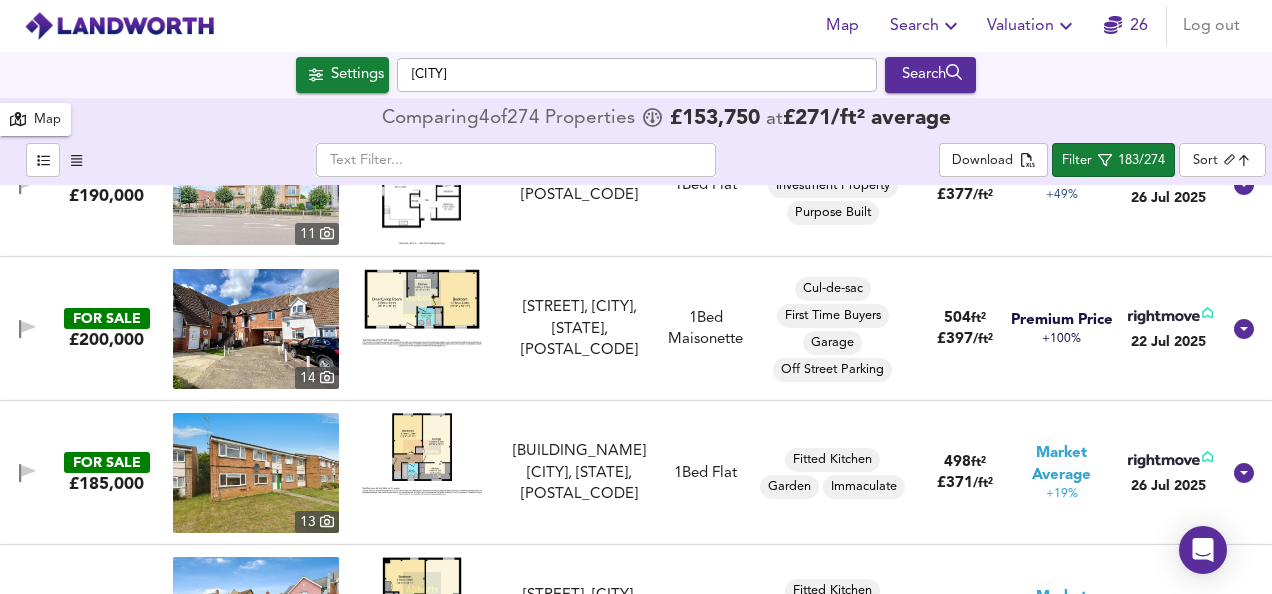 scroll, scrollTop: 6160, scrollLeft: 0, axis: vertical 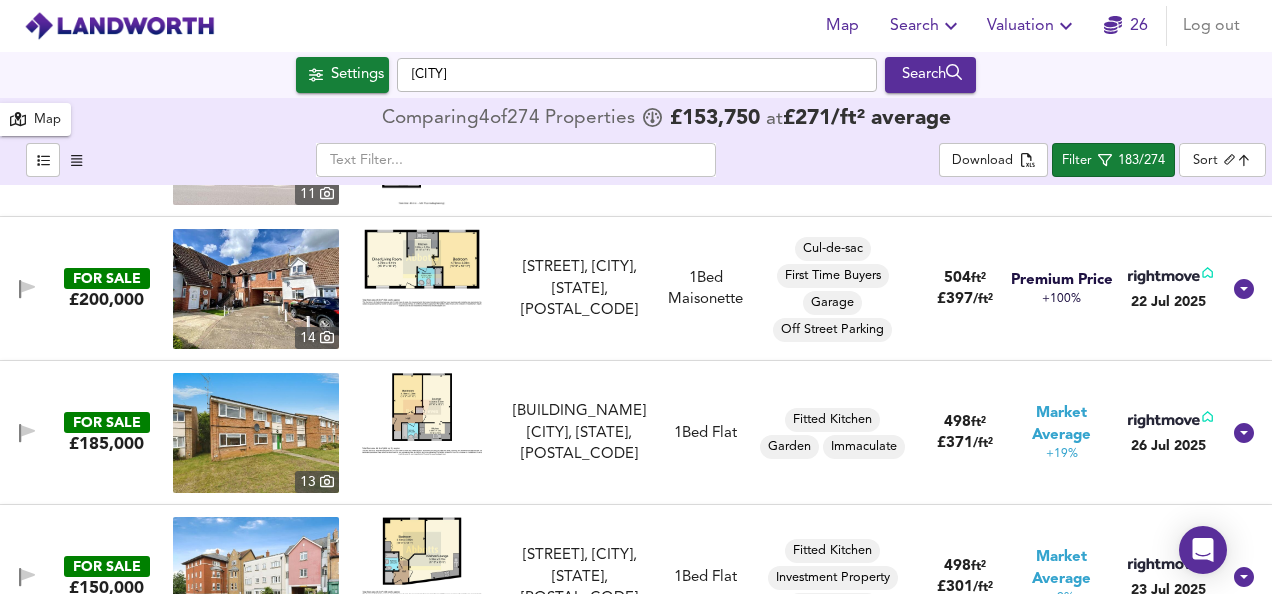 click at bounding box center (422, 414) 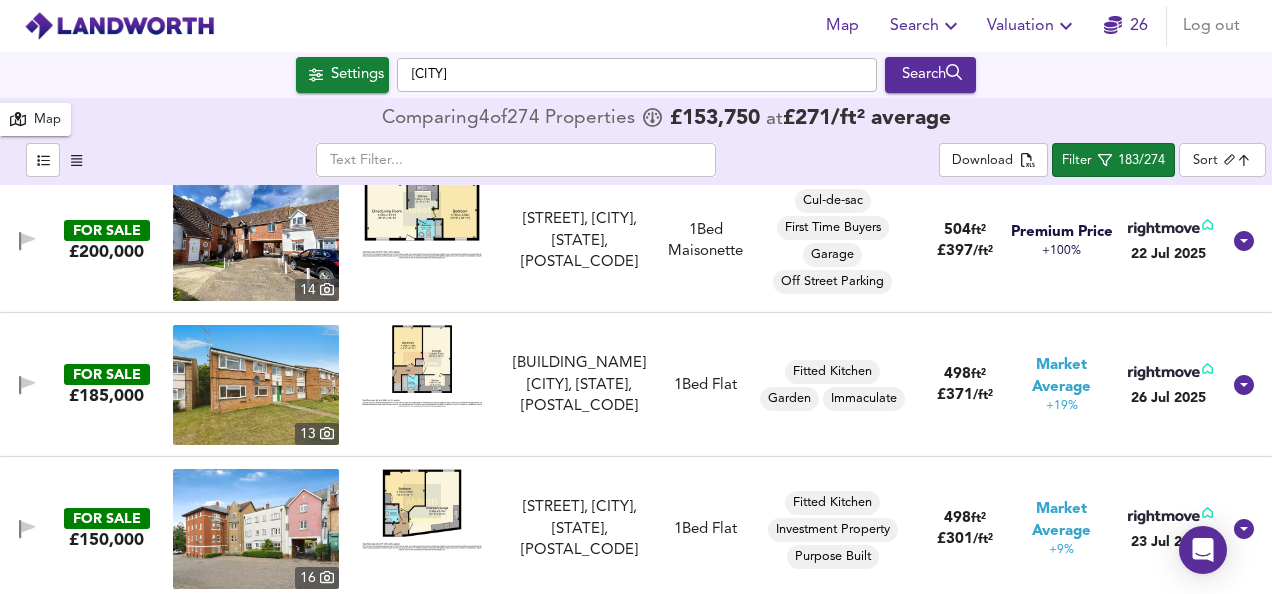 scroll, scrollTop: 6240, scrollLeft: 0, axis: vertical 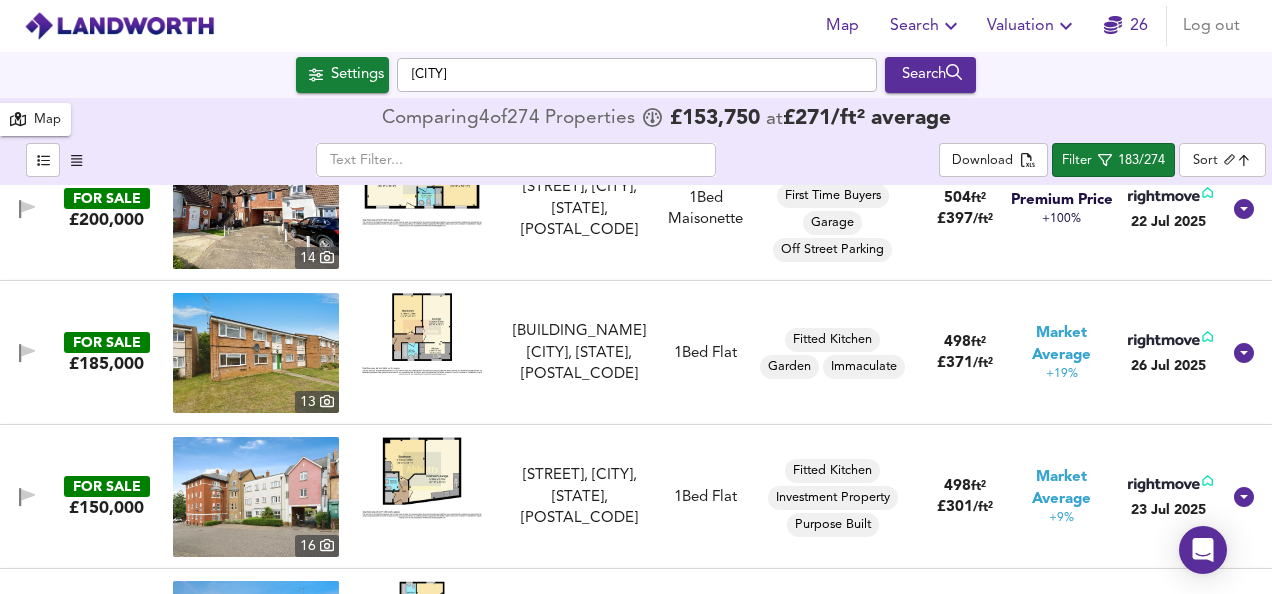 click at bounding box center (422, 477) 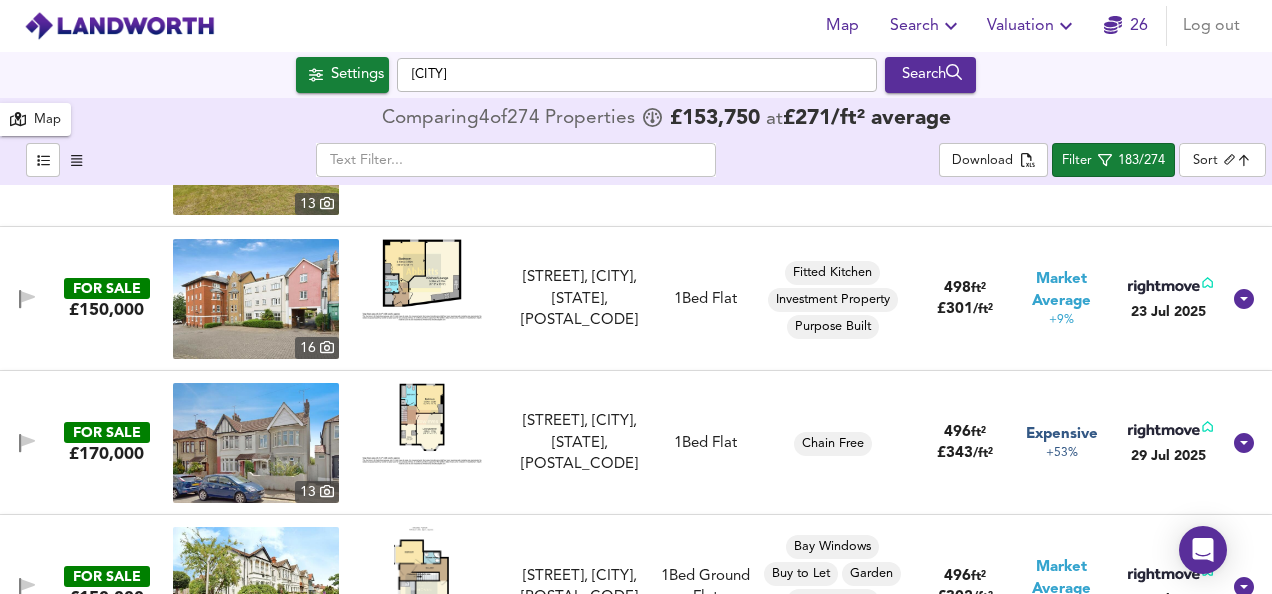 scroll, scrollTop: 6440, scrollLeft: 0, axis: vertical 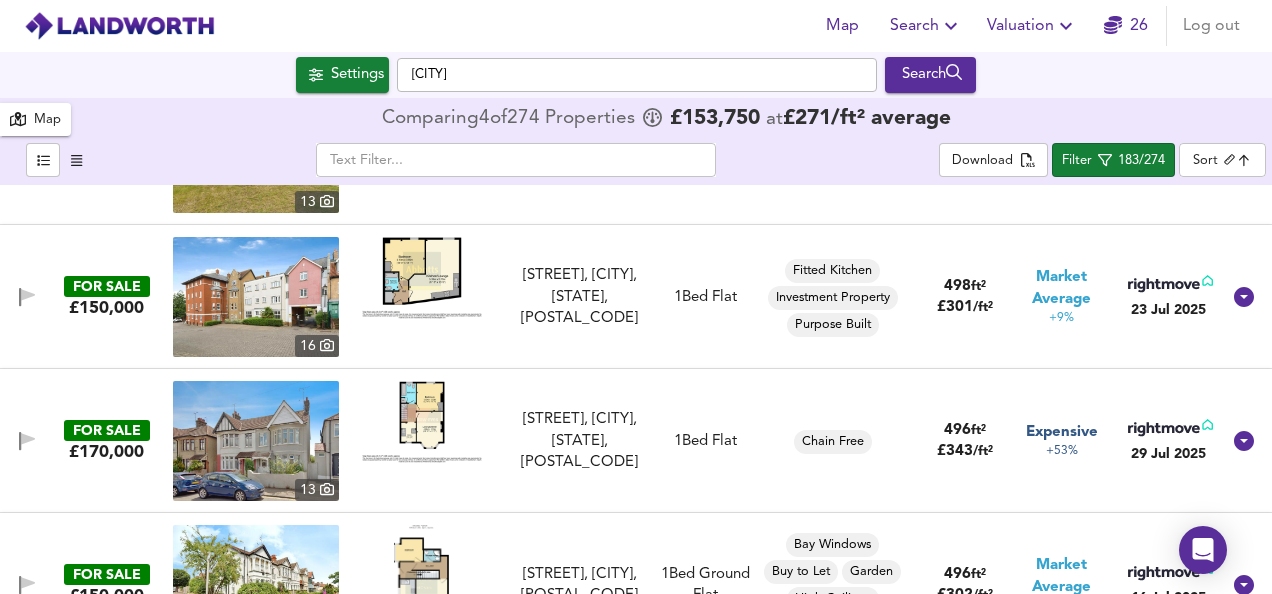 click at bounding box center [422, 422] 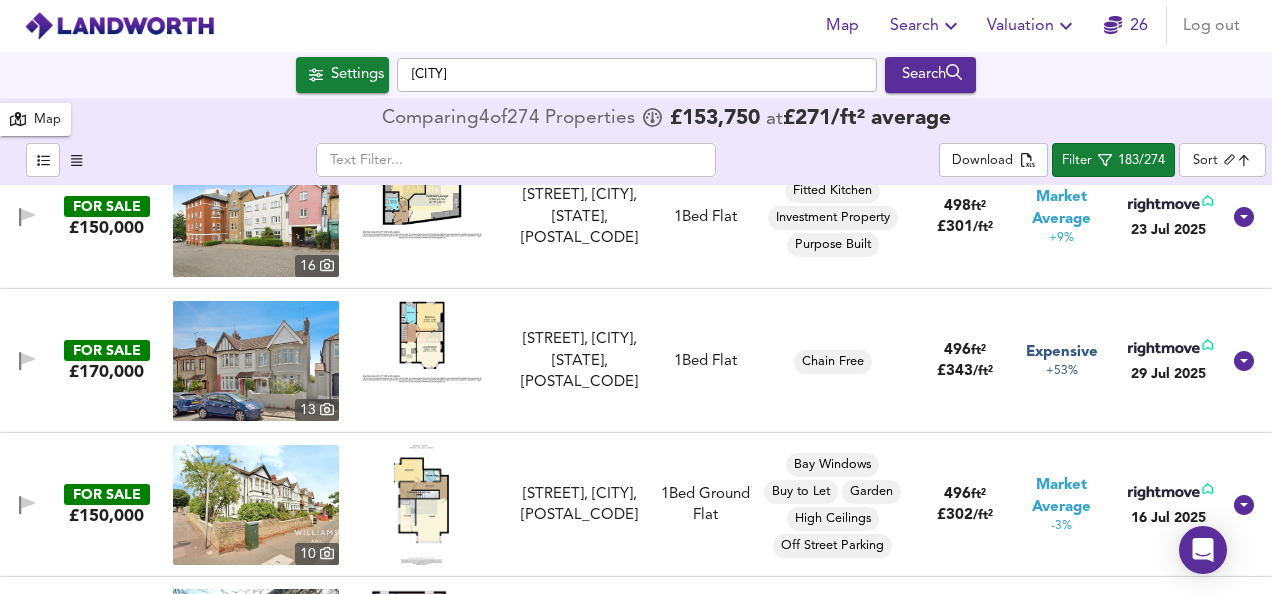 scroll, scrollTop: 6560, scrollLeft: 0, axis: vertical 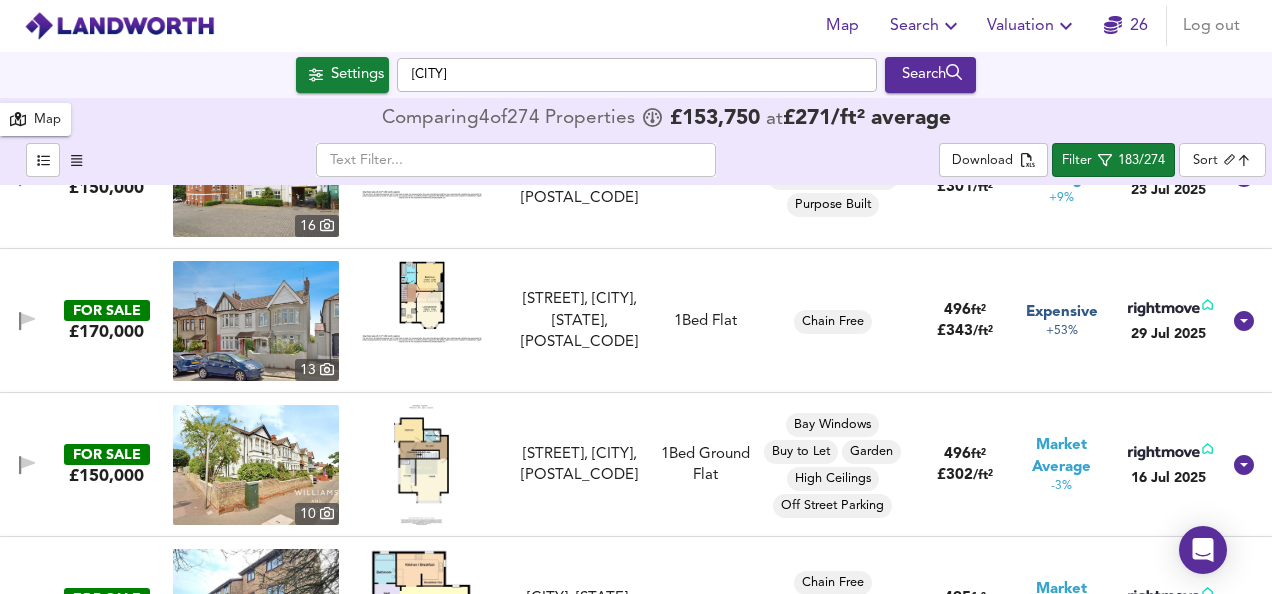 click at bounding box center [421, 465] 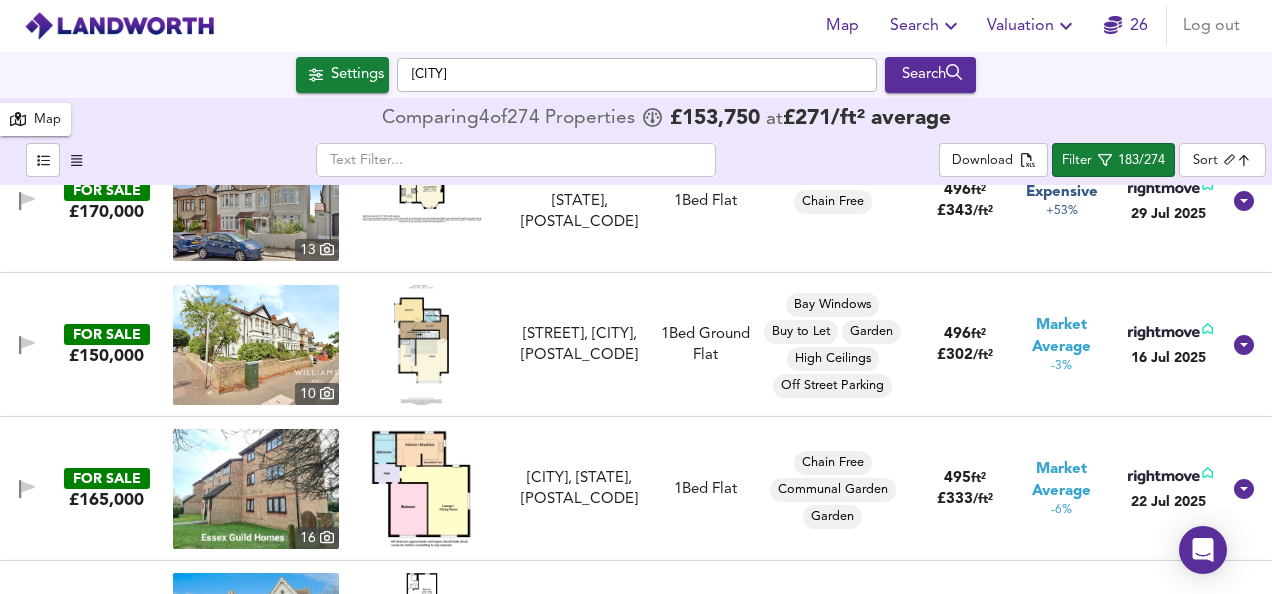 scroll, scrollTop: 6720, scrollLeft: 0, axis: vertical 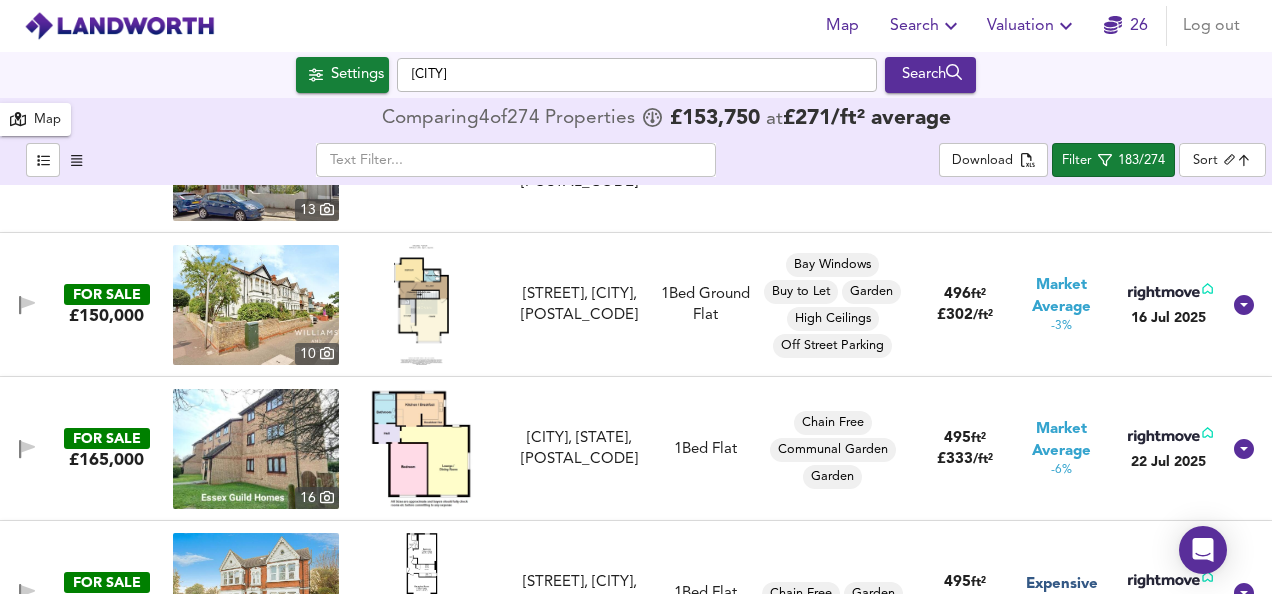 click at bounding box center [421, 449] 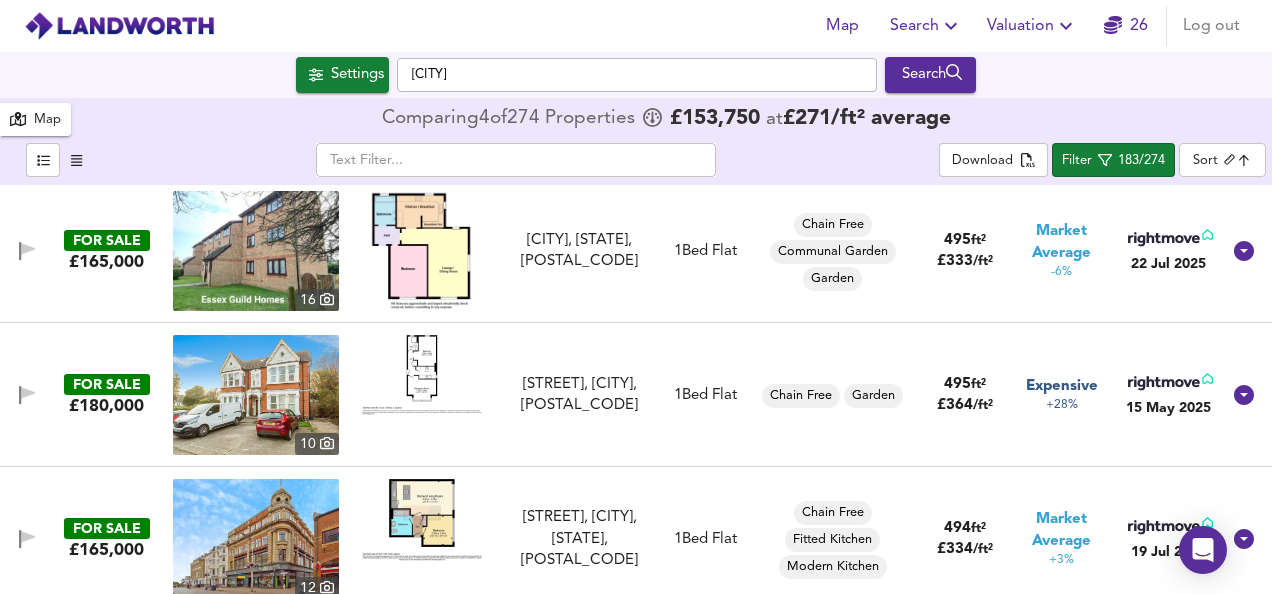 scroll, scrollTop: 6920, scrollLeft: 0, axis: vertical 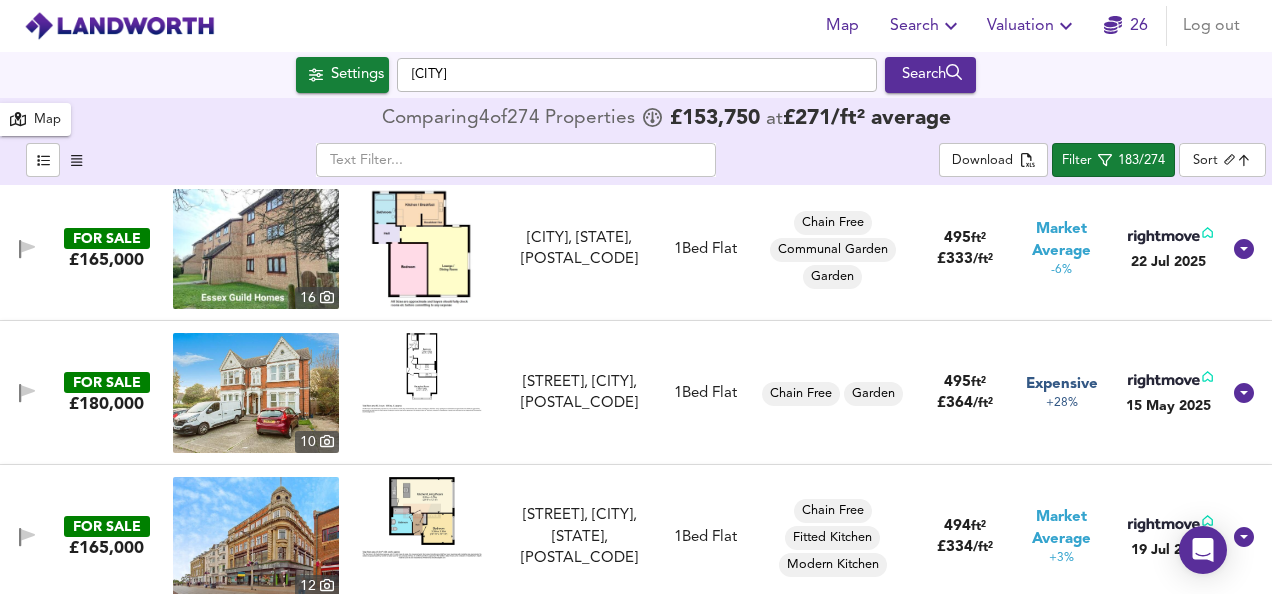 click at bounding box center (422, 373) 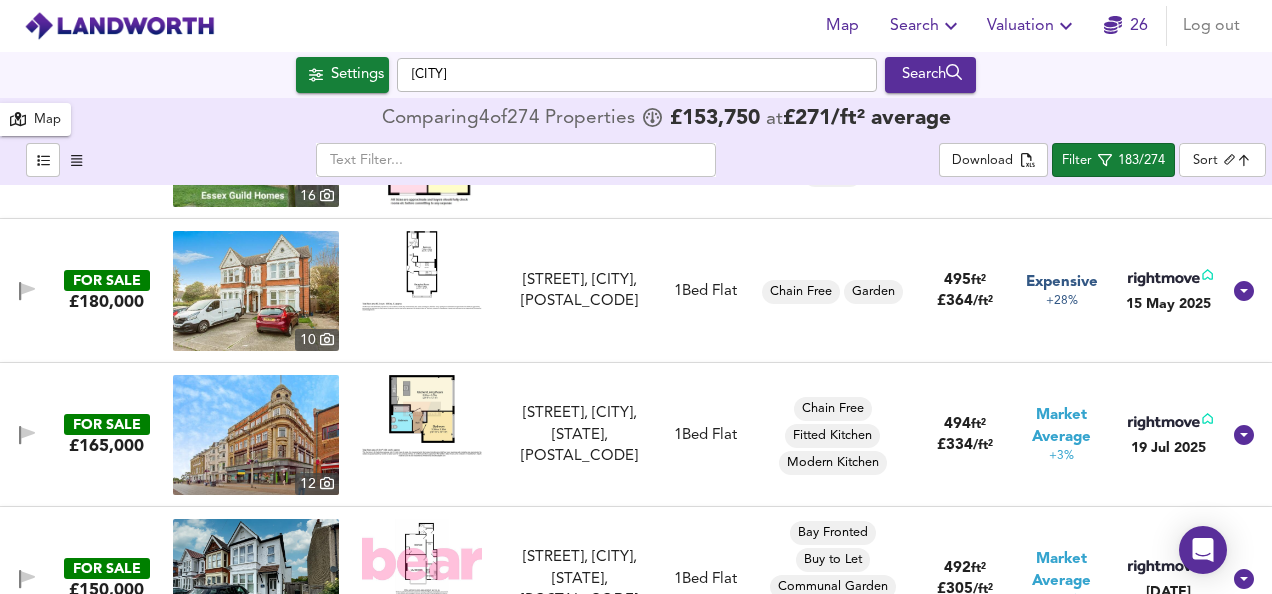 scroll, scrollTop: 7040, scrollLeft: 0, axis: vertical 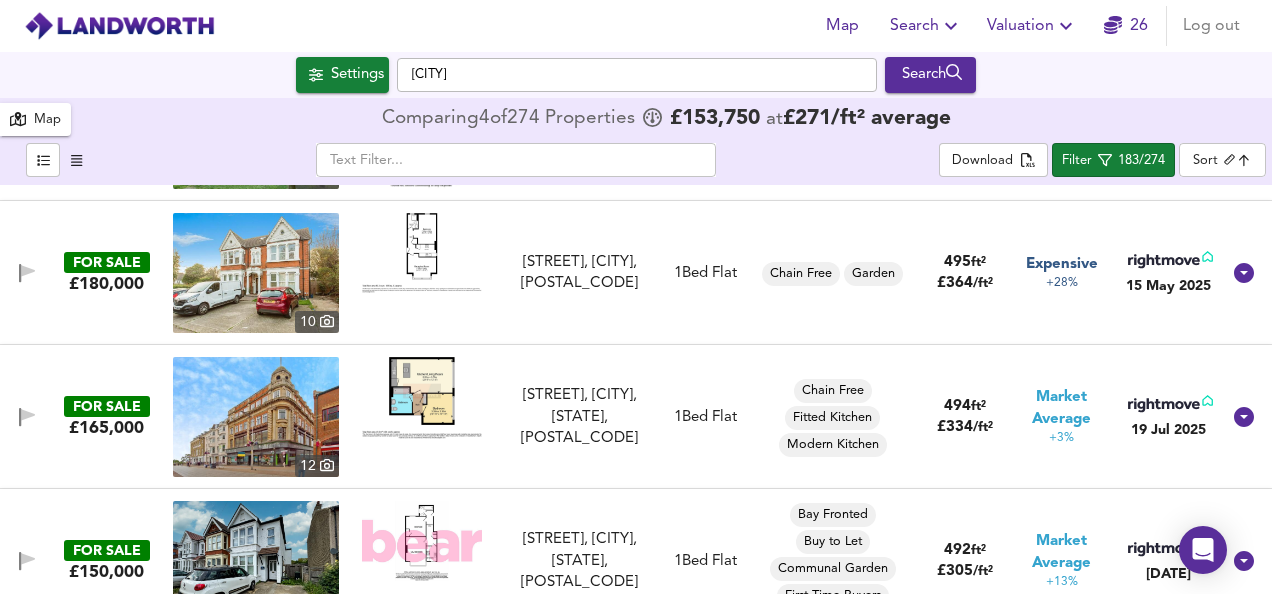 click at bounding box center [422, 397] 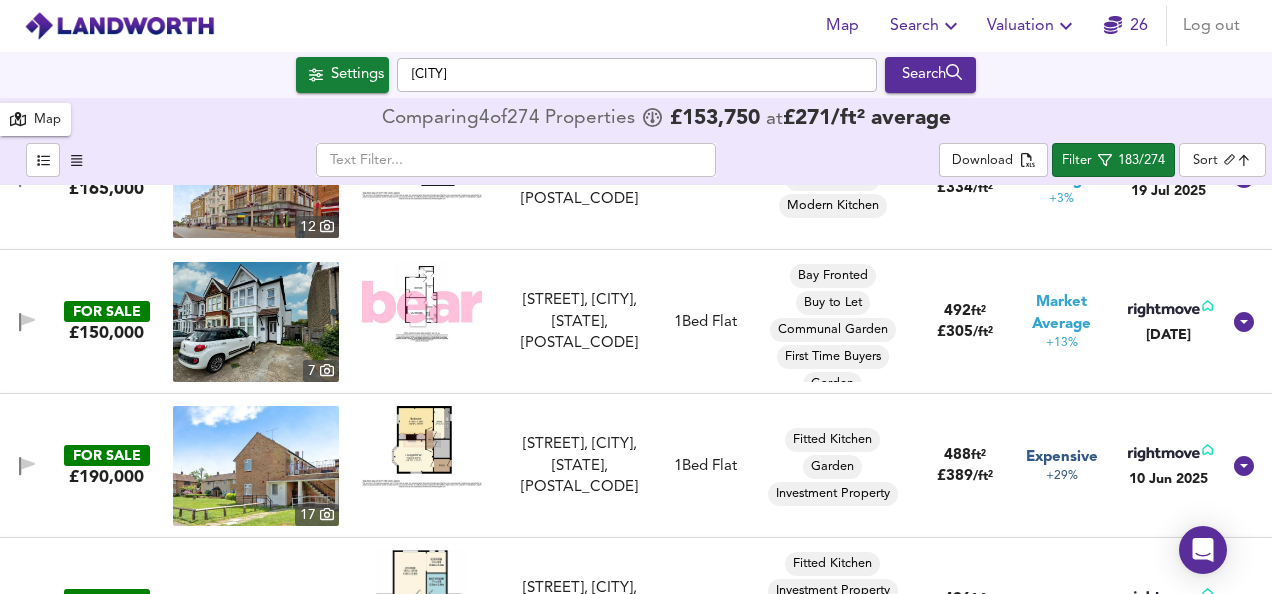 scroll, scrollTop: 7320, scrollLeft: 0, axis: vertical 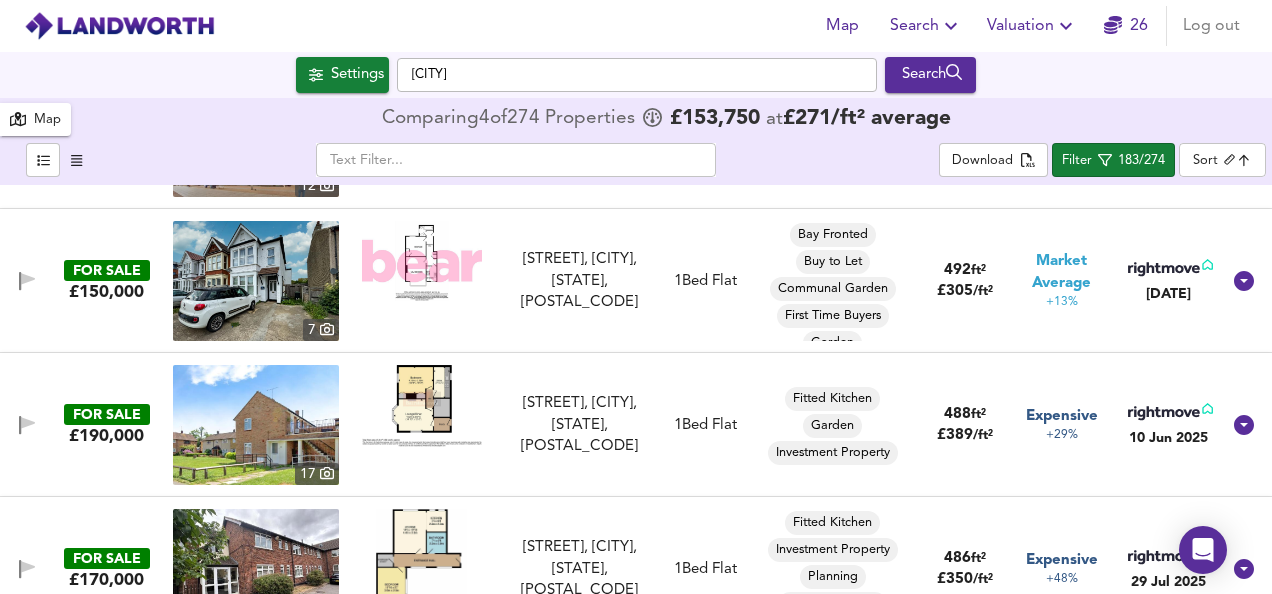 click at bounding box center [422, 261] 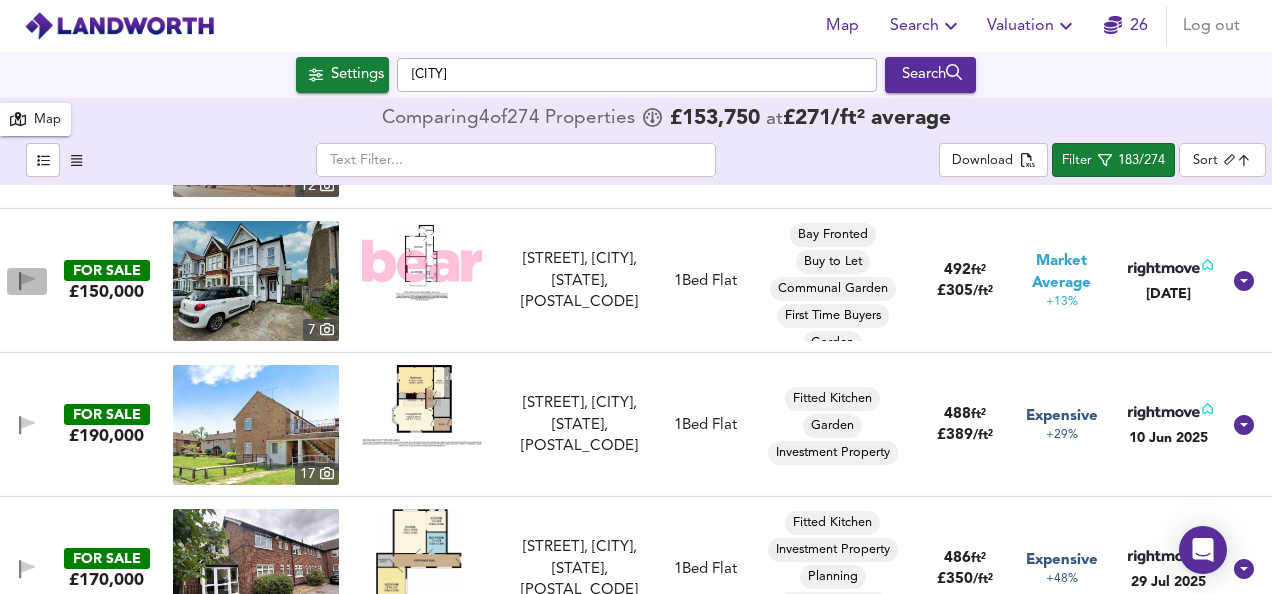 click 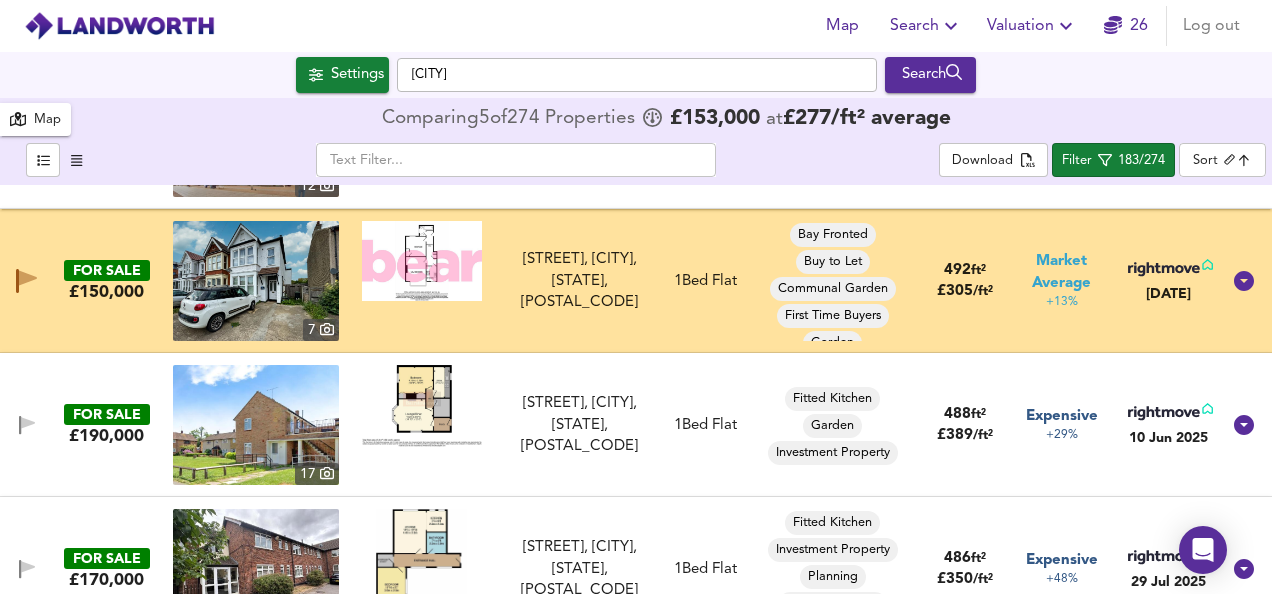 type 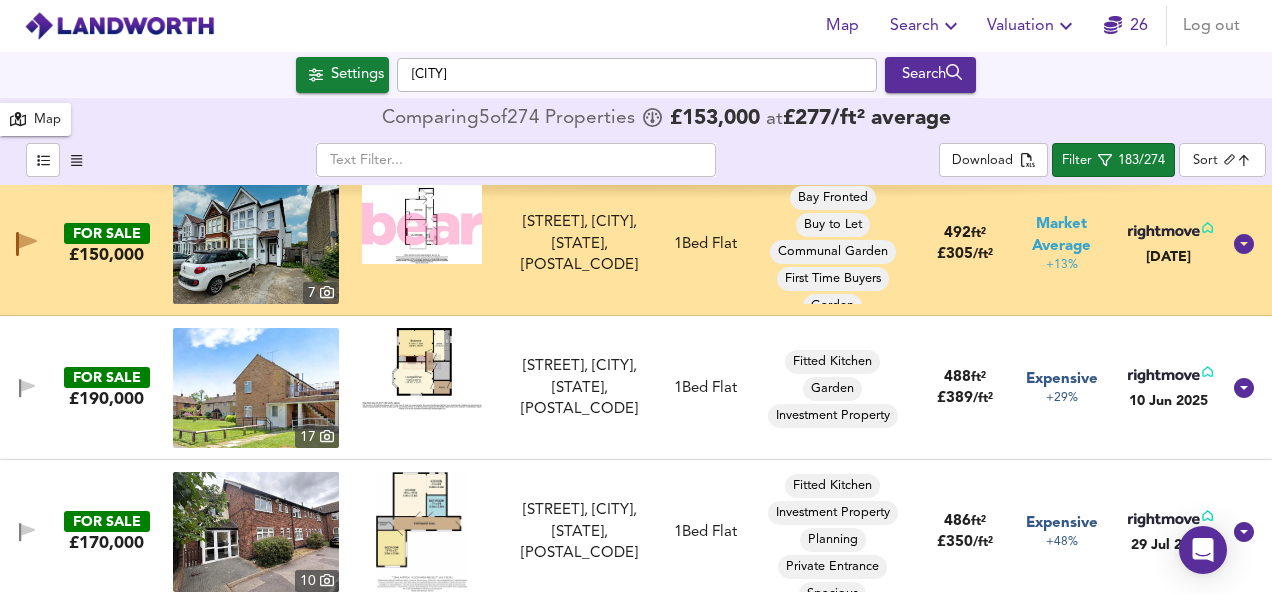 scroll, scrollTop: 7360, scrollLeft: 0, axis: vertical 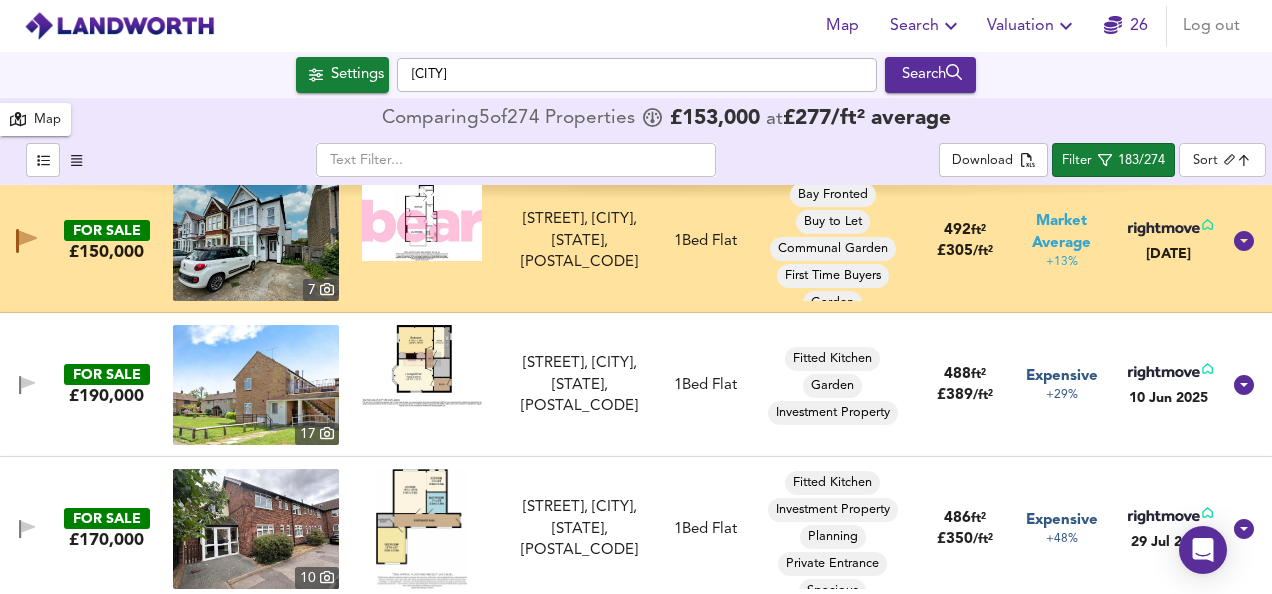 click at bounding box center [422, 365] 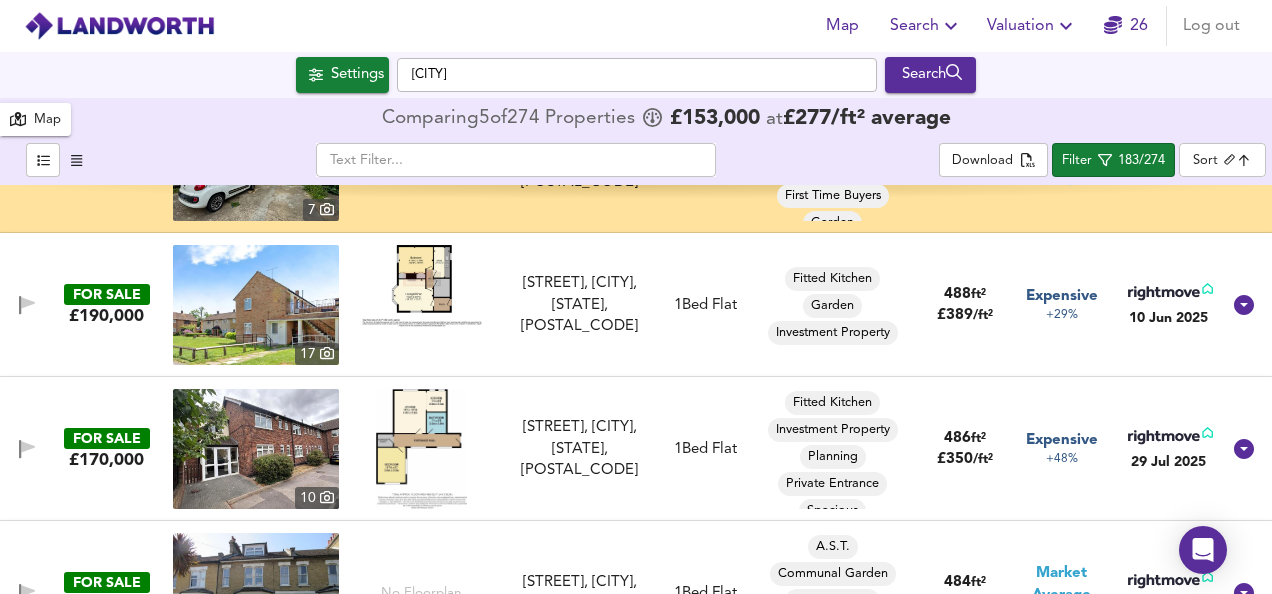 scroll, scrollTop: 7480, scrollLeft: 0, axis: vertical 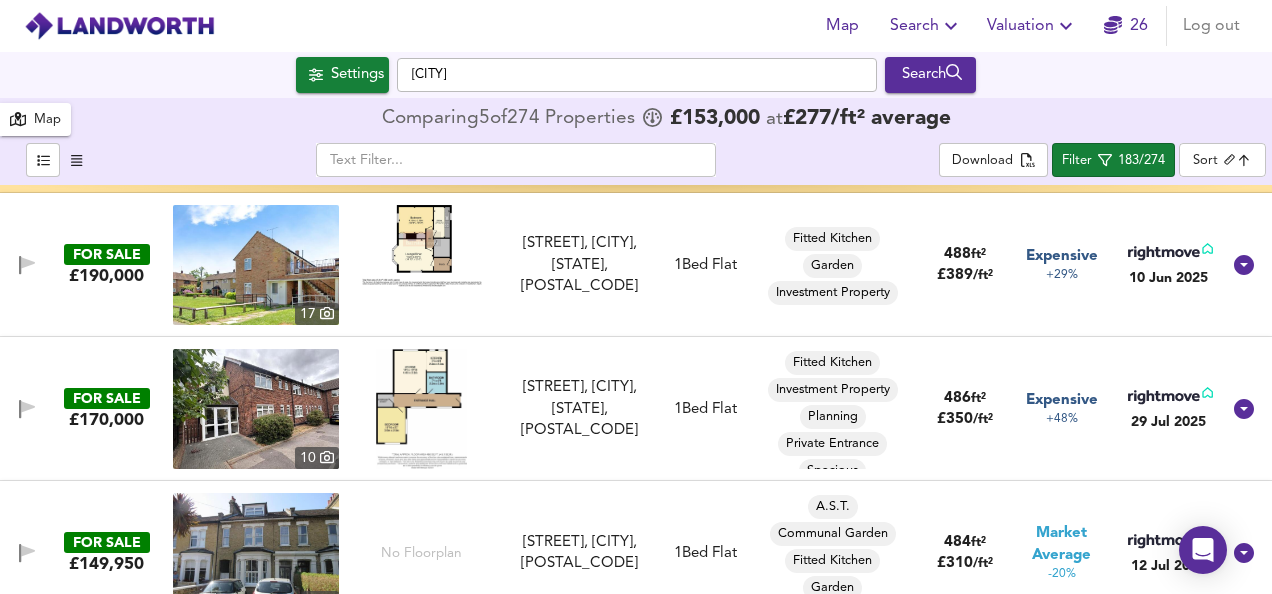 click at bounding box center [421, 409] 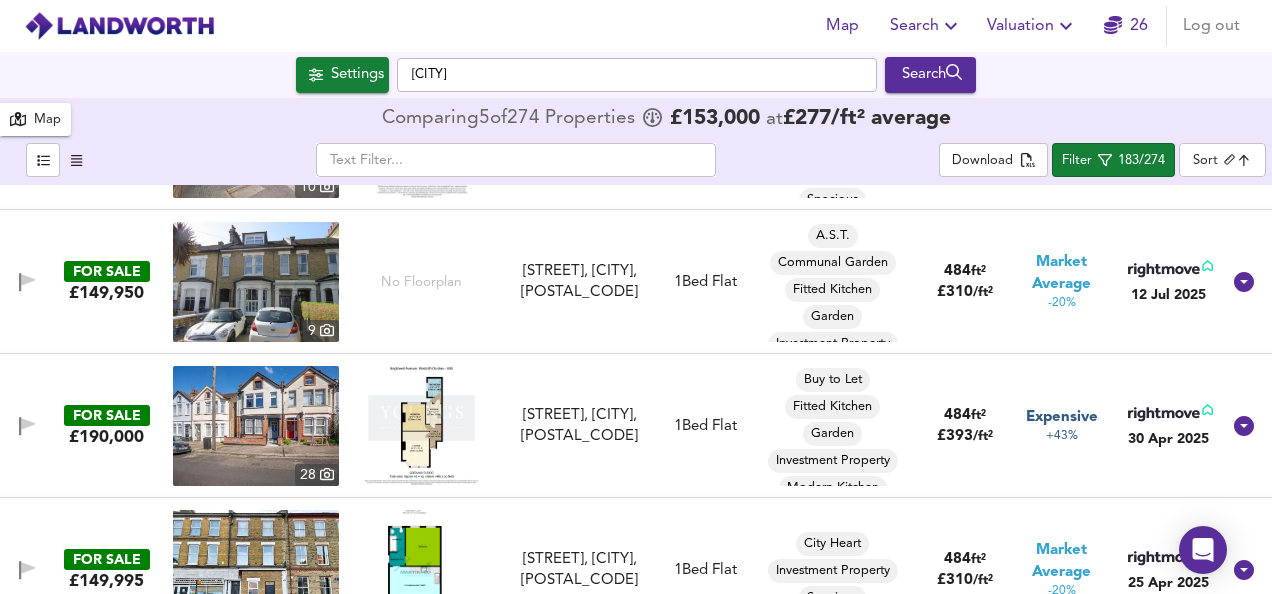 scroll, scrollTop: 7760, scrollLeft: 0, axis: vertical 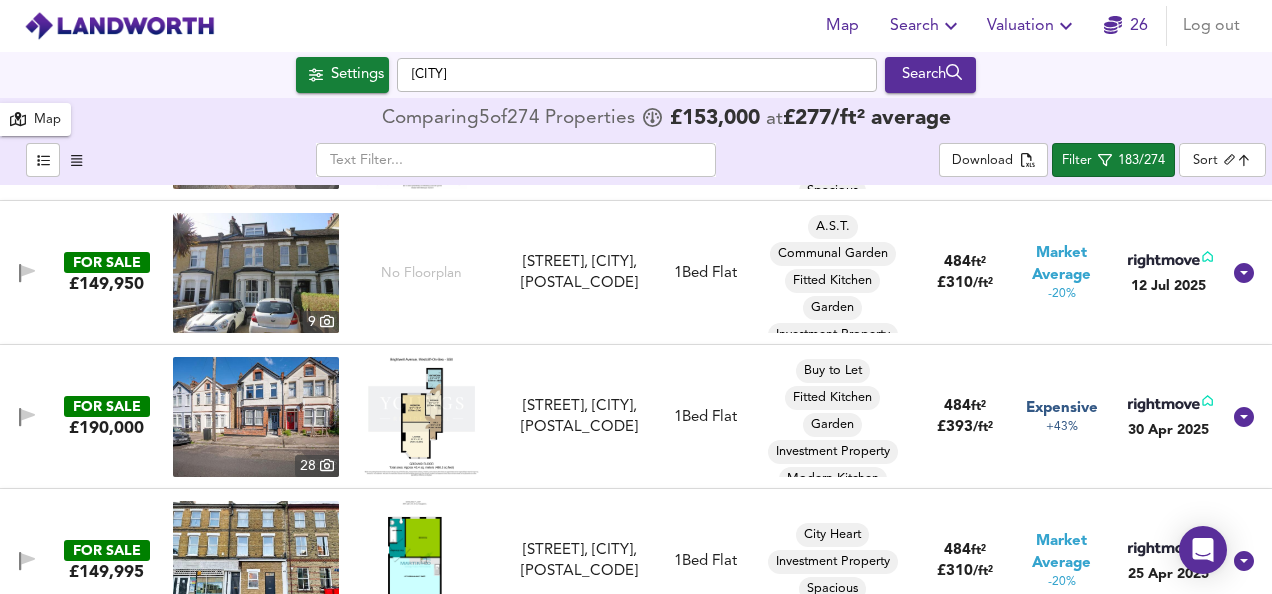 click at bounding box center [421, 417] 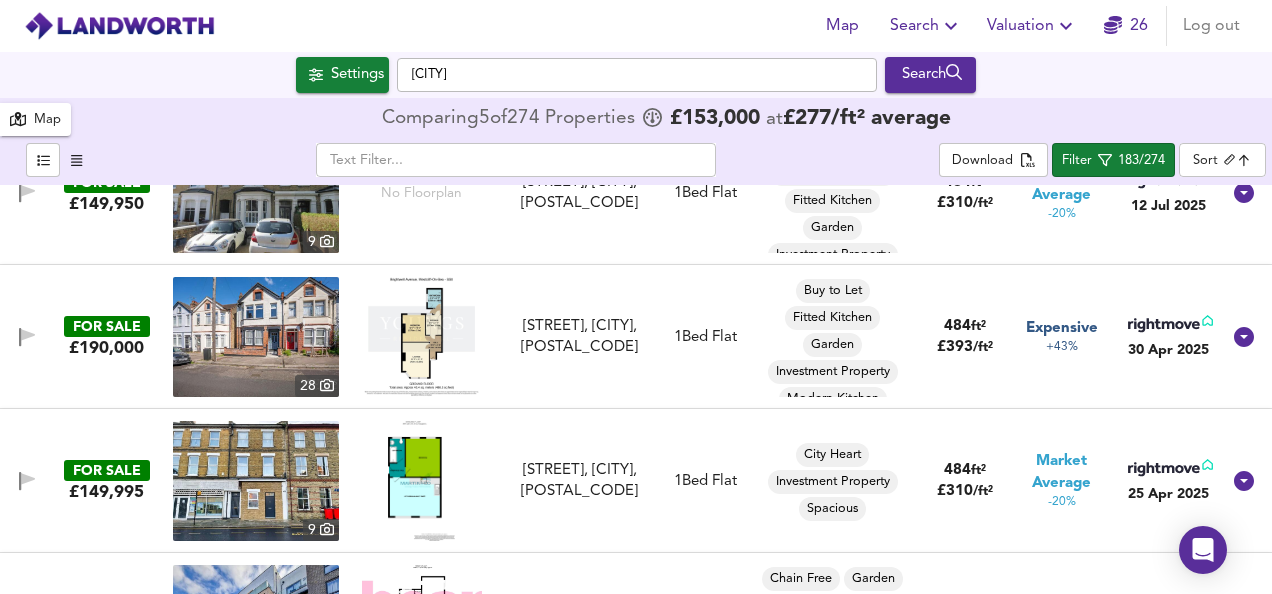 scroll, scrollTop: 7880, scrollLeft: 0, axis: vertical 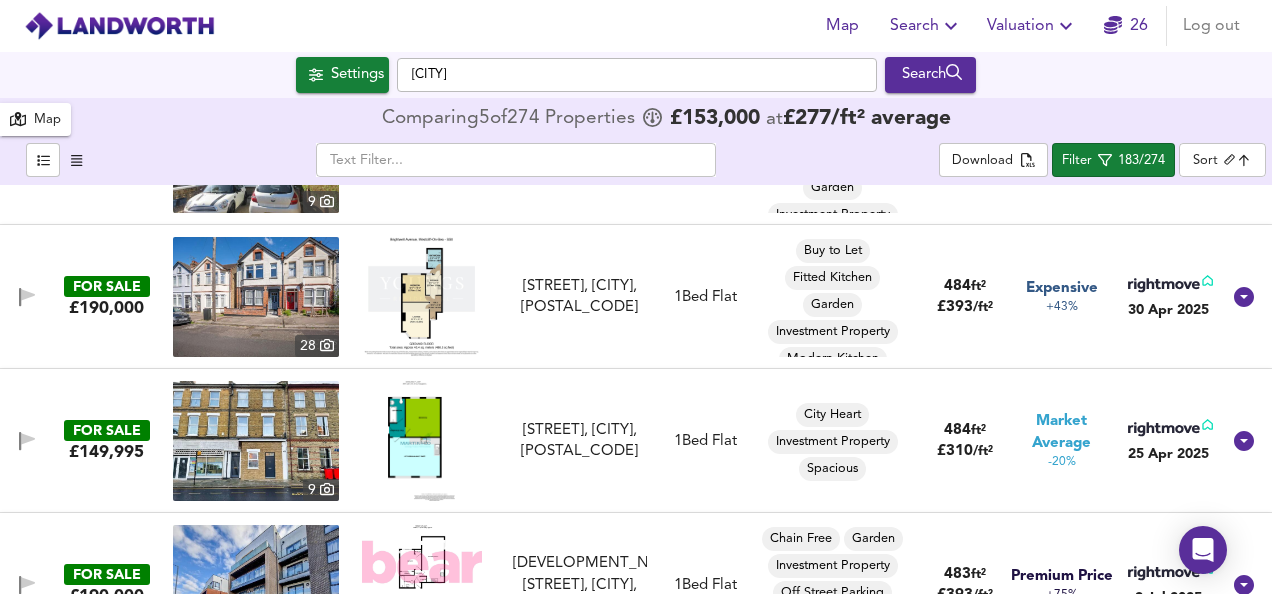 click at bounding box center (421, 441) 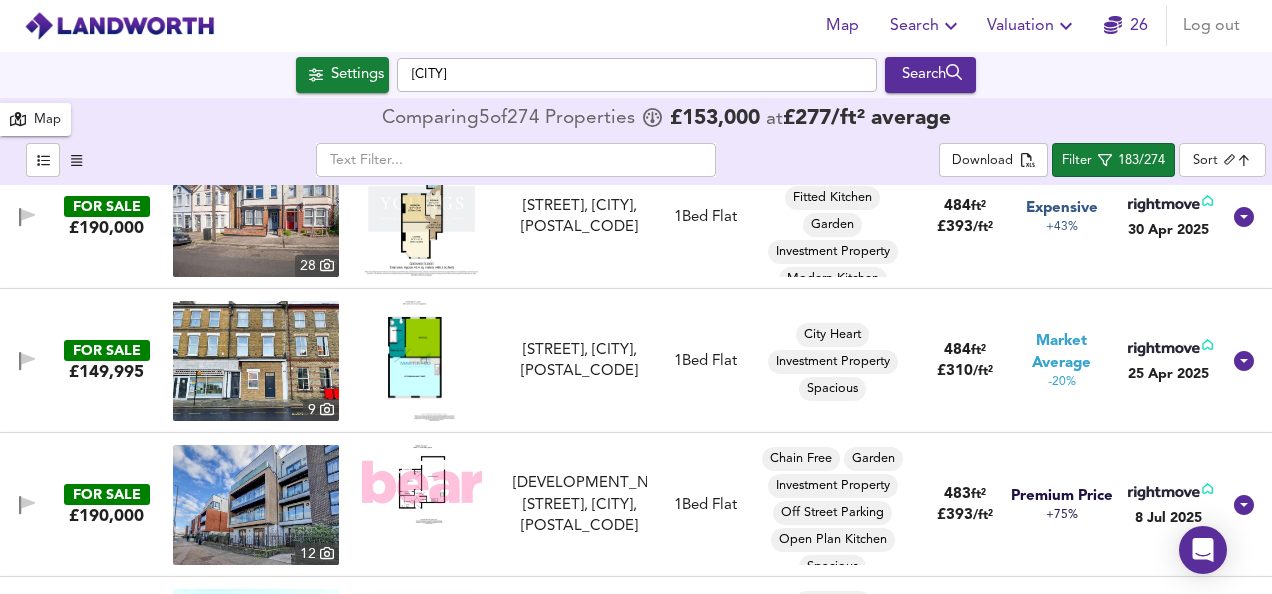 scroll, scrollTop: 8000, scrollLeft: 0, axis: vertical 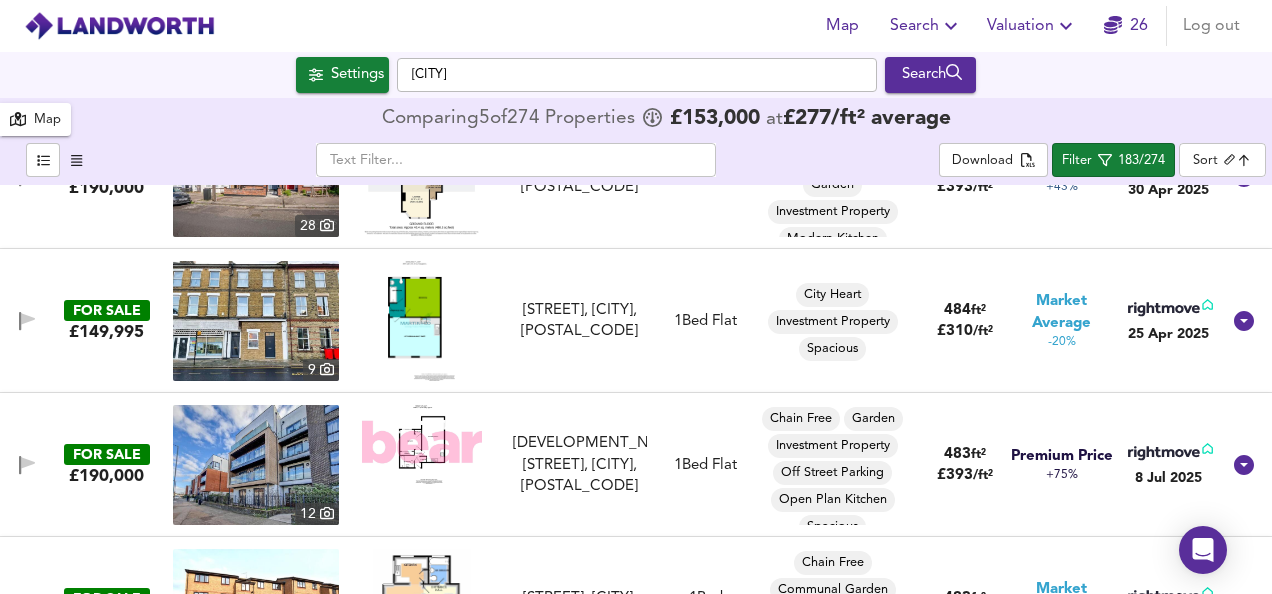 click at bounding box center [422, 444] 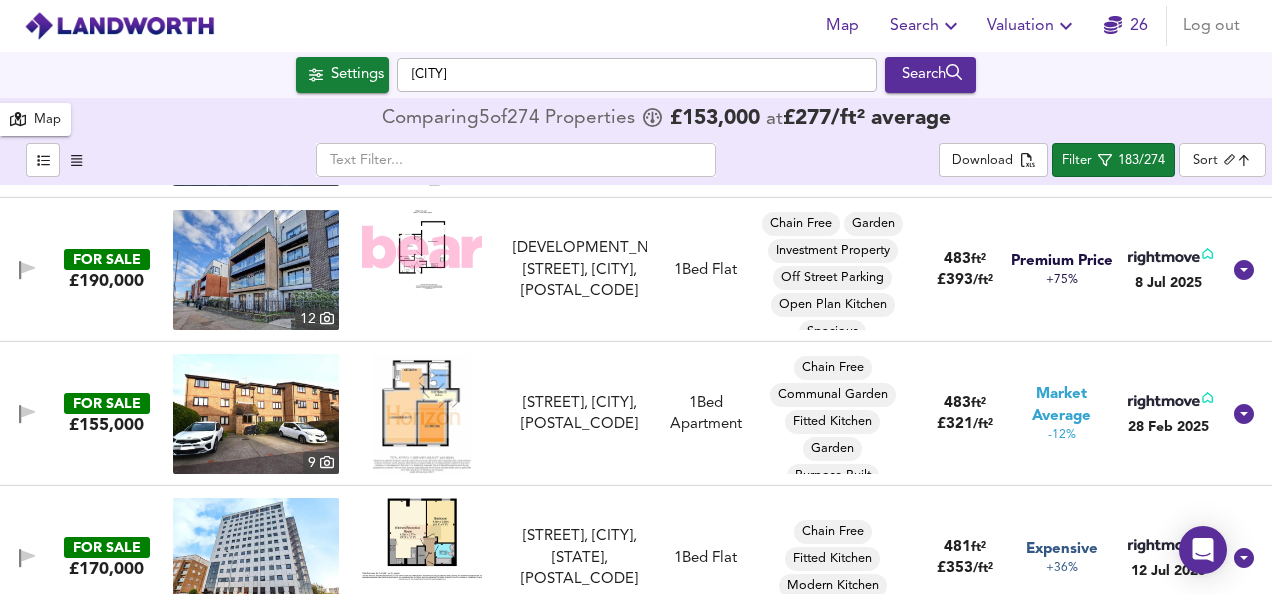 scroll, scrollTop: 8200, scrollLeft: 0, axis: vertical 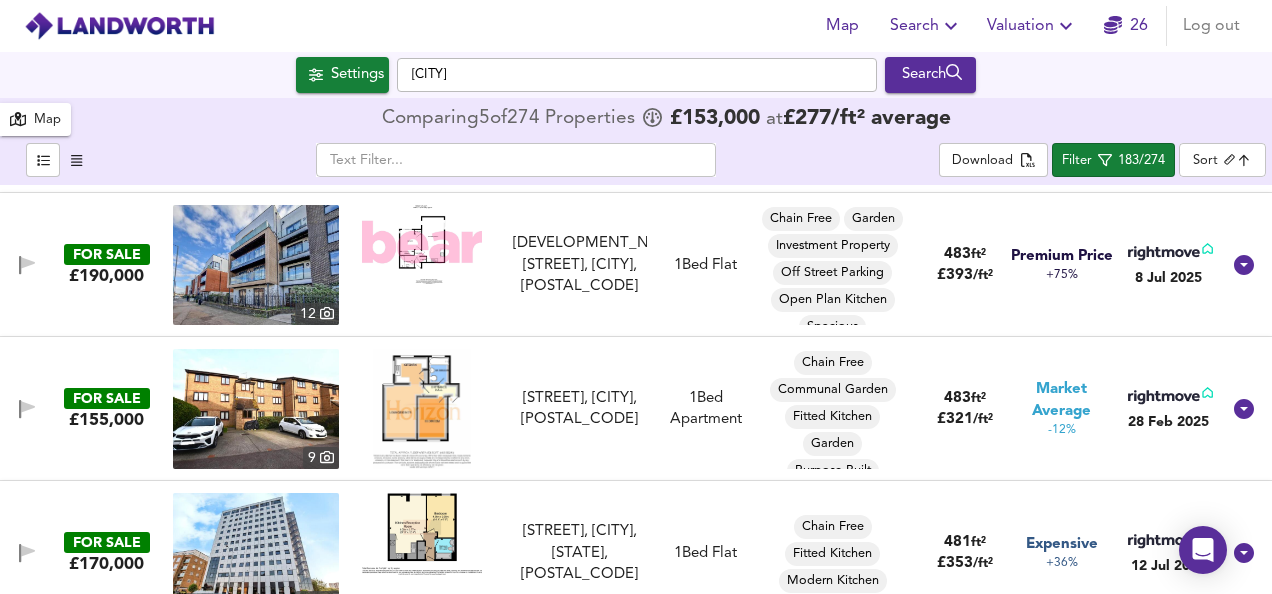 click at bounding box center [422, 409] 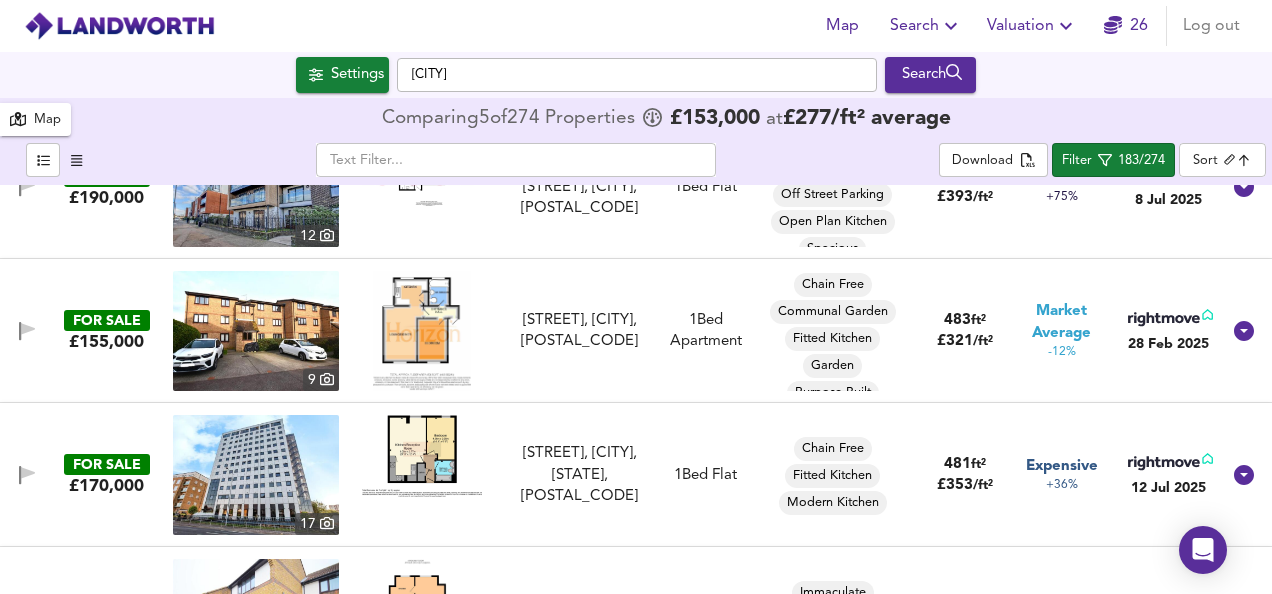scroll, scrollTop: 8280, scrollLeft: 0, axis: vertical 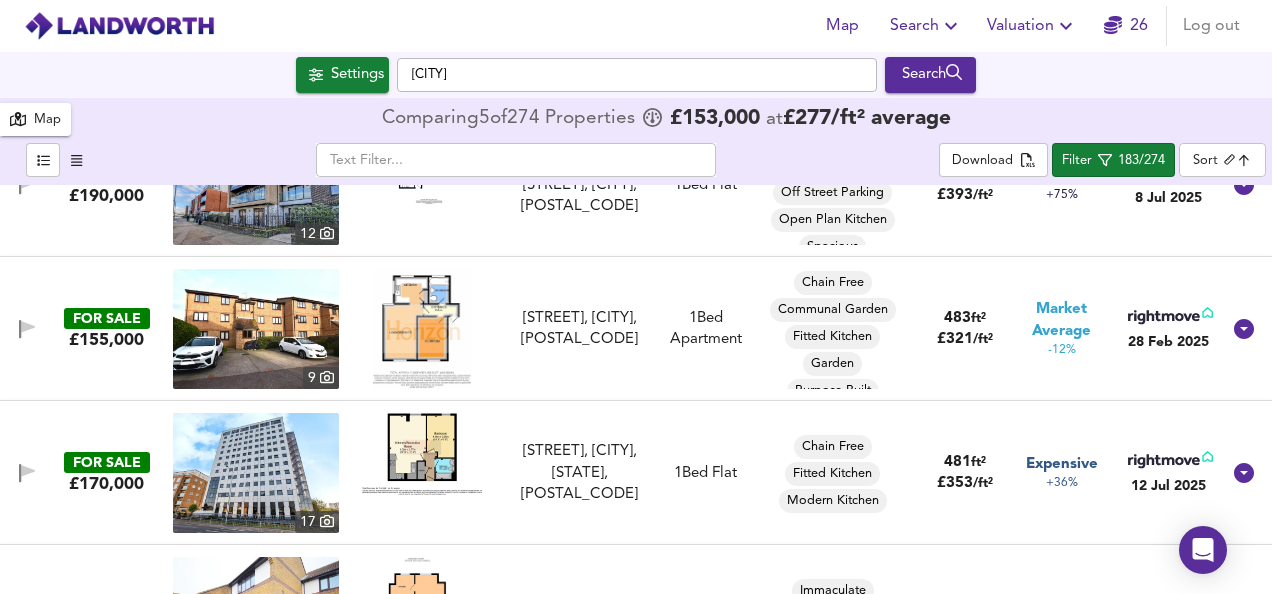 click at bounding box center (422, 454) 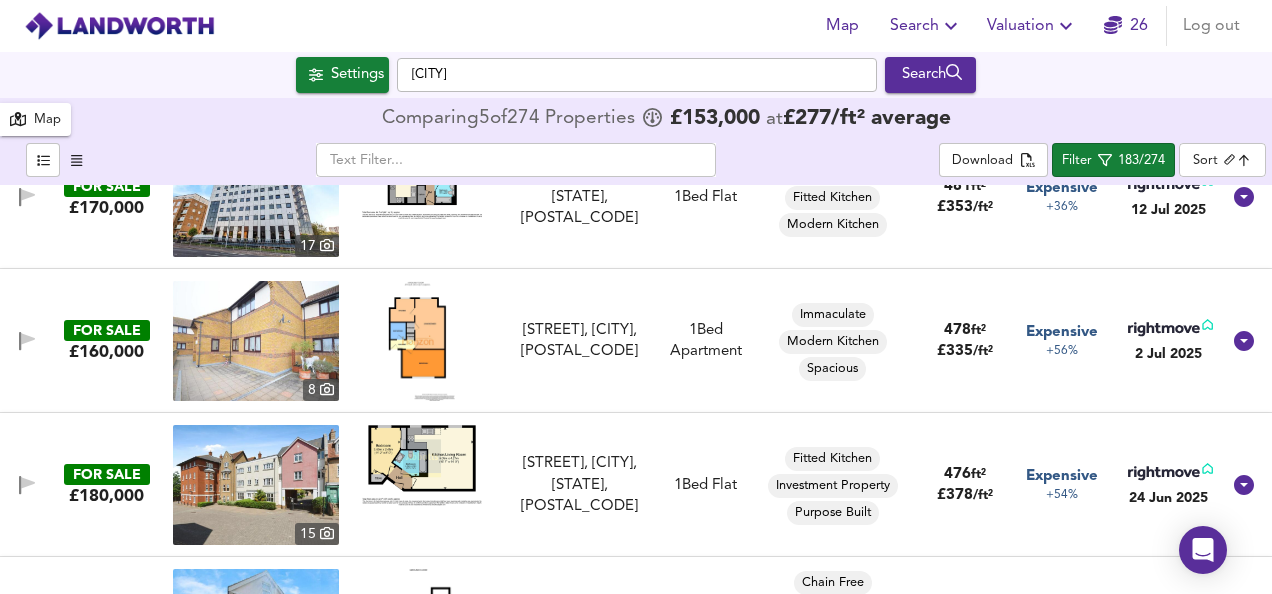 scroll, scrollTop: 8560, scrollLeft: 0, axis: vertical 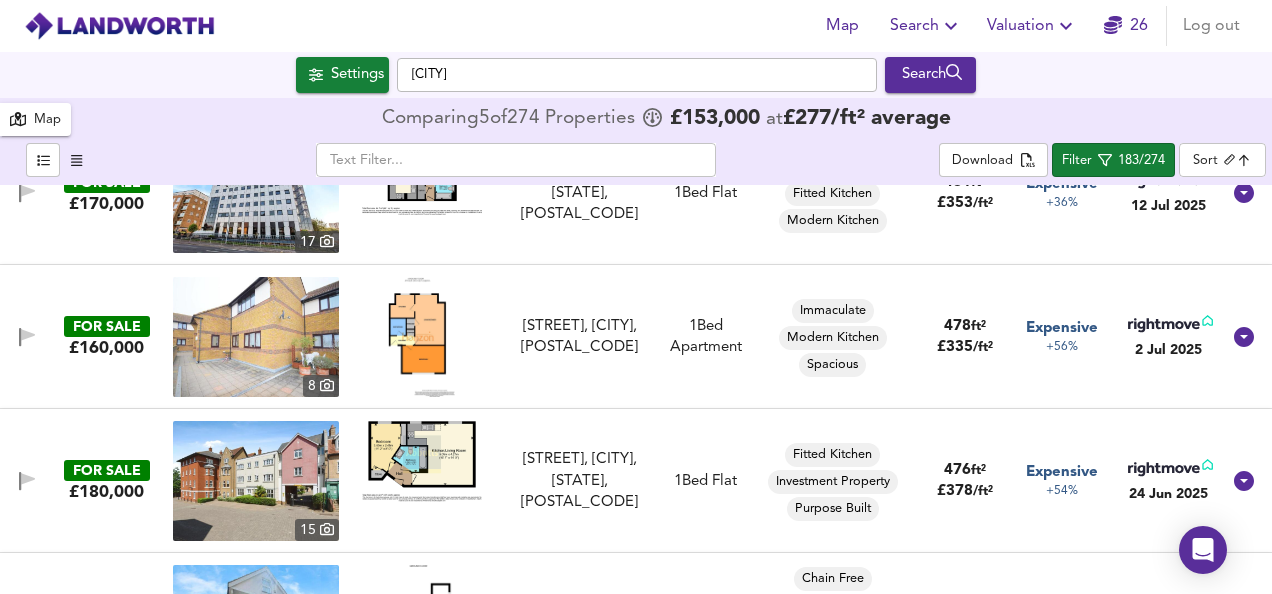 click at bounding box center (422, 337) 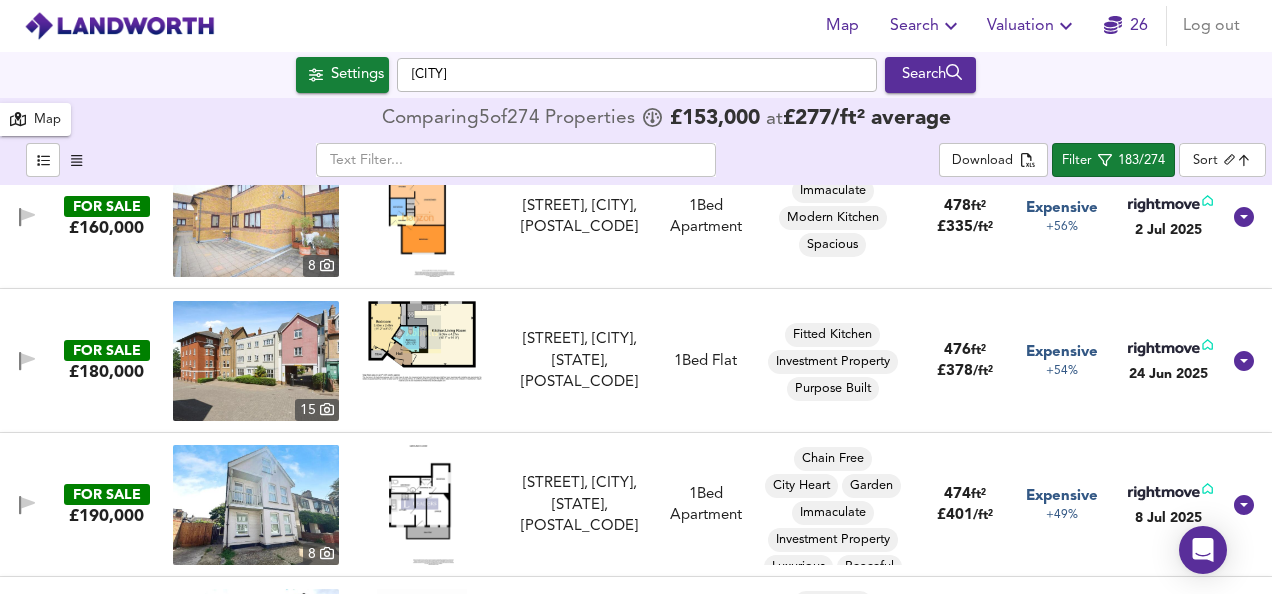 scroll, scrollTop: 8720, scrollLeft: 0, axis: vertical 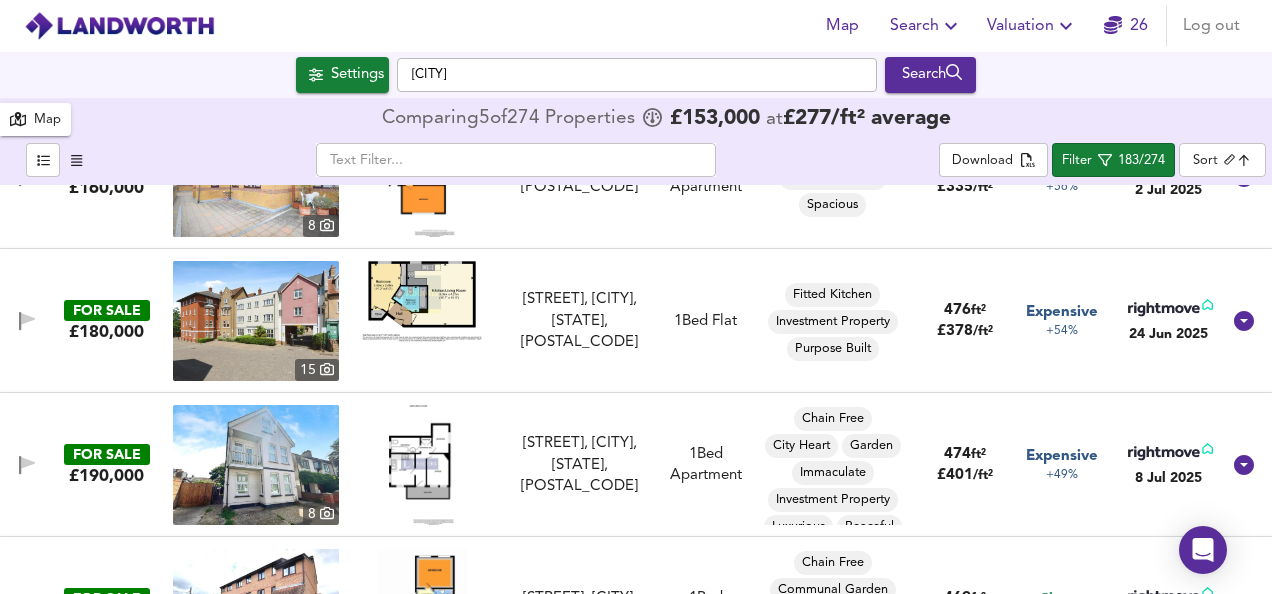 click at bounding box center (422, 301) 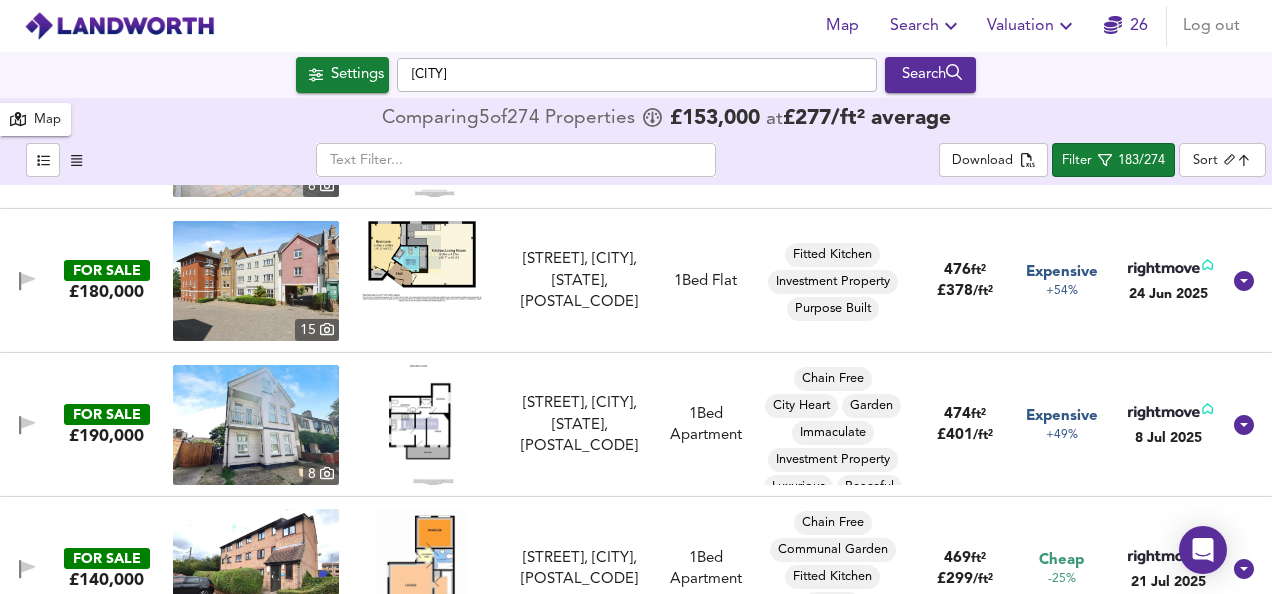 scroll, scrollTop: 8920, scrollLeft: 0, axis: vertical 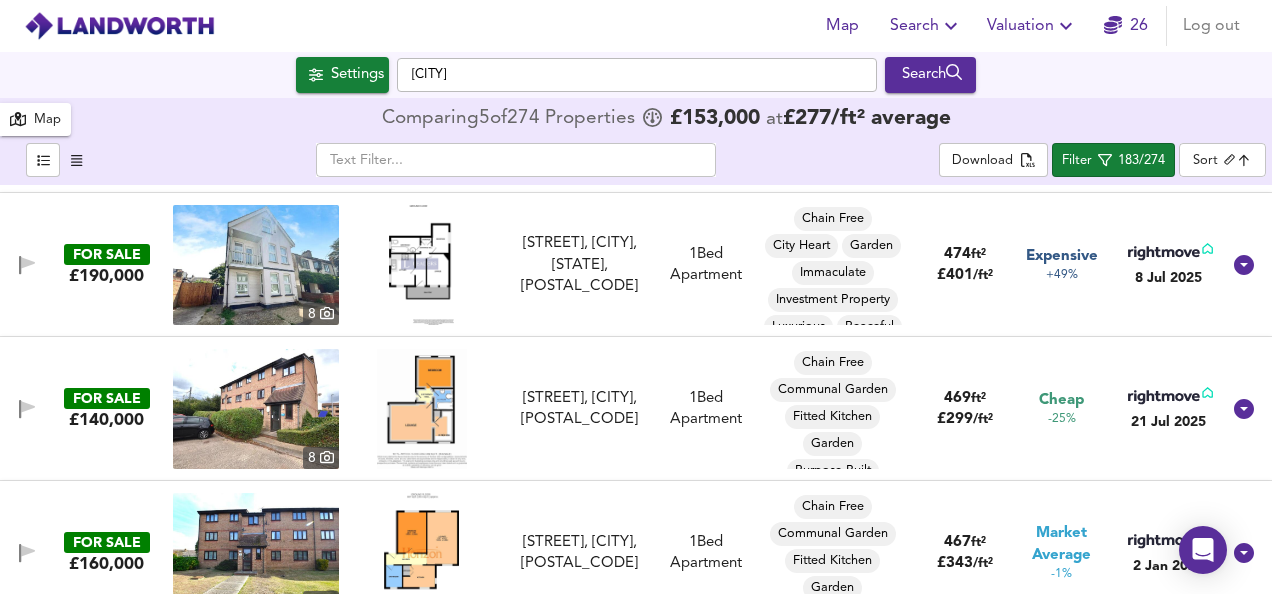 click at bounding box center [422, 409] 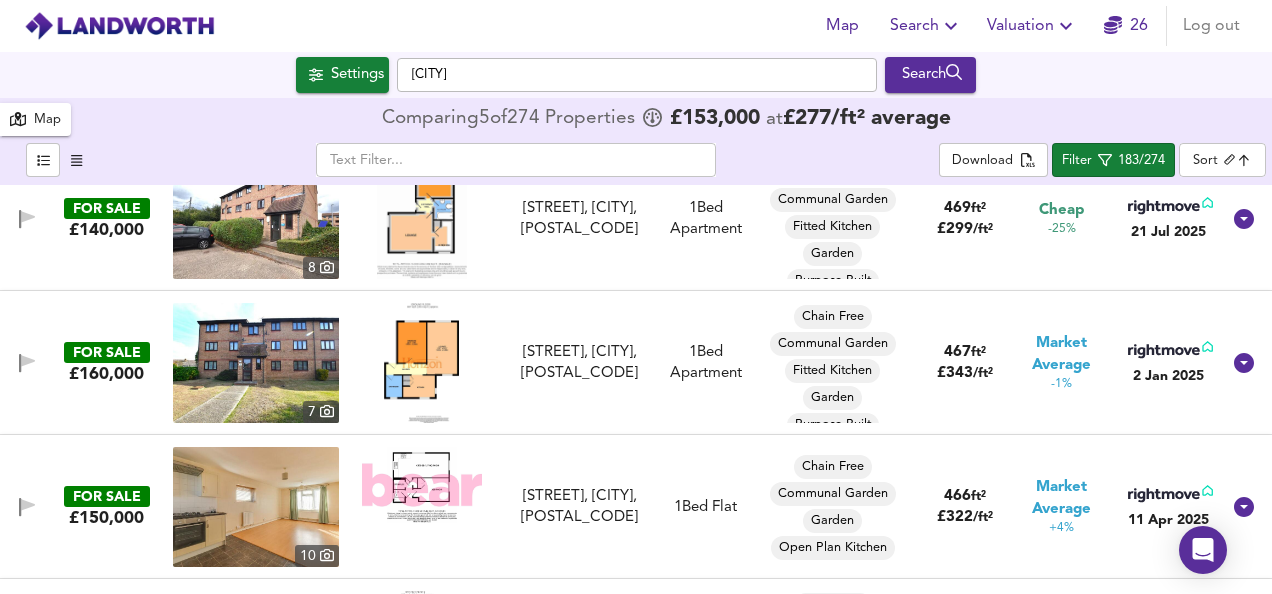 scroll, scrollTop: 9120, scrollLeft: 0, axis: vertical 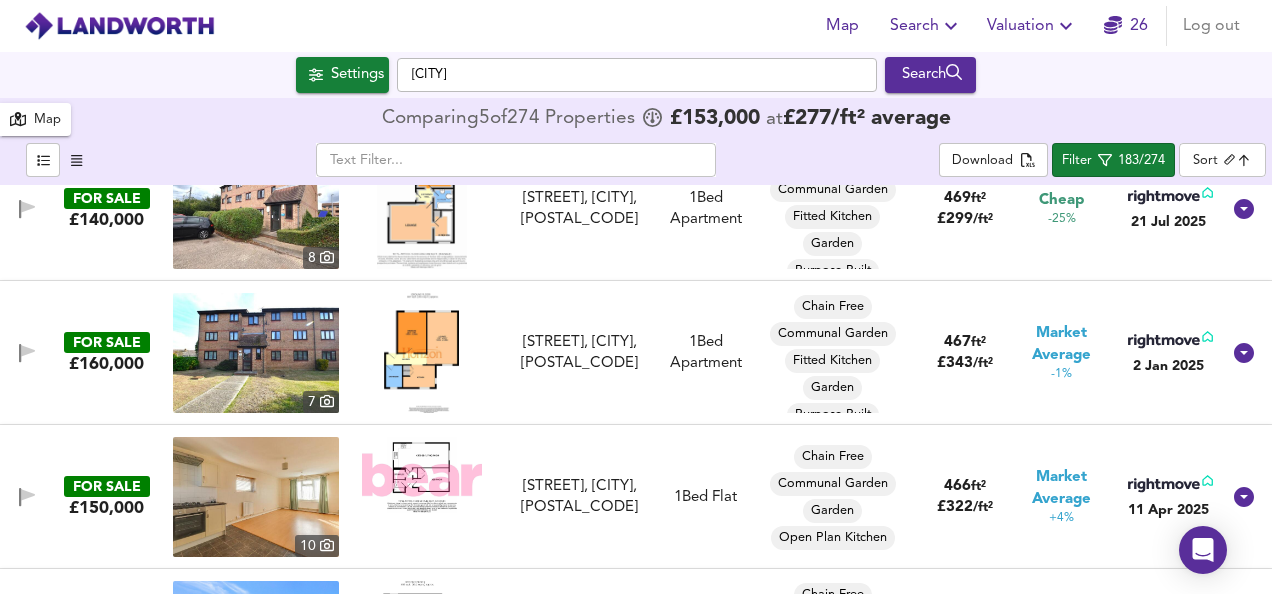 click at bounding box center [422, 353] 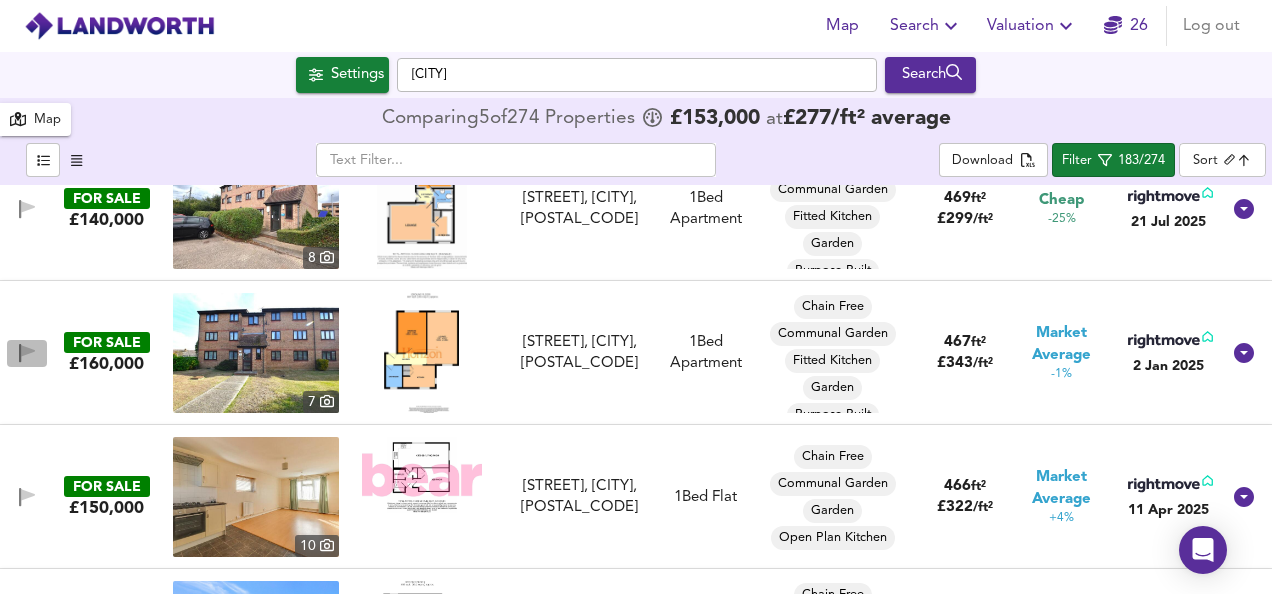 click 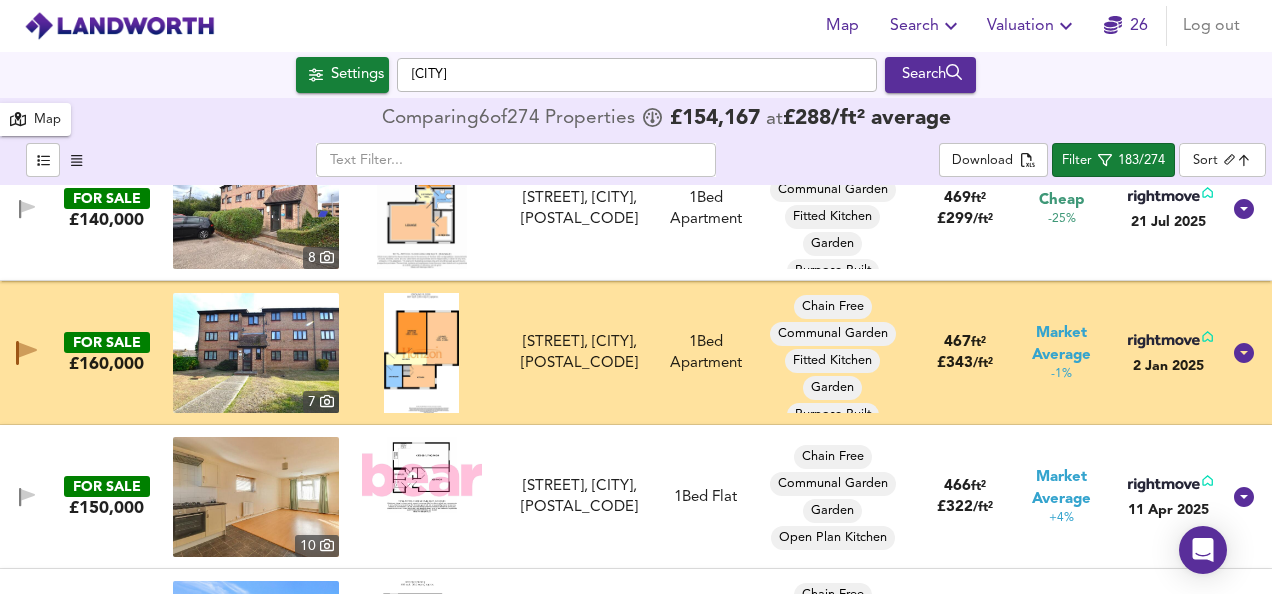 type 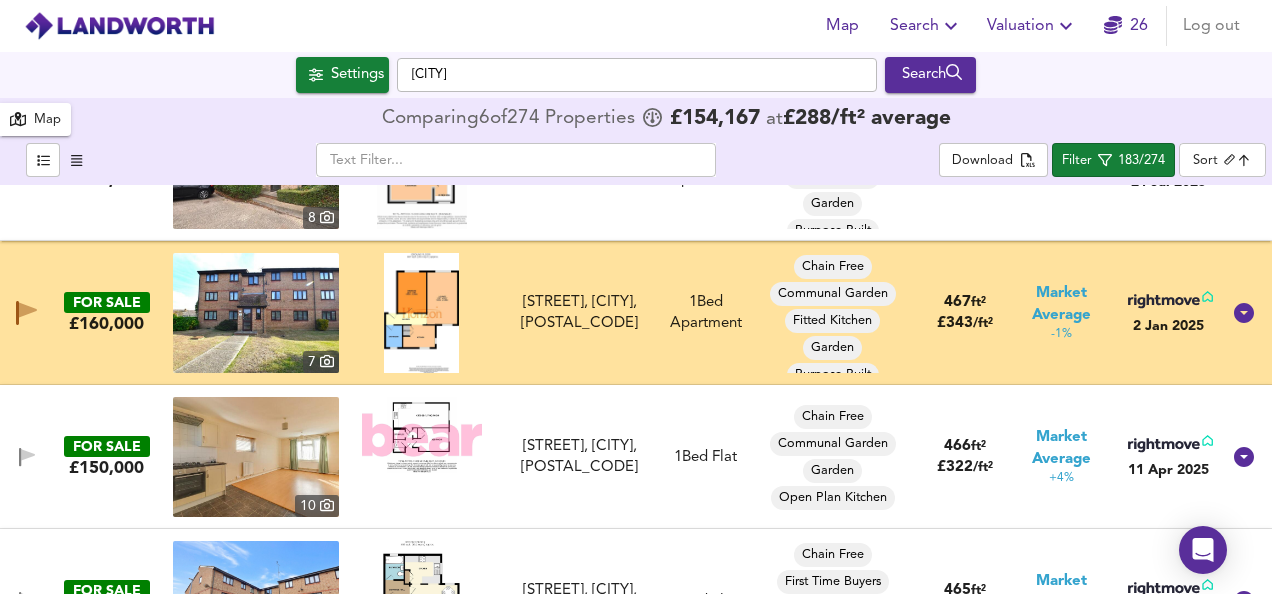 scroll, scrollTop: 9200, scrollLeft: 0, axis: vertical 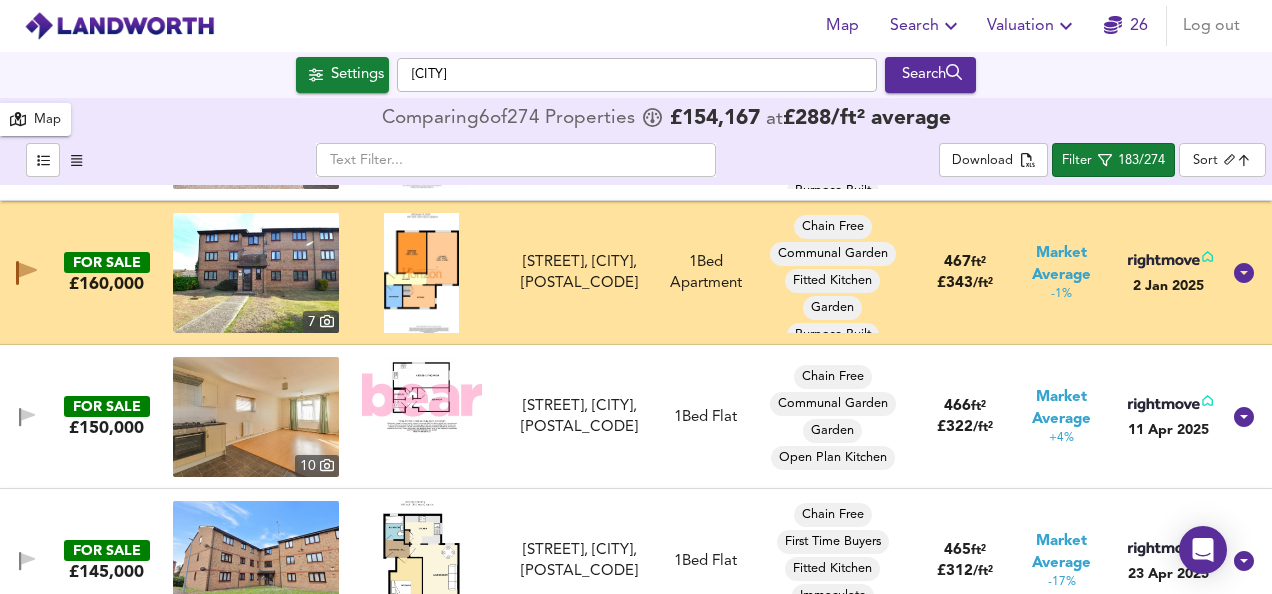click at bounding box center [422, 394] 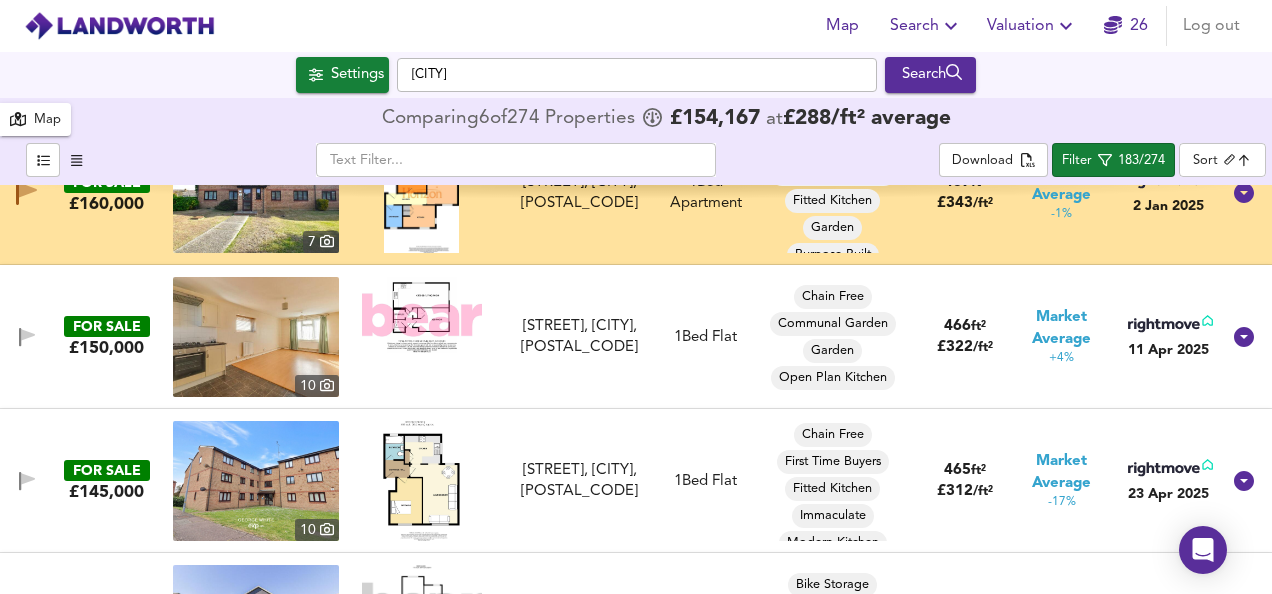 scroll, scrollTop: 9320, scrollLeft: 0, axis: vertical 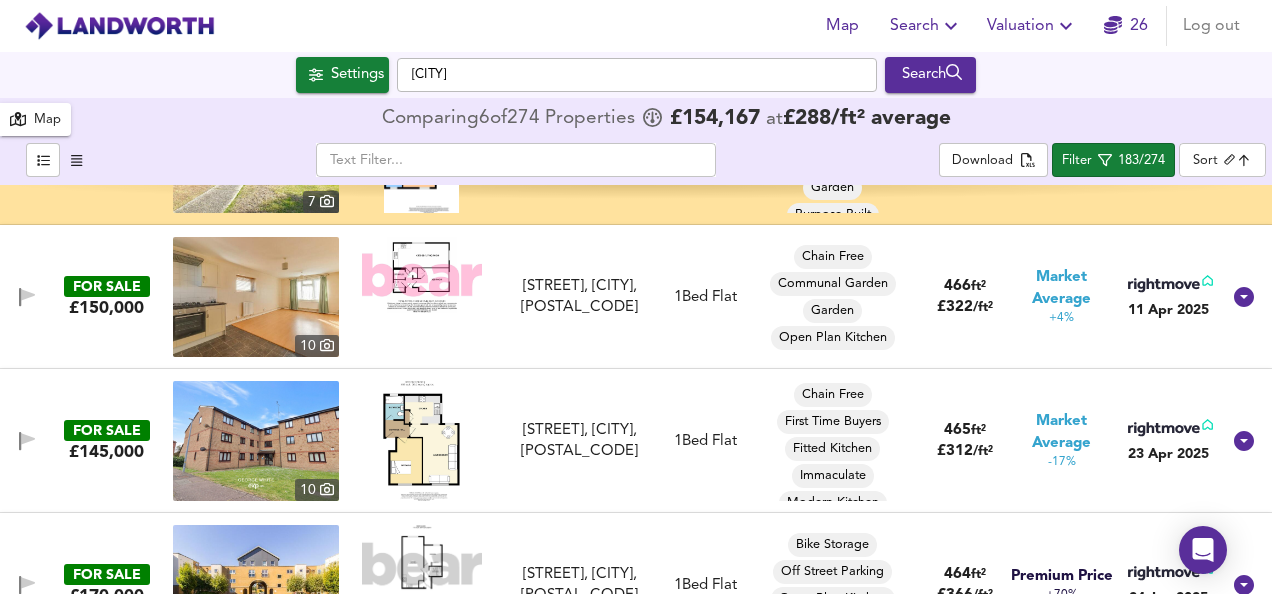 click at bounding box center (421, 441) 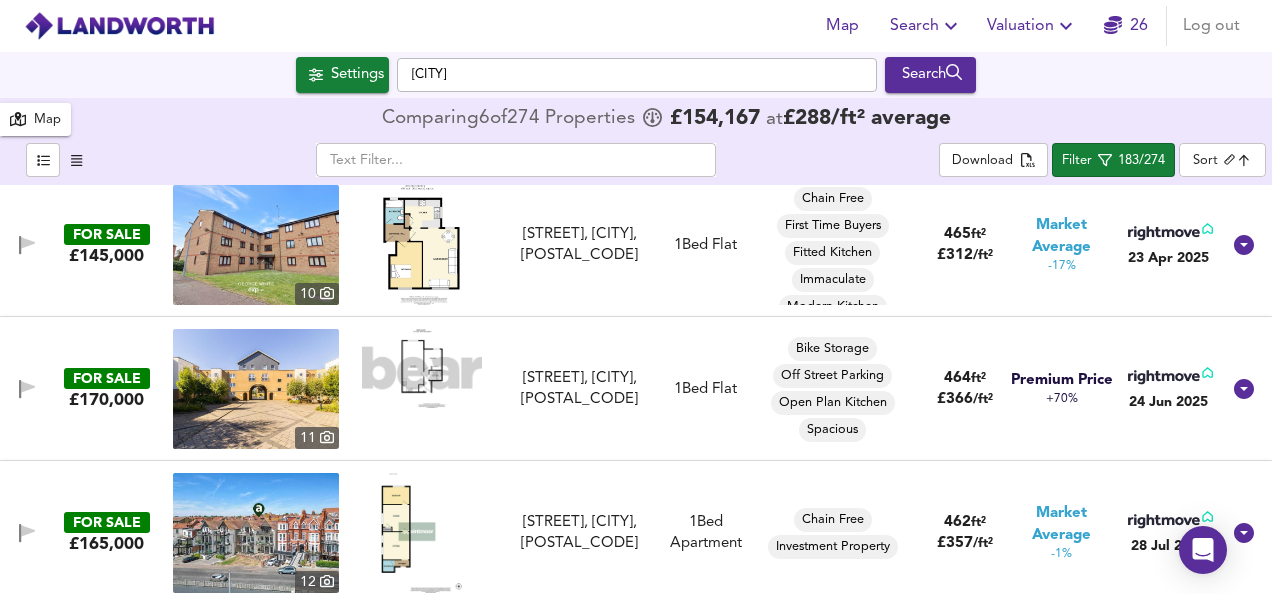 scroll, scrollTop: 9520, scrollLeft: 0, axis: vertical 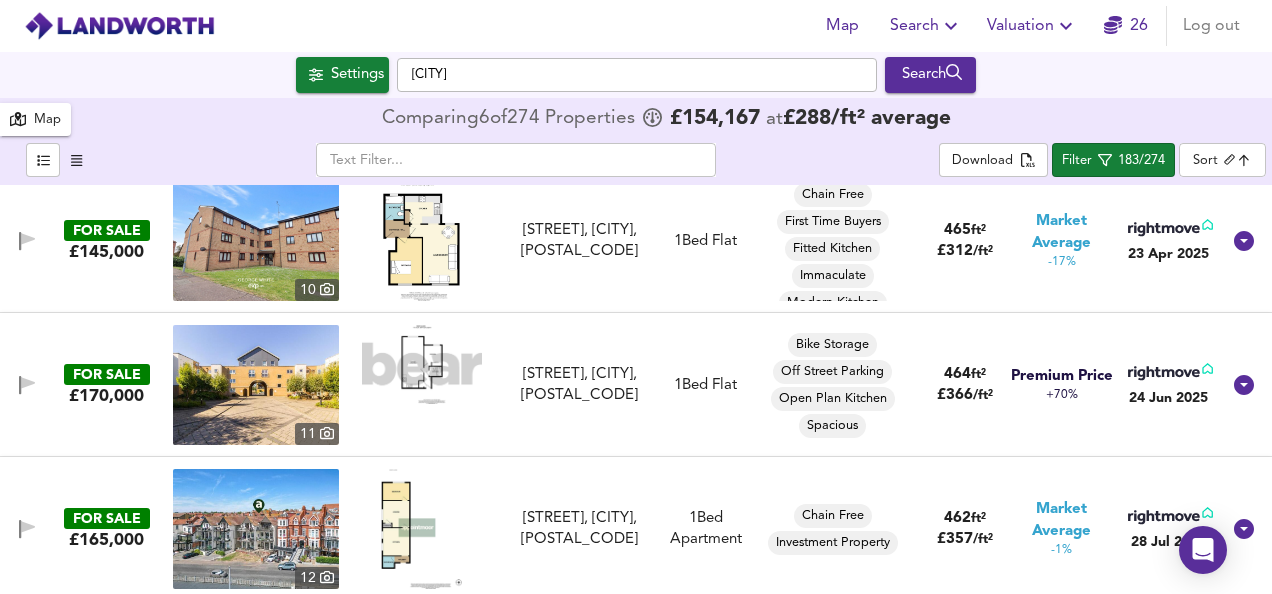 click at bounding box center [422, 364] 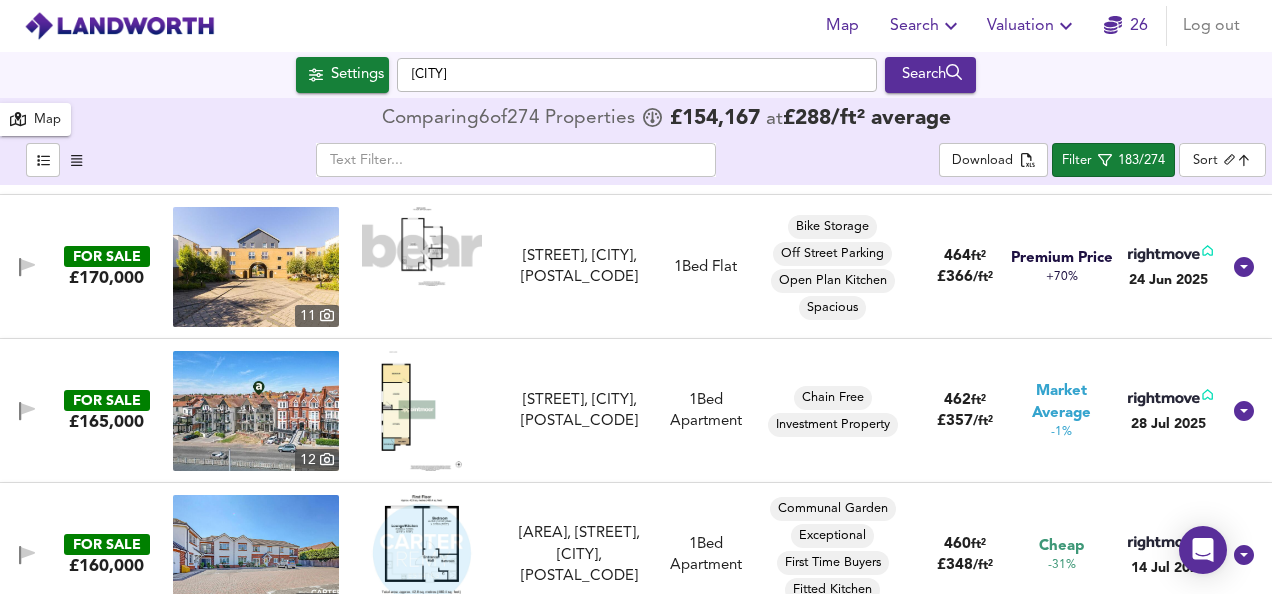 scroll, scrollTop: 9640, scrollLeft: 0, axis: vertical 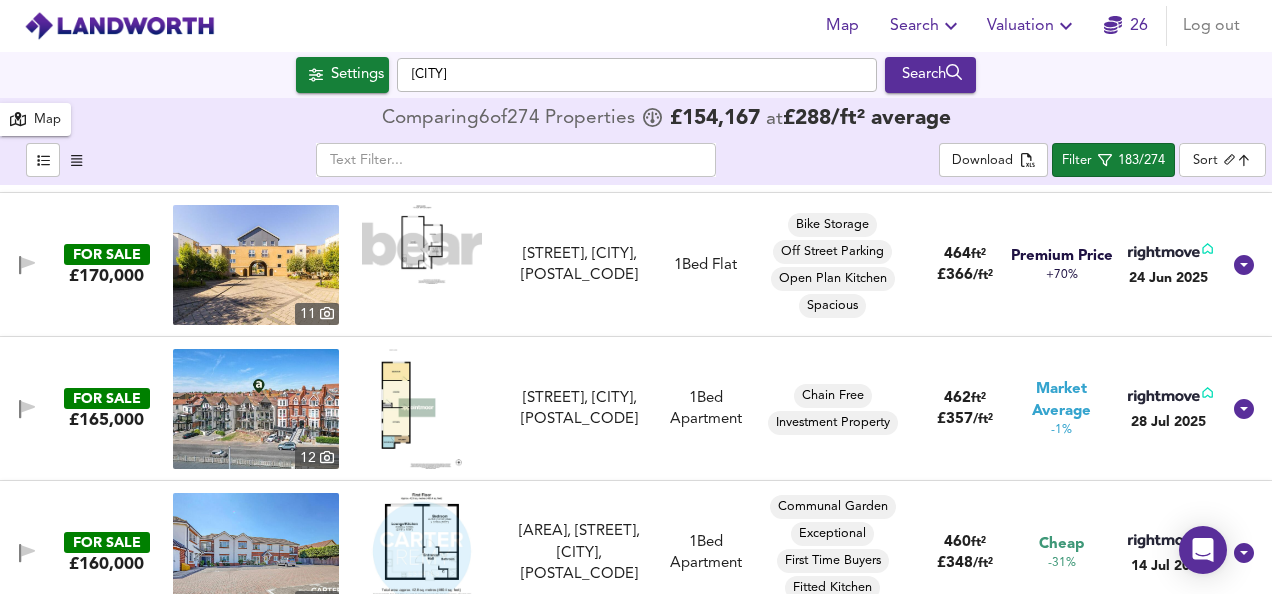 click at bounding box center [422, 409] 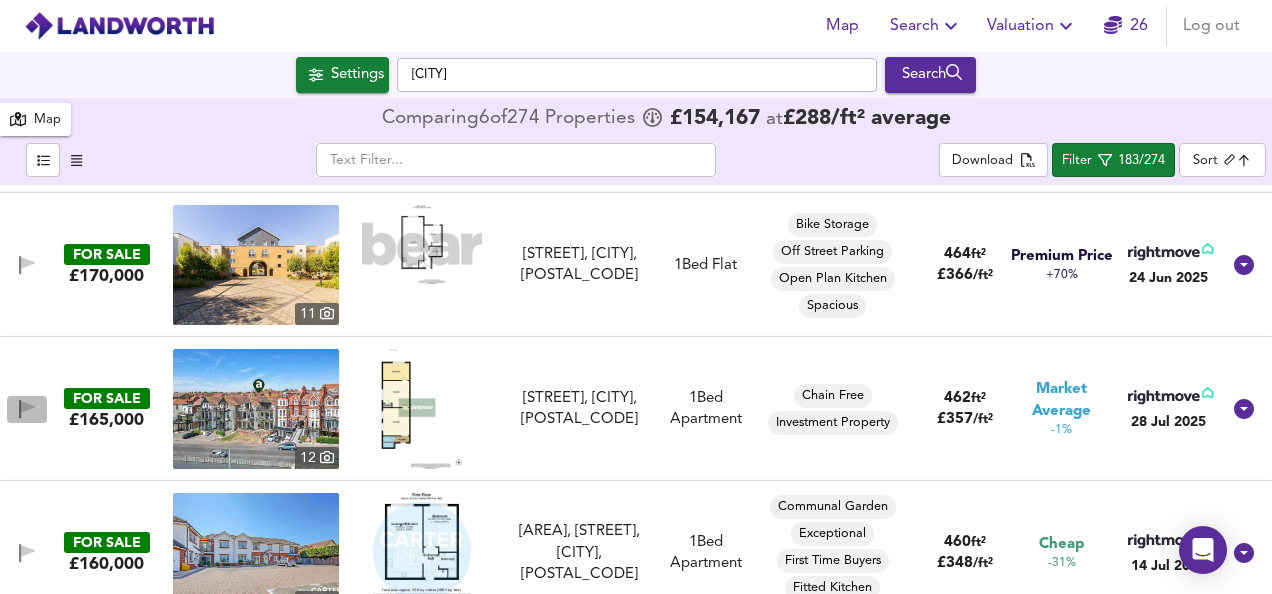 click 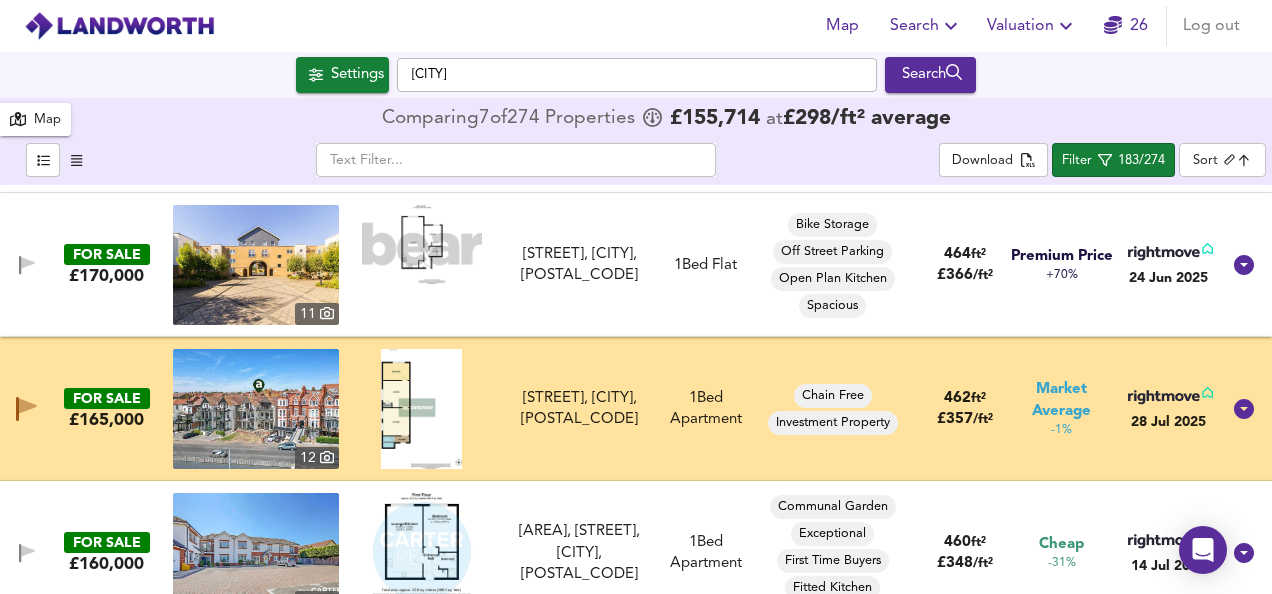 type 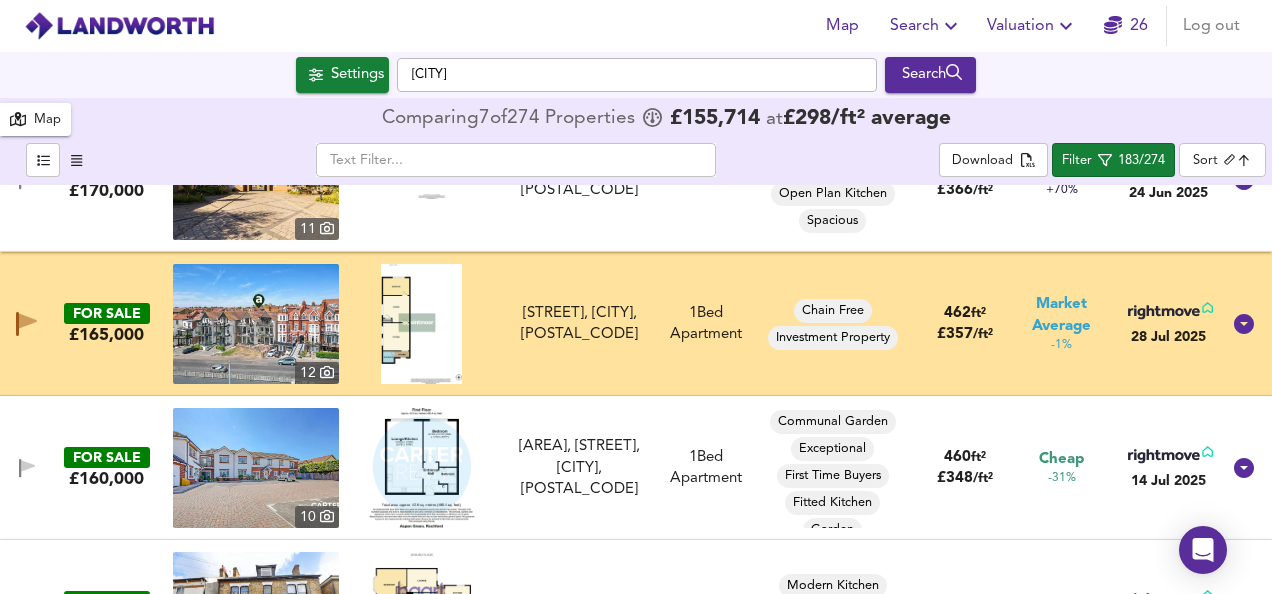 scroll, scrollTop: 9760, scrollLeft: 0, axis: vertical 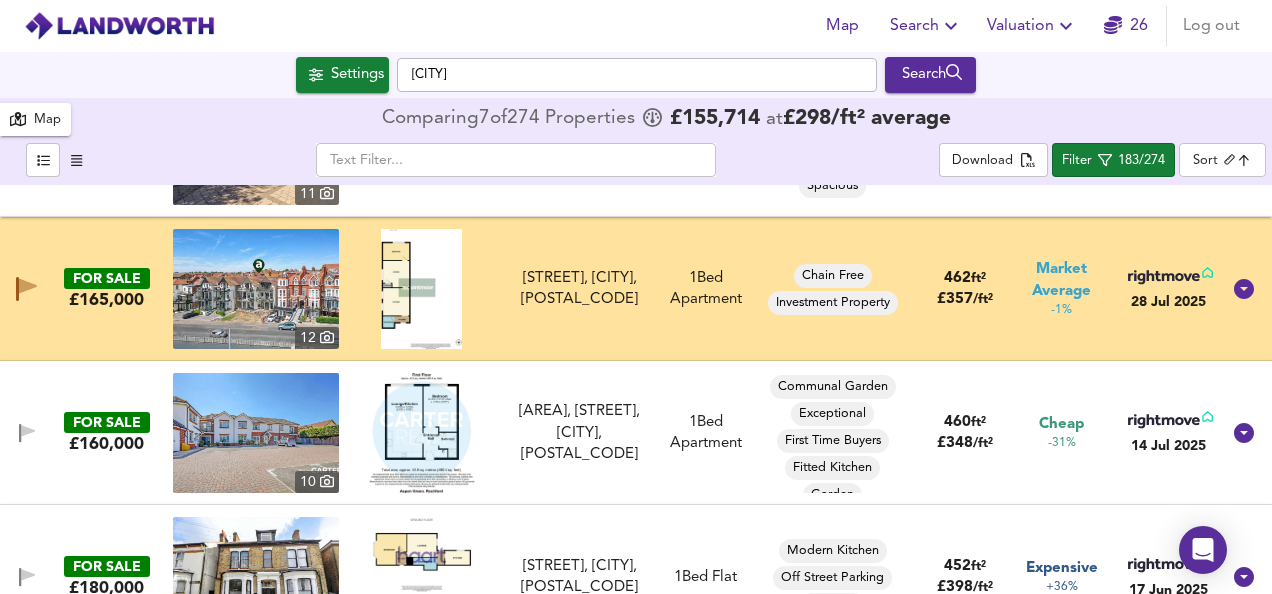 click at bounding box center (422, 433) 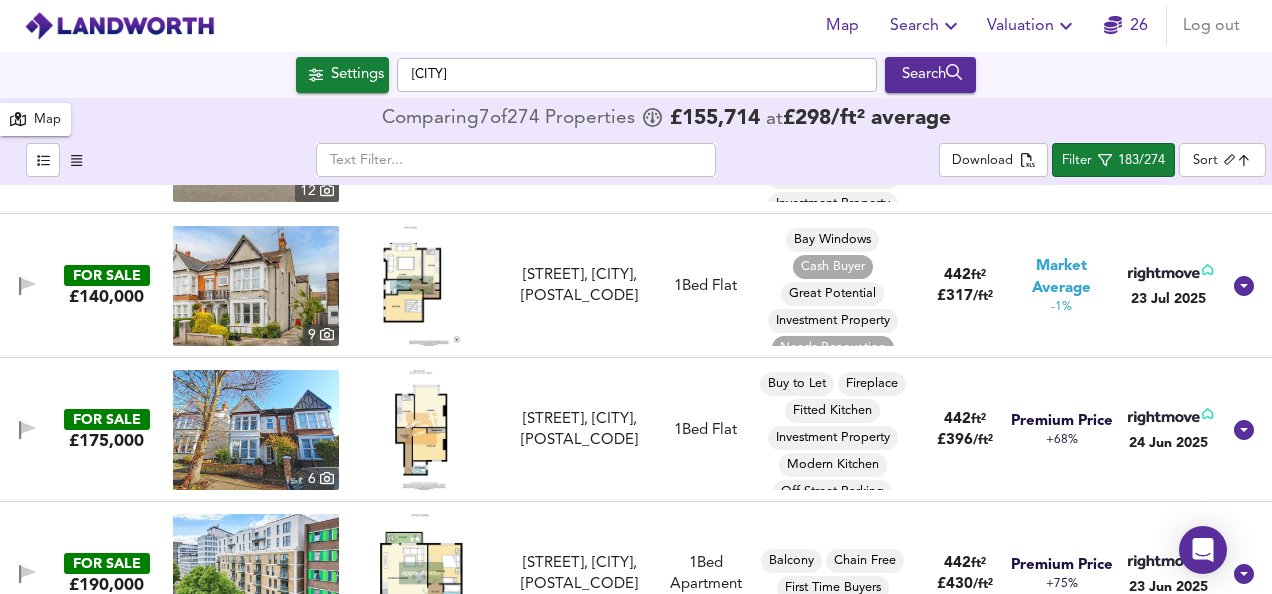 scroll, scrollTop: 10480, scrollLeft: 0, axis: vertical 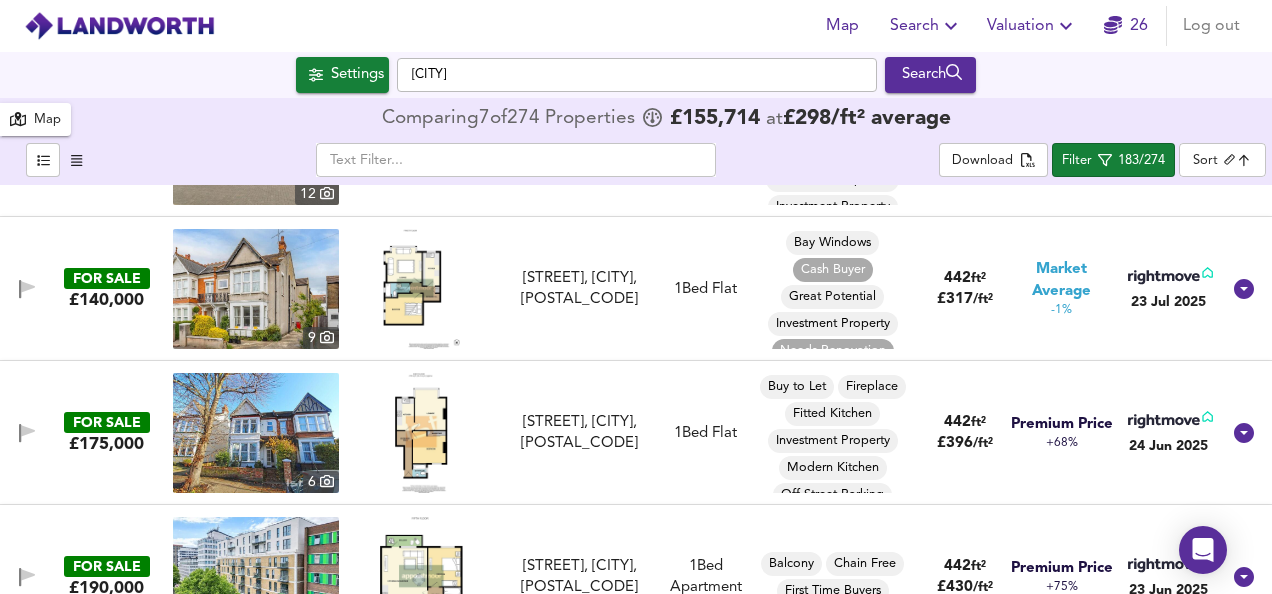 click at bounding box center (422, 289) 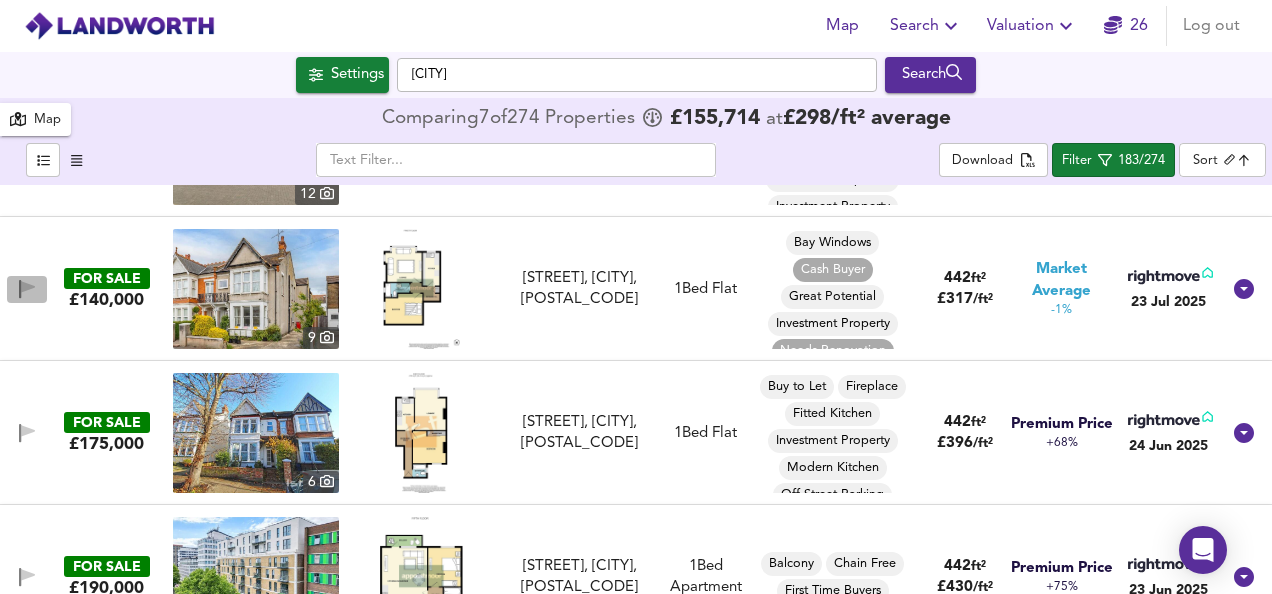 click 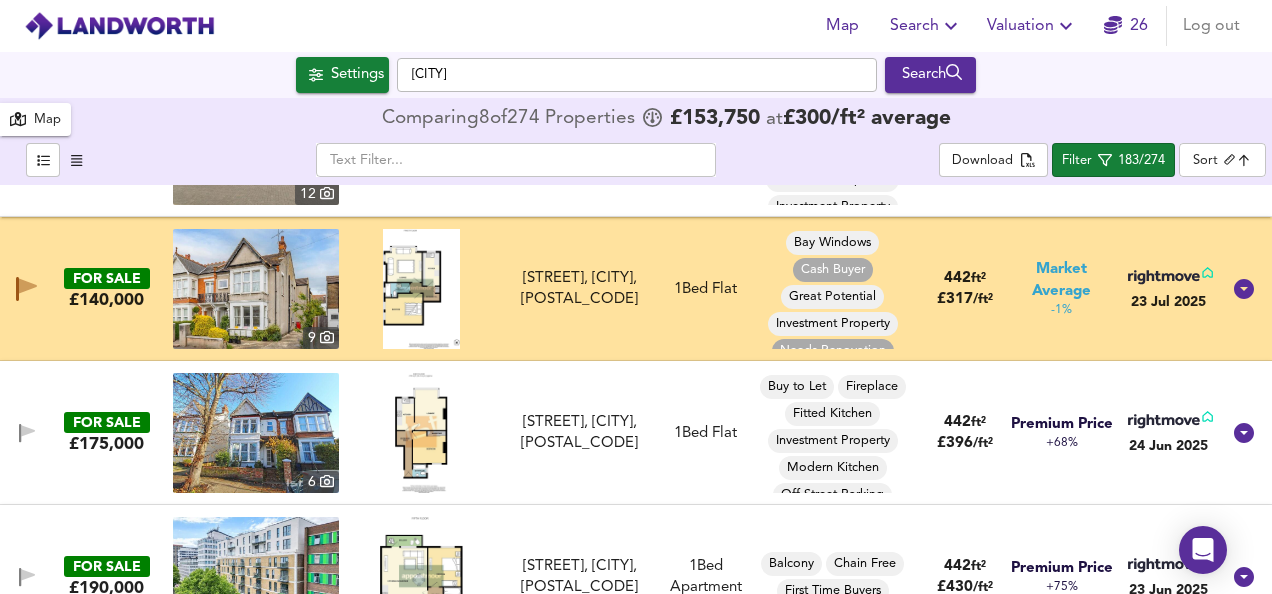 type 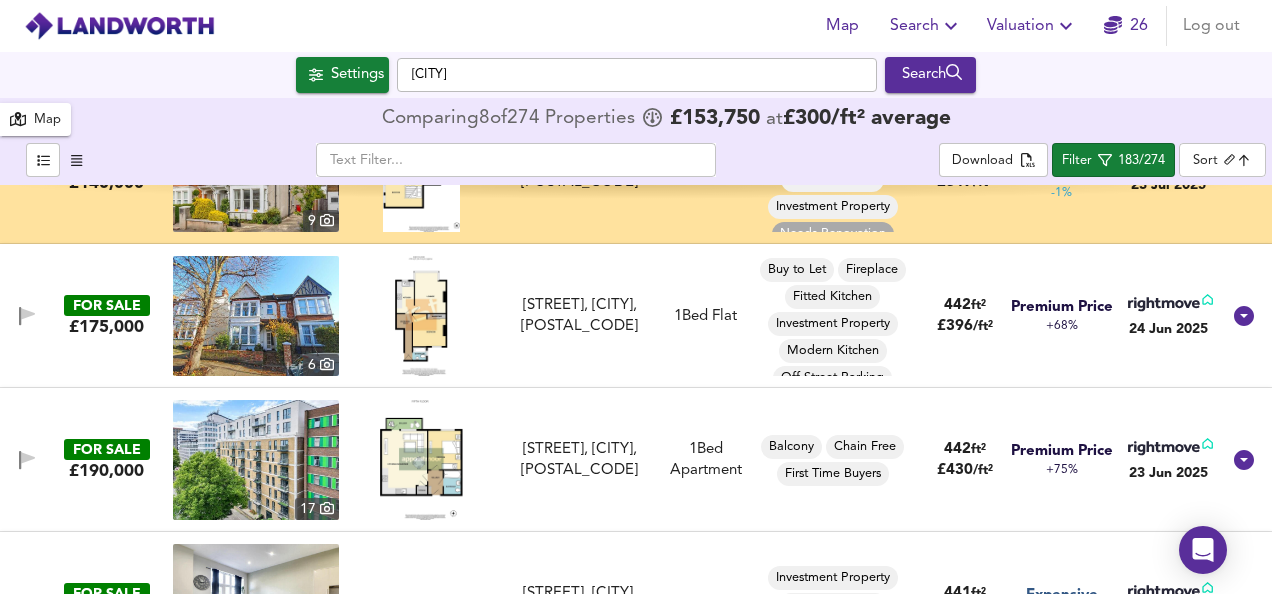 scroll, scrollTop: 10600, scrollLeft: 0, axis: vertical 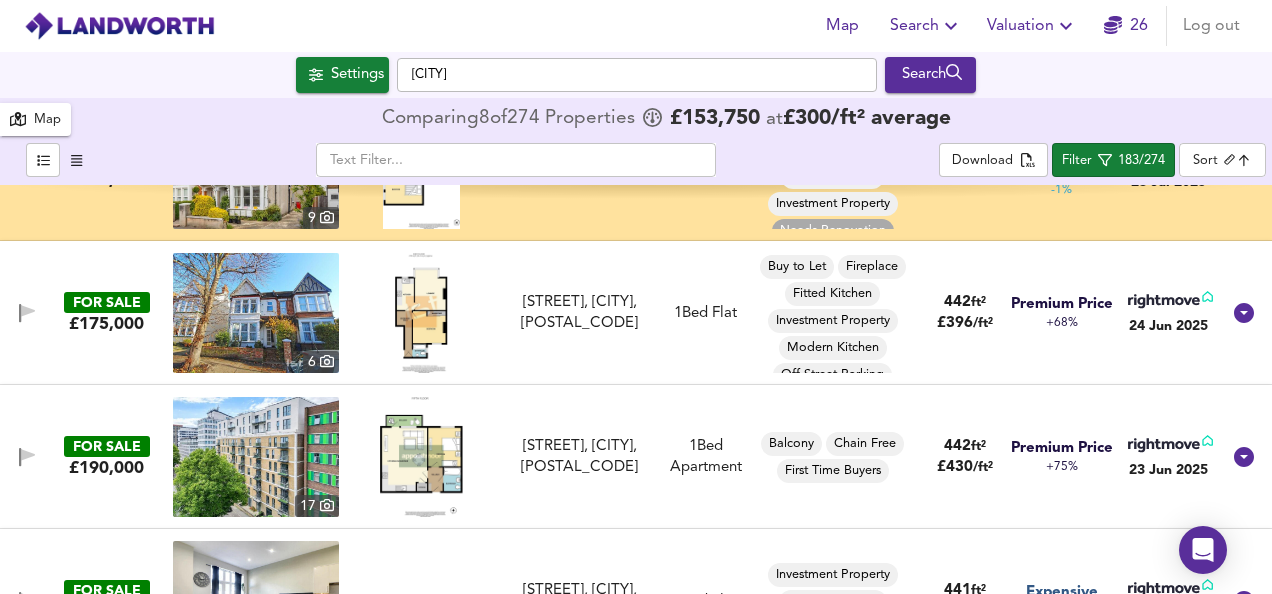 click at bounding box center [422, 313] 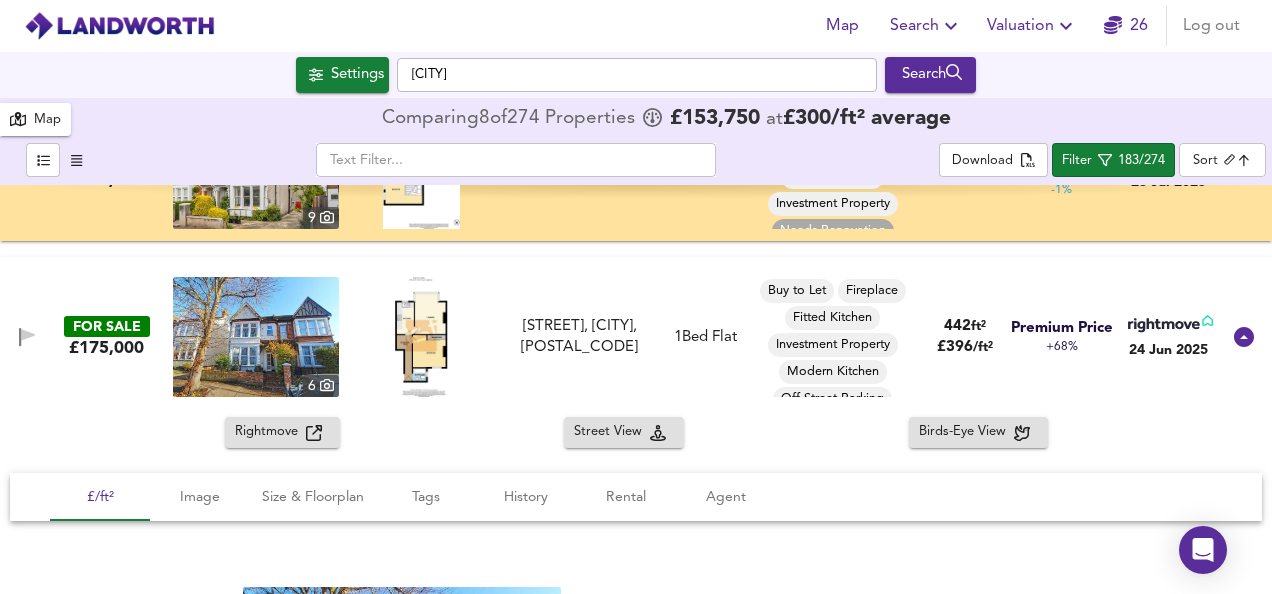 click on "FOR SALE £175,000     6     Honiton Road, Southend On Sea, SS1 2RY Honiton Road, Southend On Sea, SS1 2RY 1  Bed   Flat Buy to Let Fireplace Fitted Kitchen Investment Property Modern Kitchen Off Street Parking Spacious 442 ft² £ 396 / ft² Premium Price +68% 24 Jun 2025" at bounding box center [636, 337] 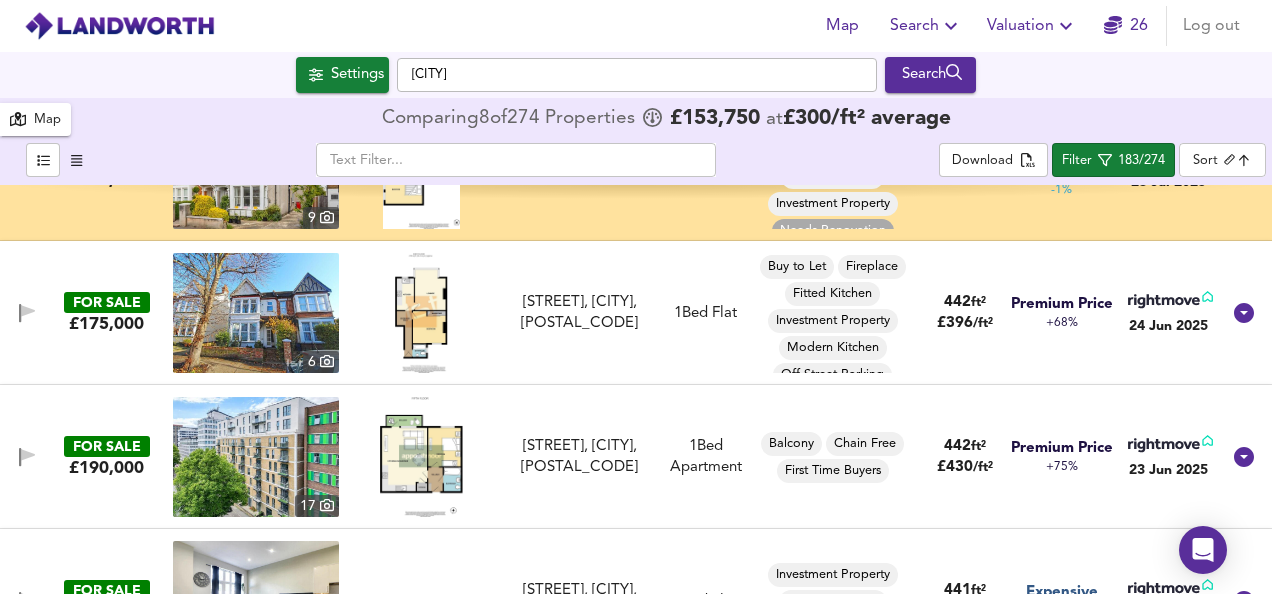 click at bounding box center [422, 313] 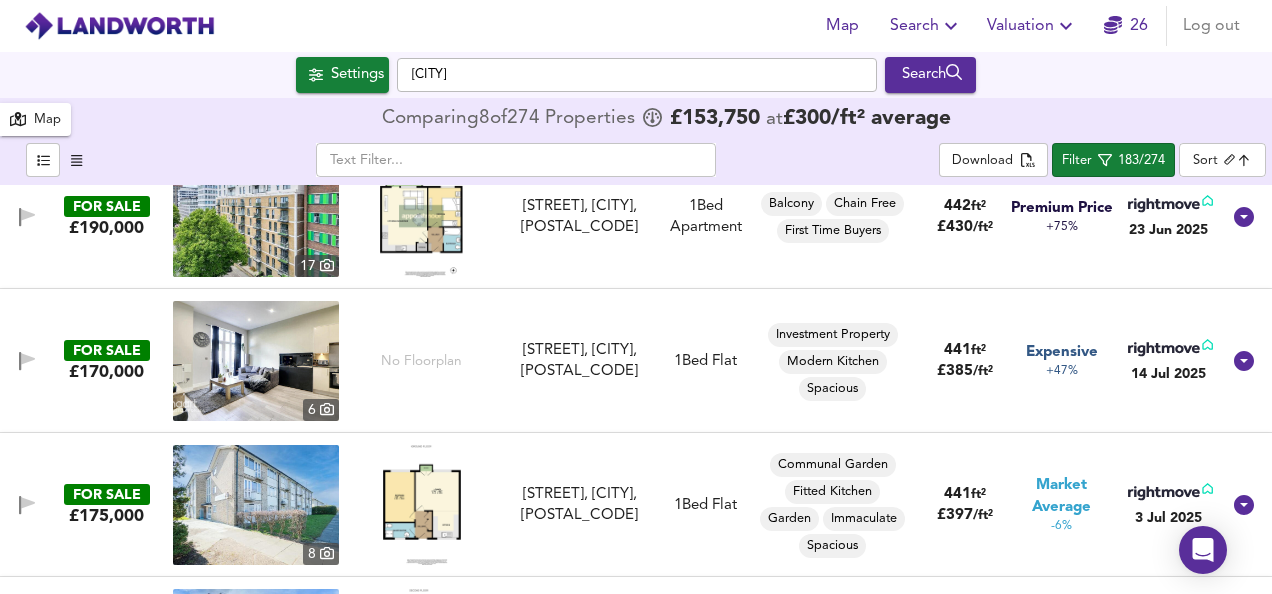 scroll, scrollTop: 10880, scrollLeft: 0, axis: vertical 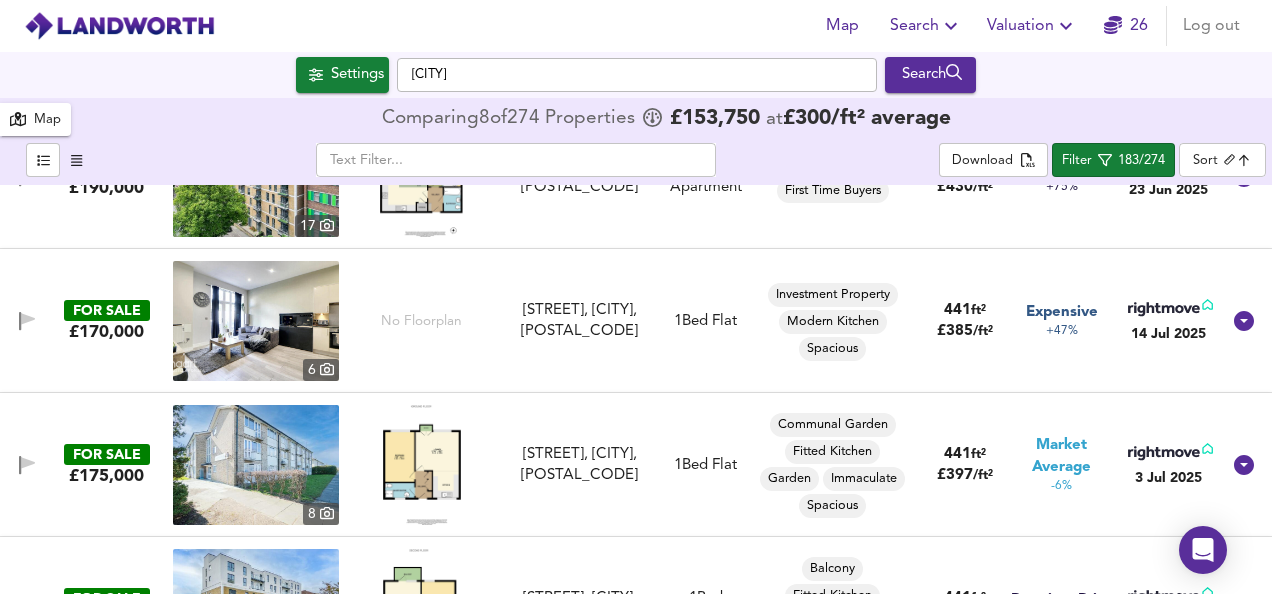 click at bounding box center (422, 465) 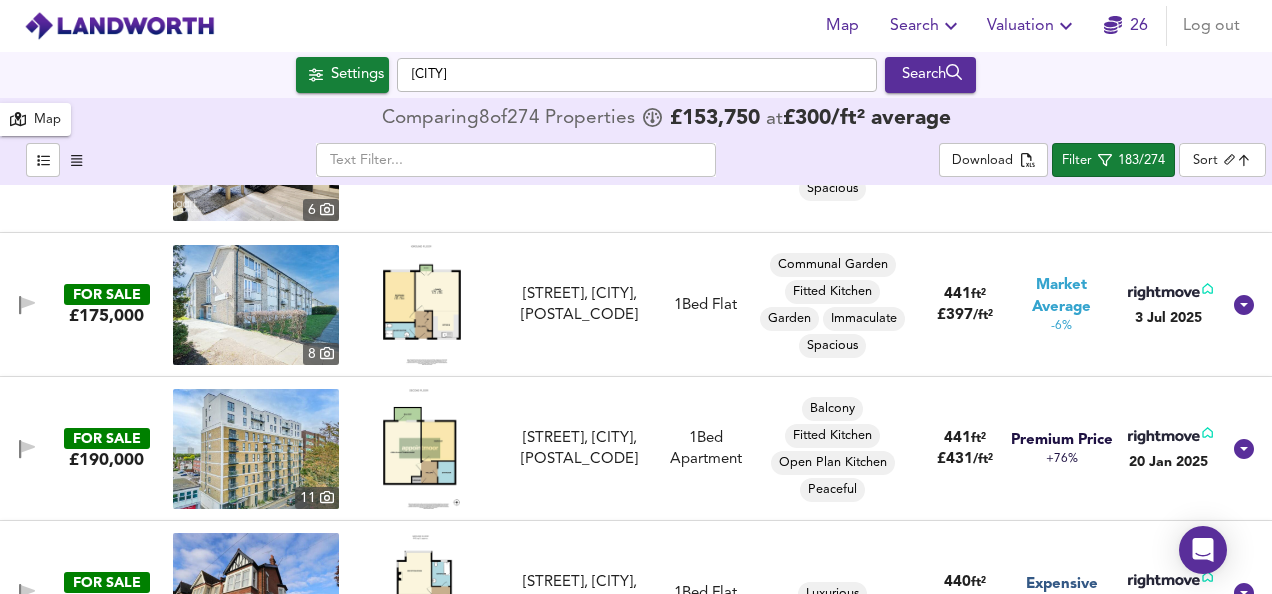 scroll, scrollTop: 11080, scrollLeft: 0, axis: vertical 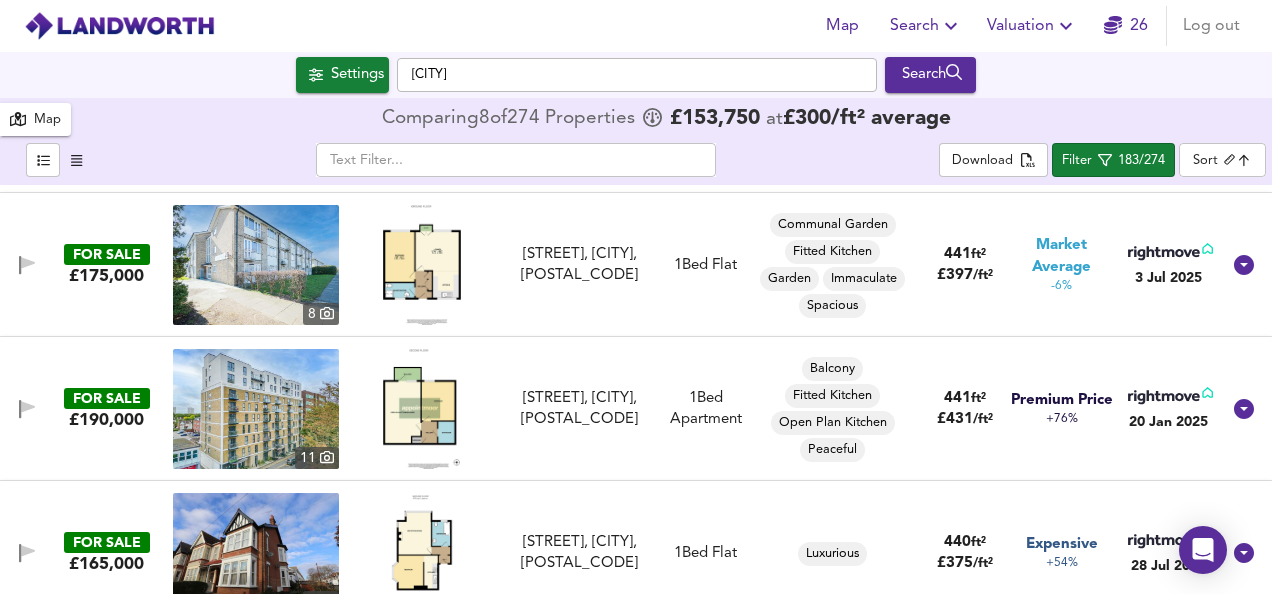 click at bounding box center (421, 409) 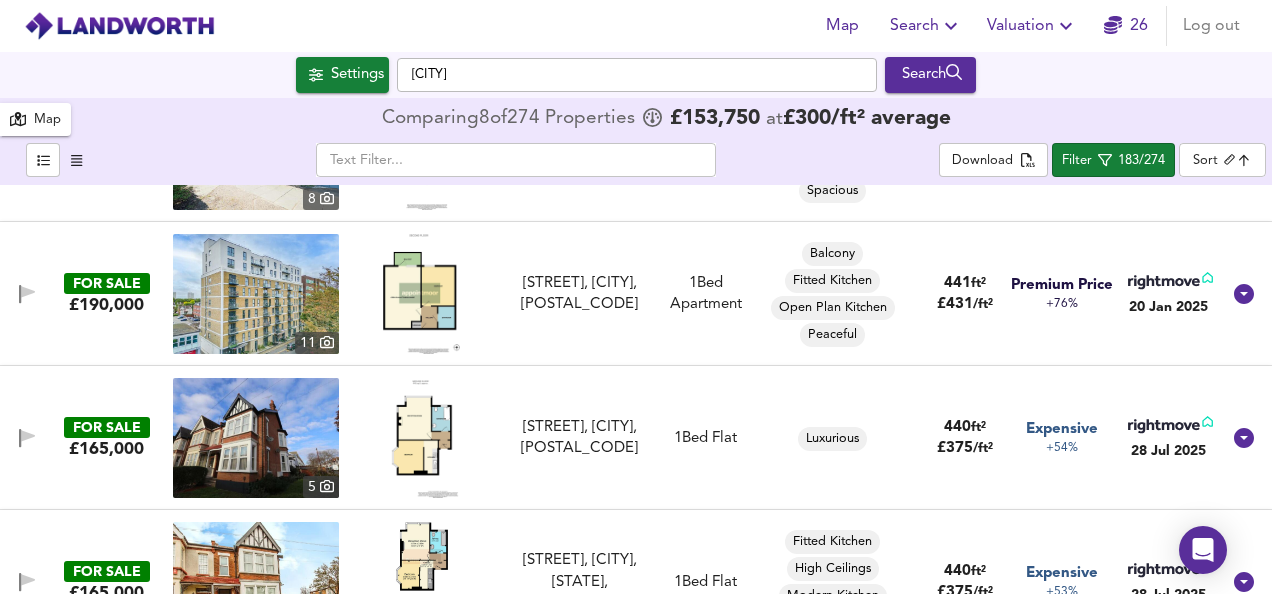 scroll, scrollTop: 11200, scrollLeft: 0, axis: vertical 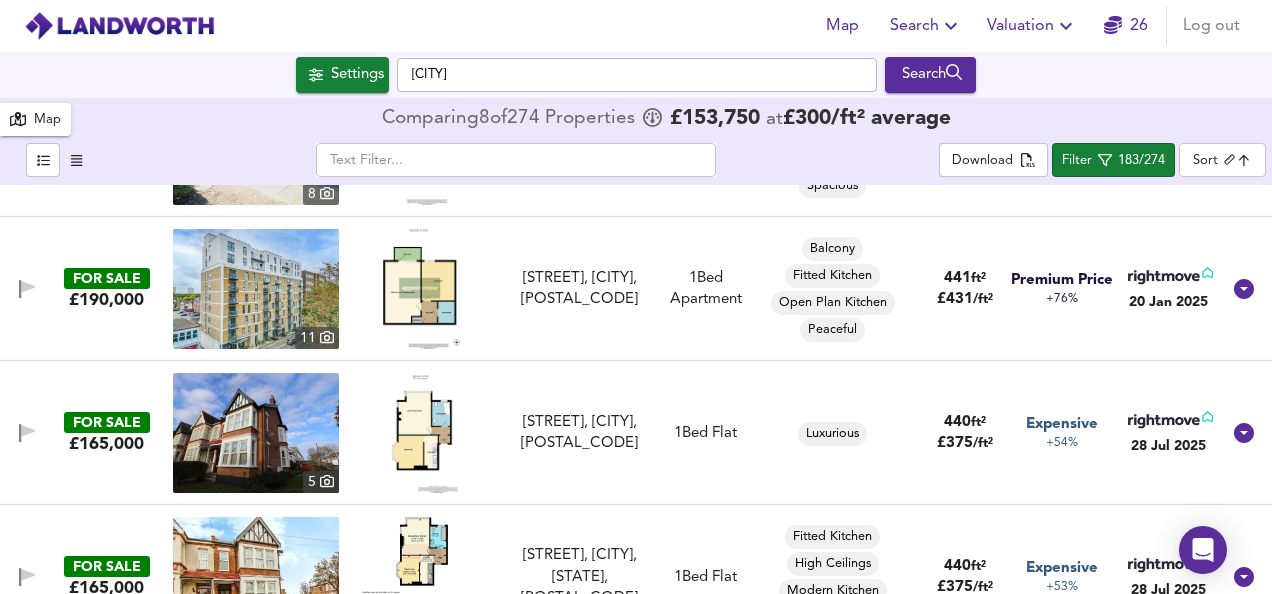 click at bounding box center [422, 433] 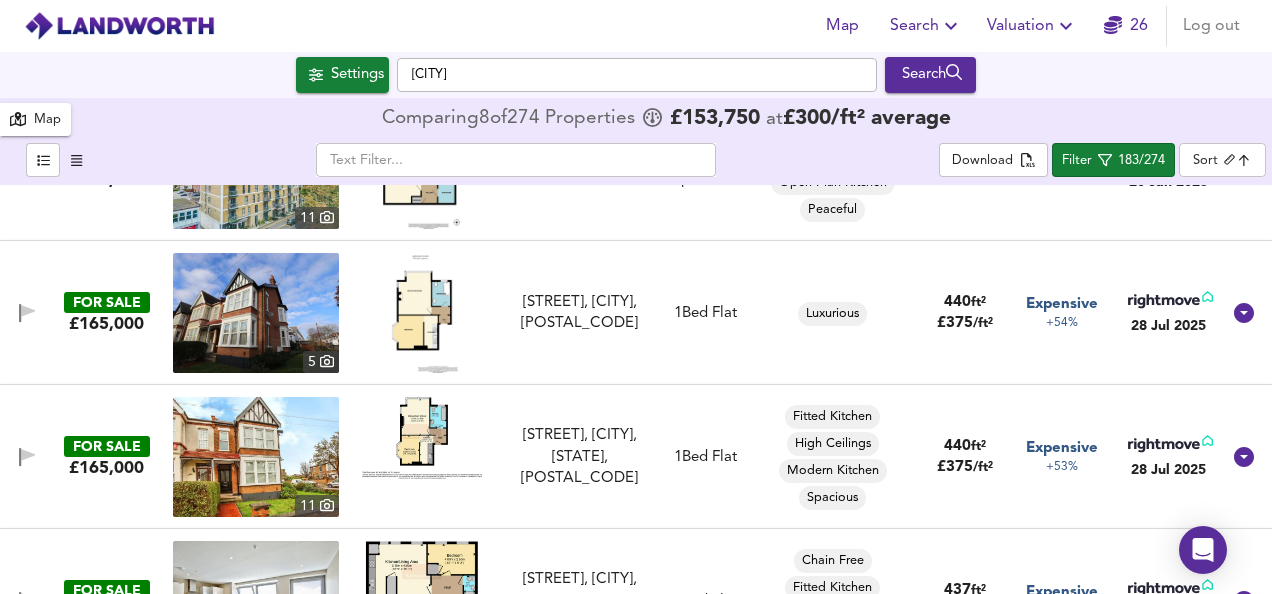 scroll, scrollTop: 11360, scrollLeft: 0, axis: vertical 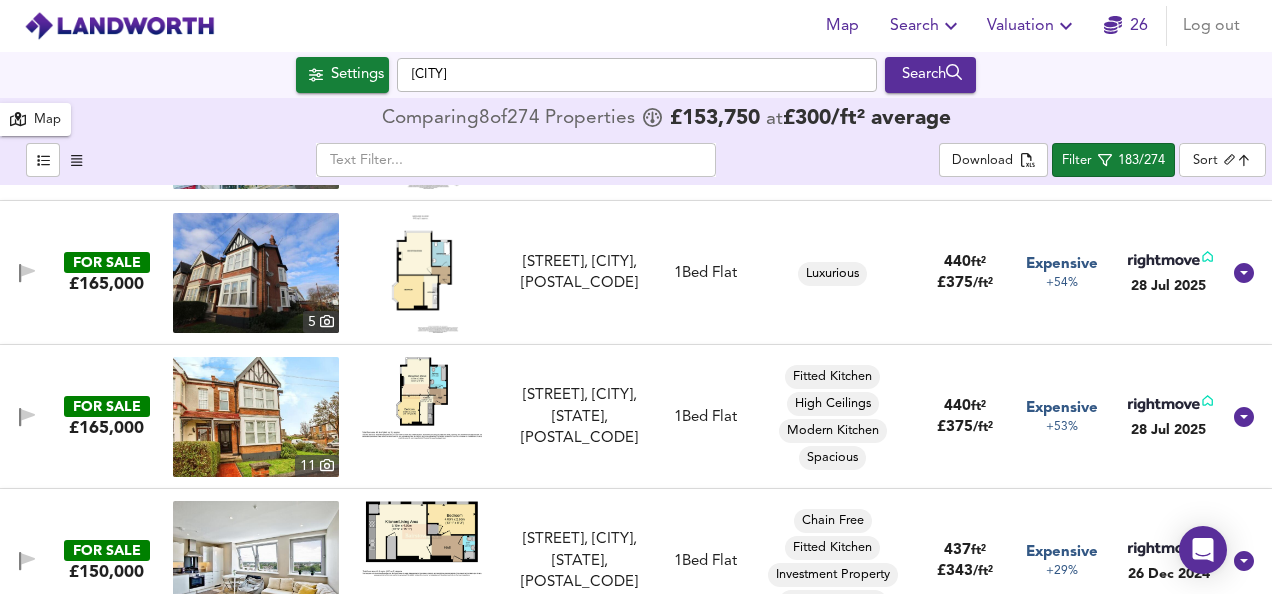 click at bounding box center [422, 398] 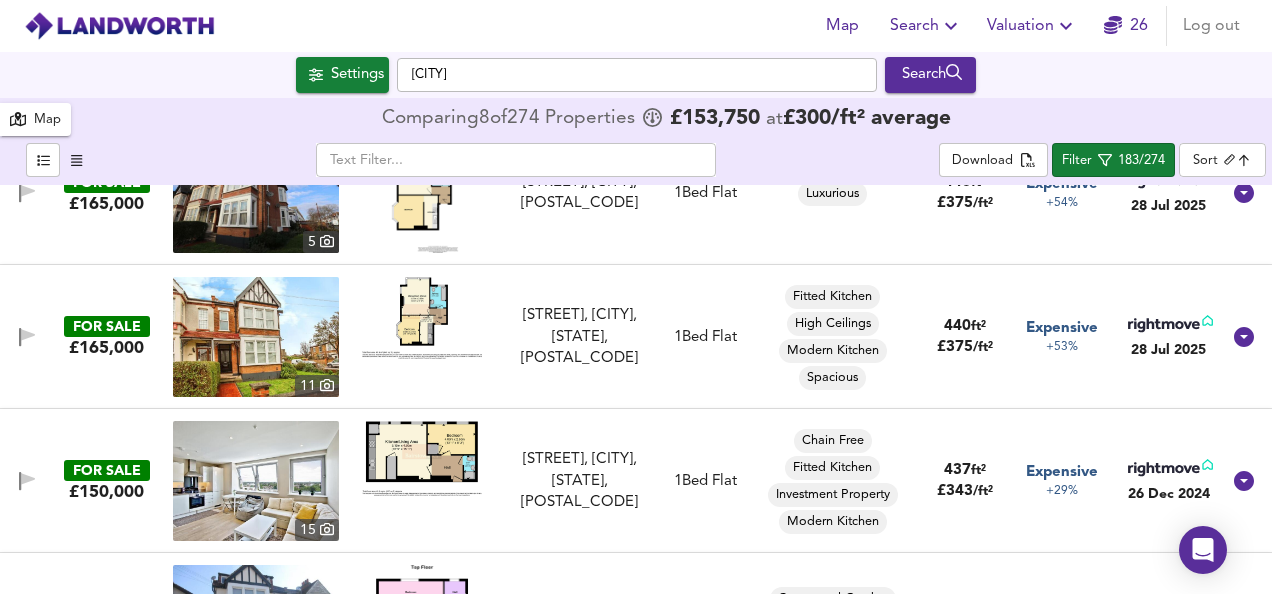scroll, scrollTop: 11480, scrollLeft: 0, axis: vertical 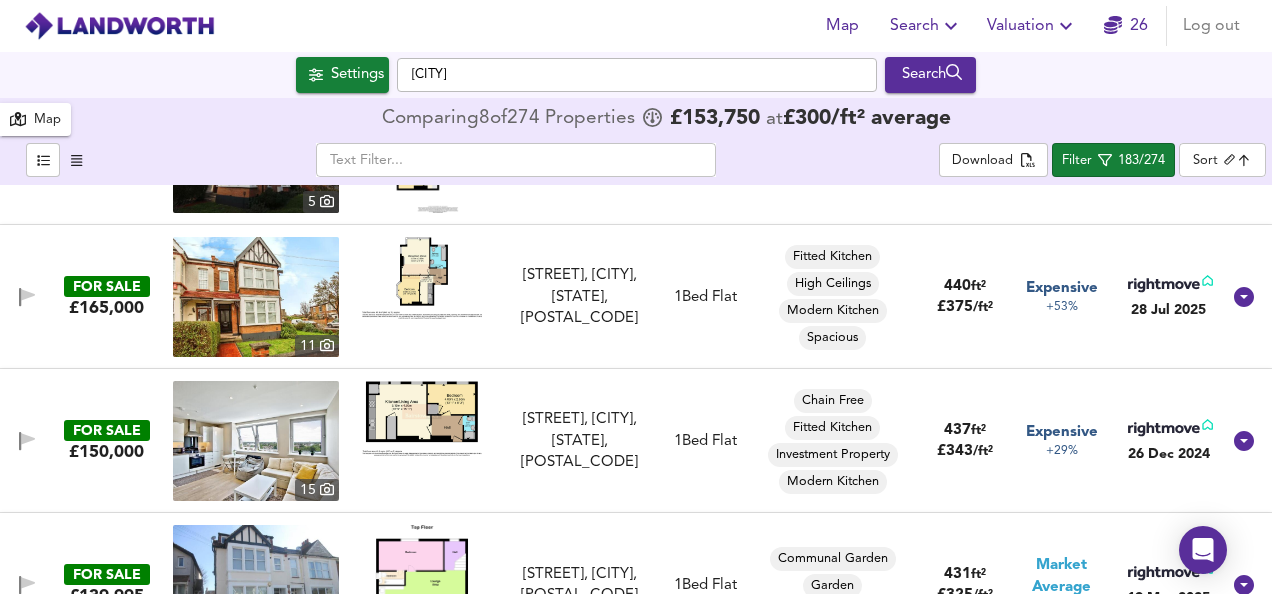 click at bounding box center [422, 418] 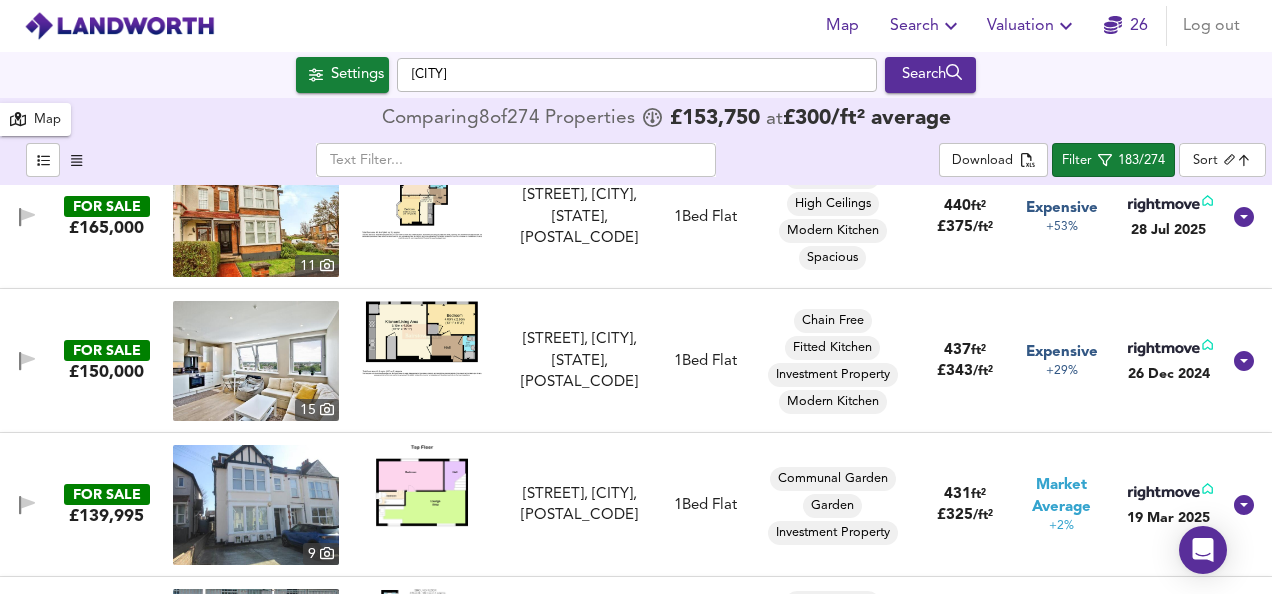 scroll, scrollTop: 11600, scrollLeft: 0, axis: vertical 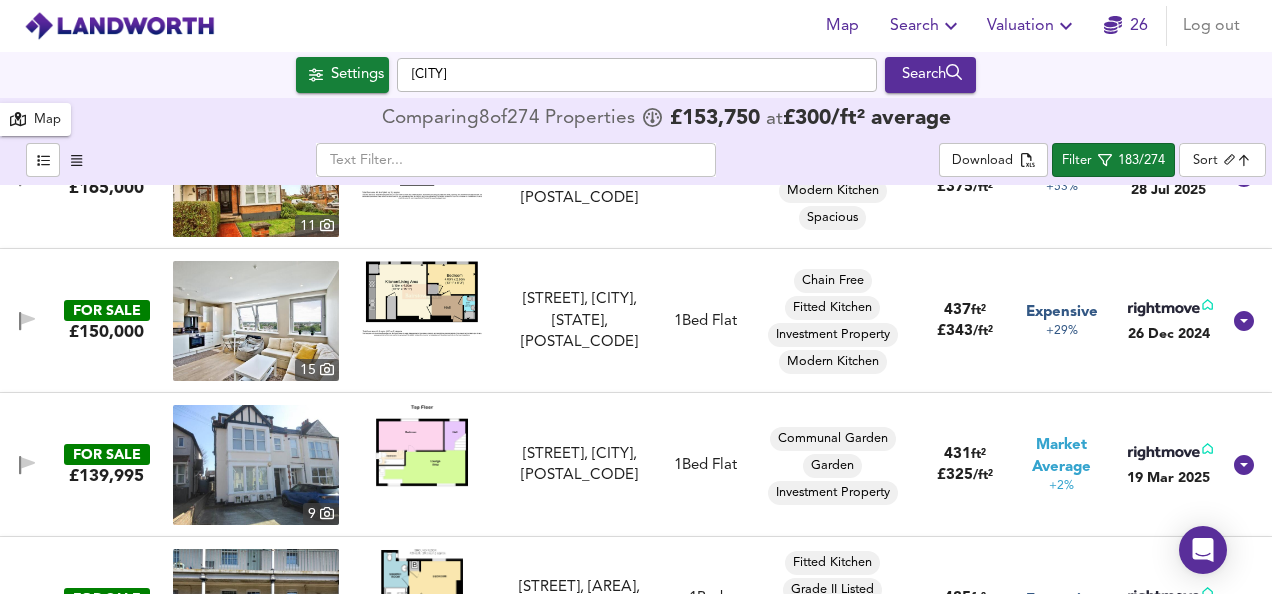 click at bounding box center (422, 446) 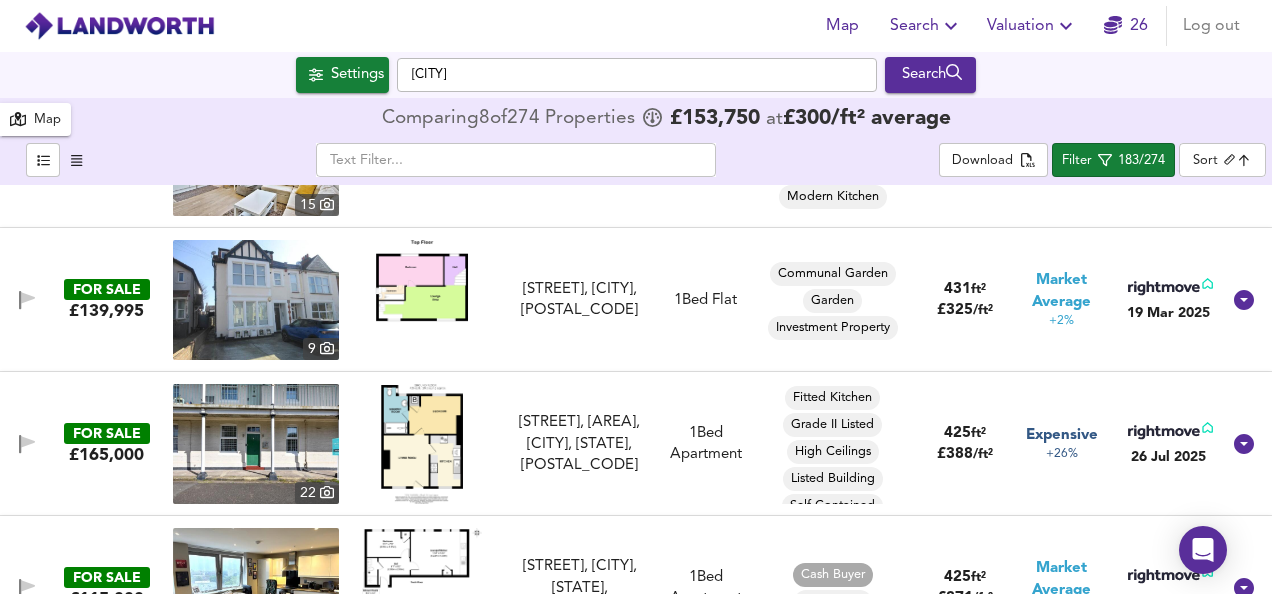 scroll, scrollTop: 11800, scrollLeft: 0, axis: vertical 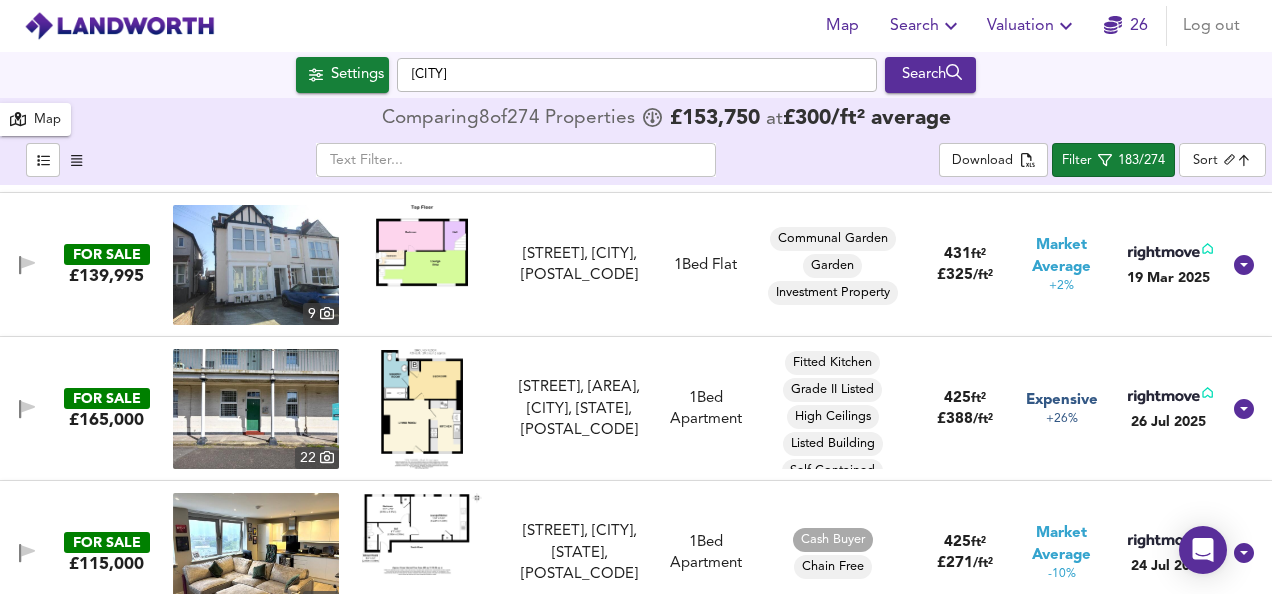 click at bounding box center (422, 409) 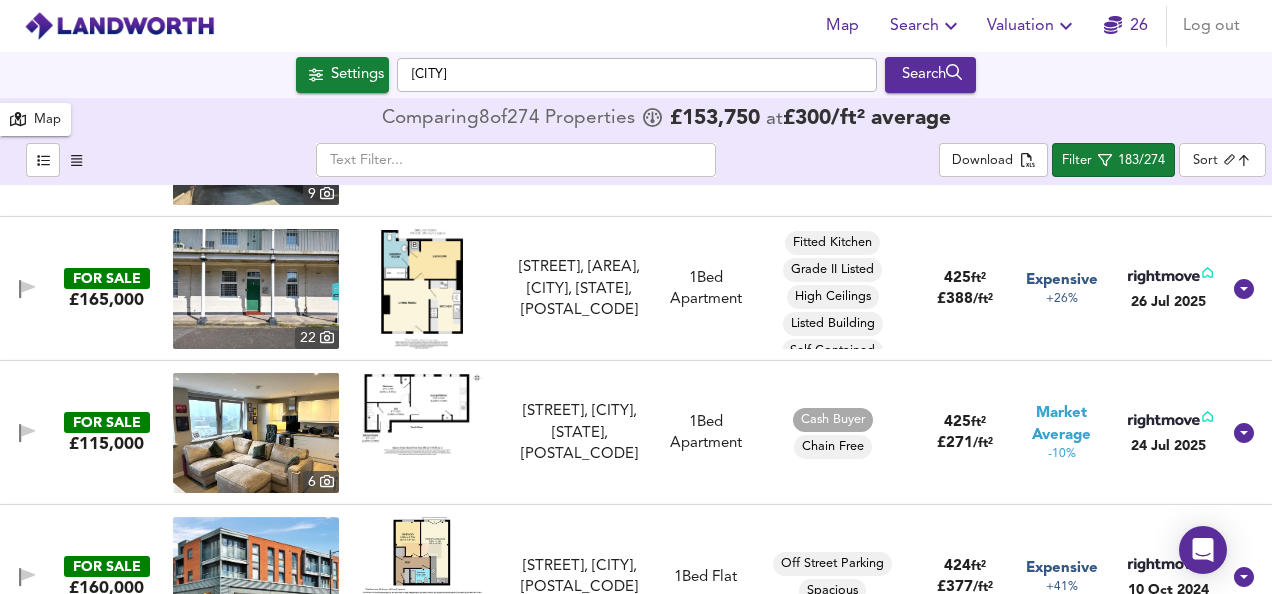 scroll, scrollTop: 11960, scrollLeft: 0, axis: vertical 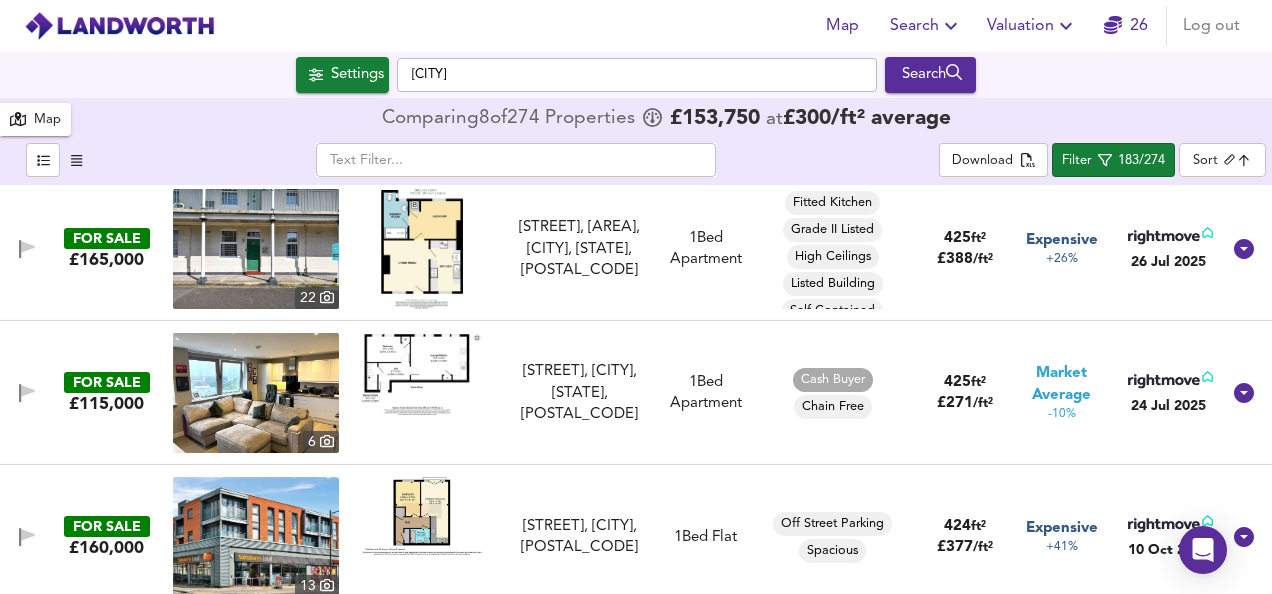 click at bounding box center (422, 374) 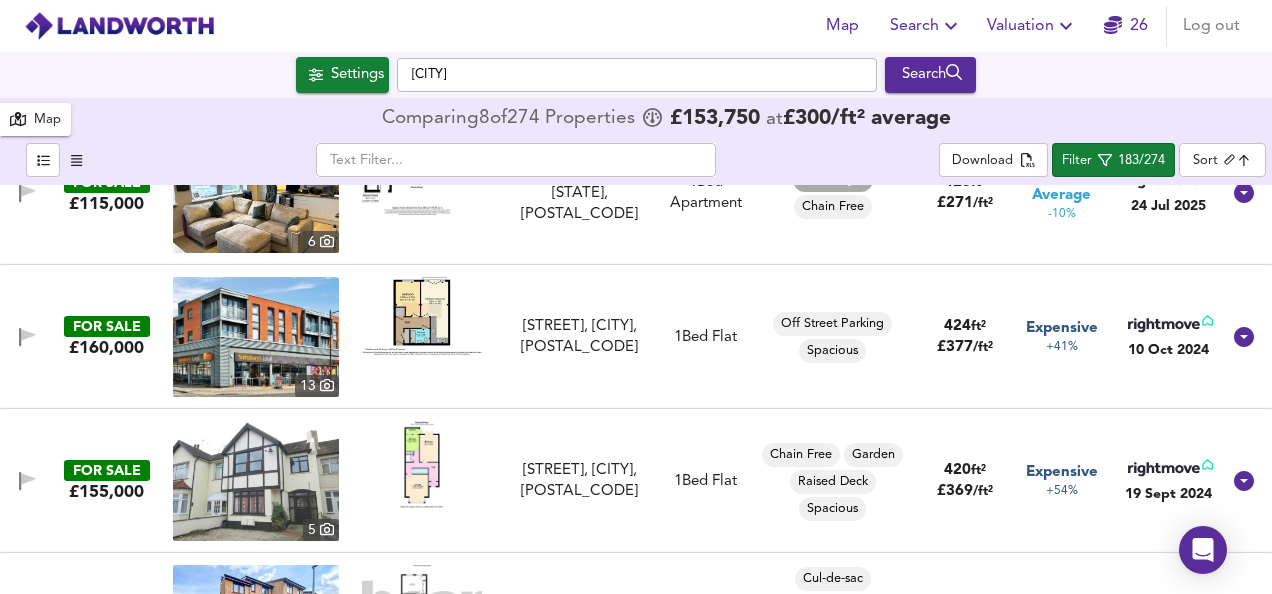 scroll, scrollTop: 12200, scrollLeft: 0, axis: vertical 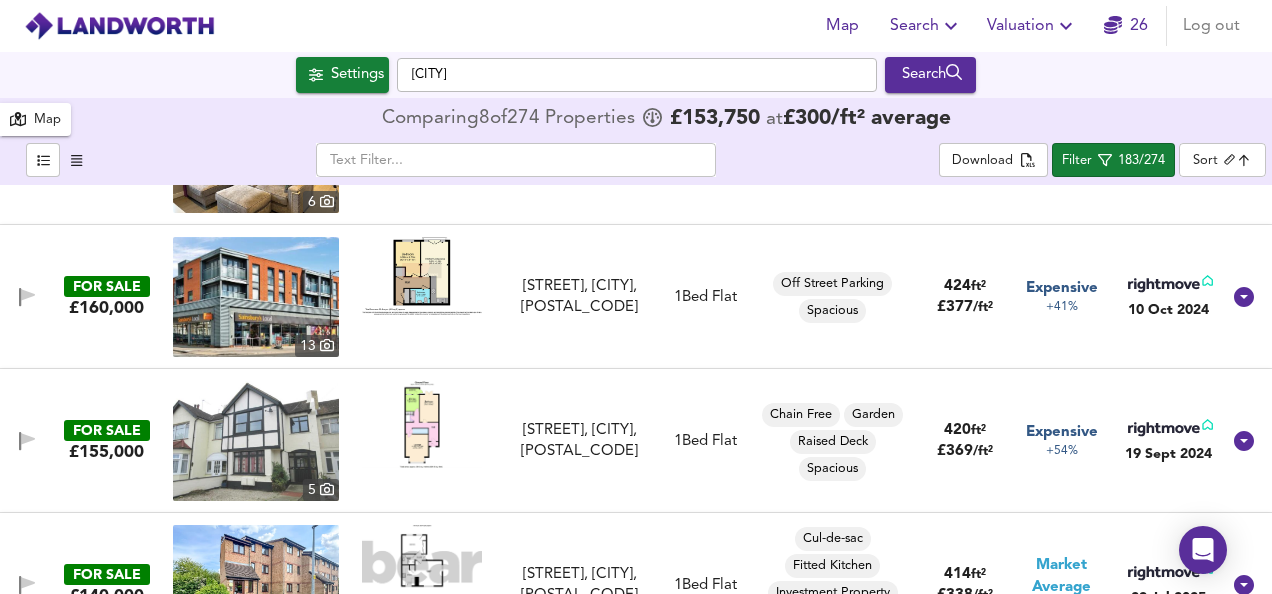 click at bounding box center [422, 424] 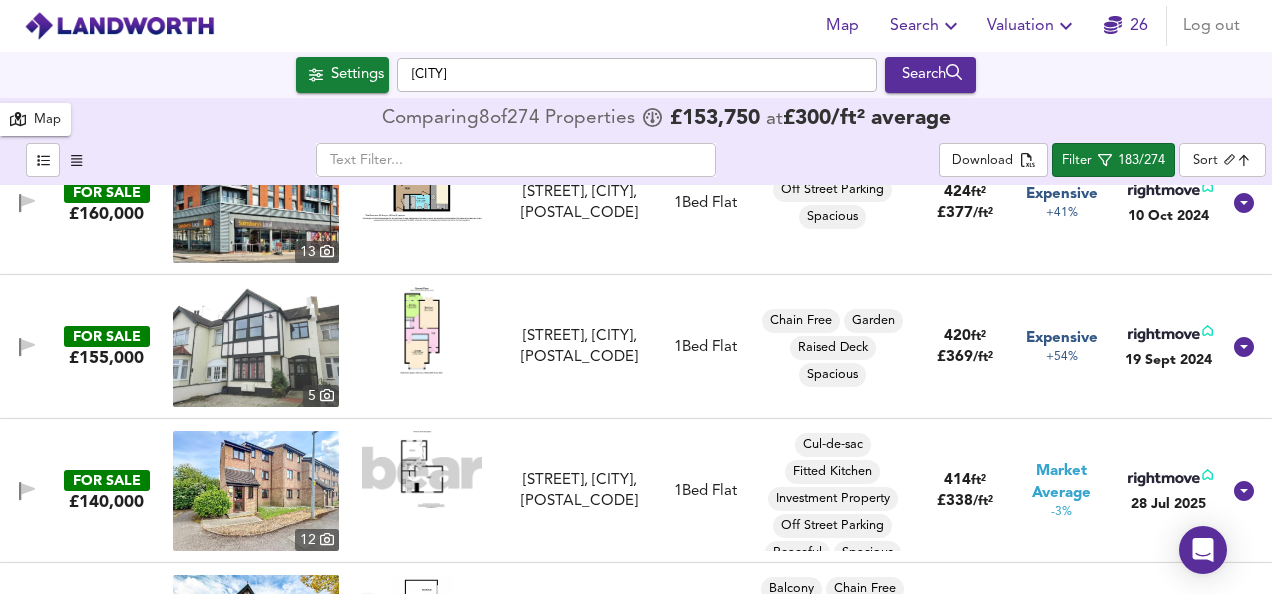 scroll, scrollTop: 12360, scrollLeft: 0, axis: vertical 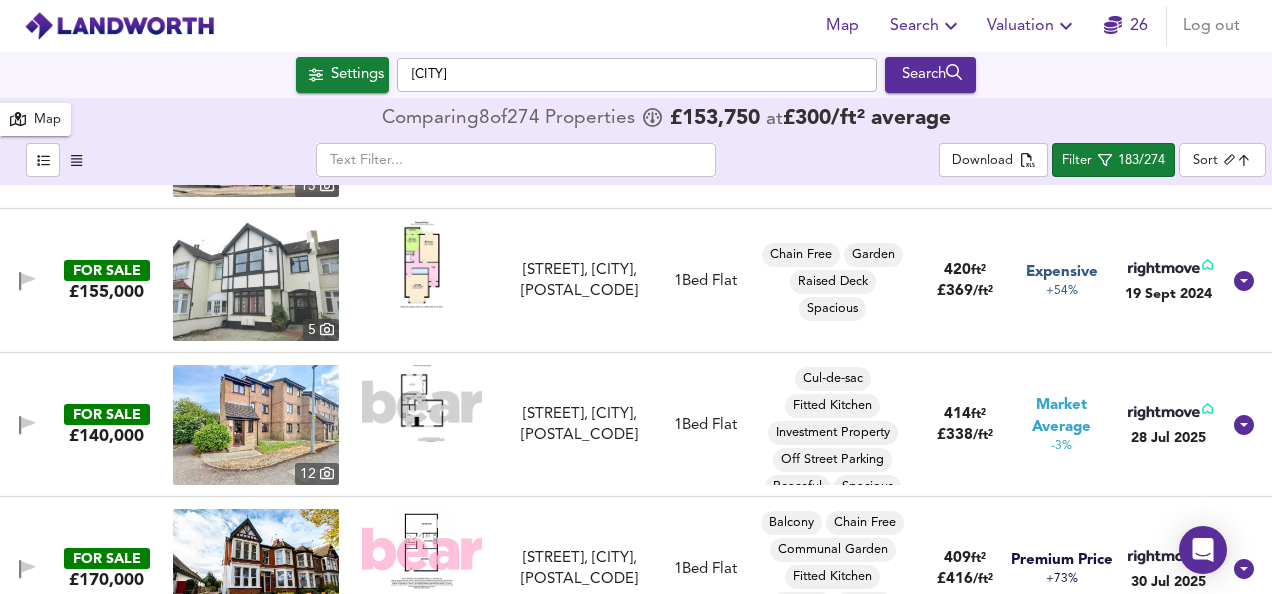 click at bounding box center (422, 403) 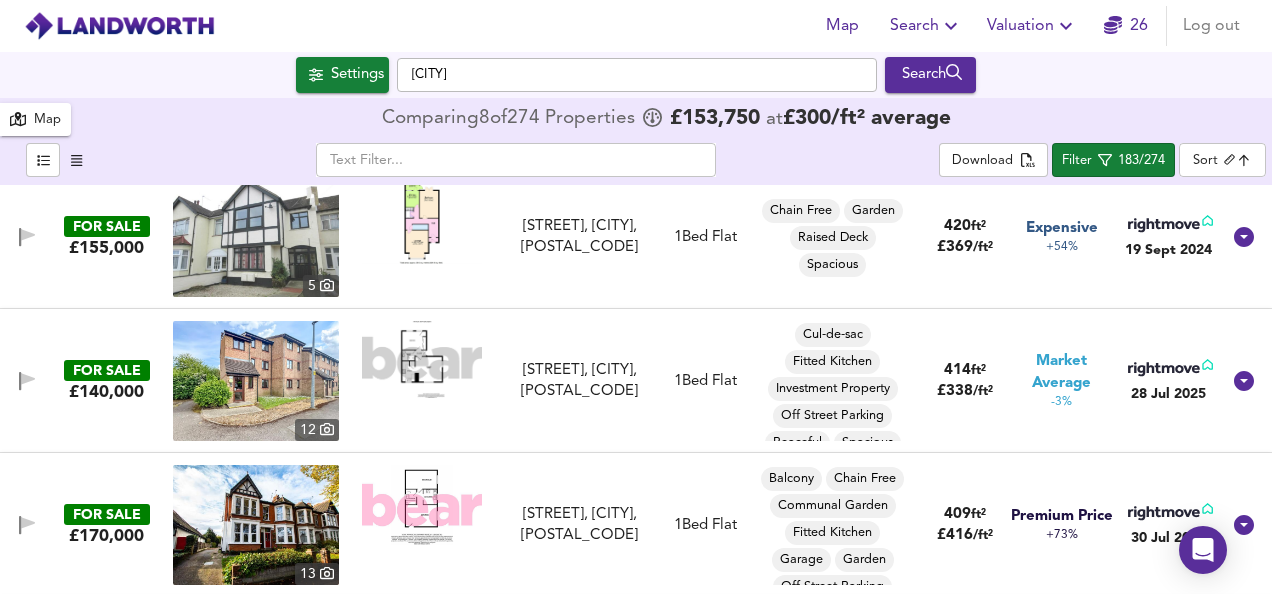 scroll, scrollTop: 12440, scrollLeft: 0, axis: vertical 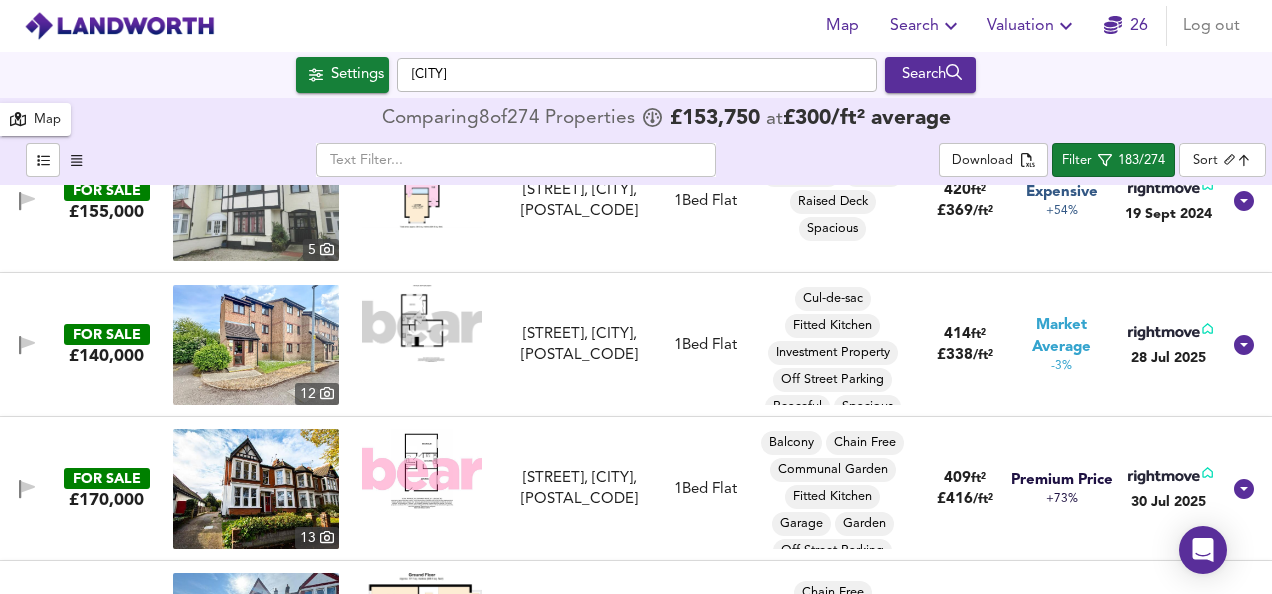 click at bounding box center [422, 469] 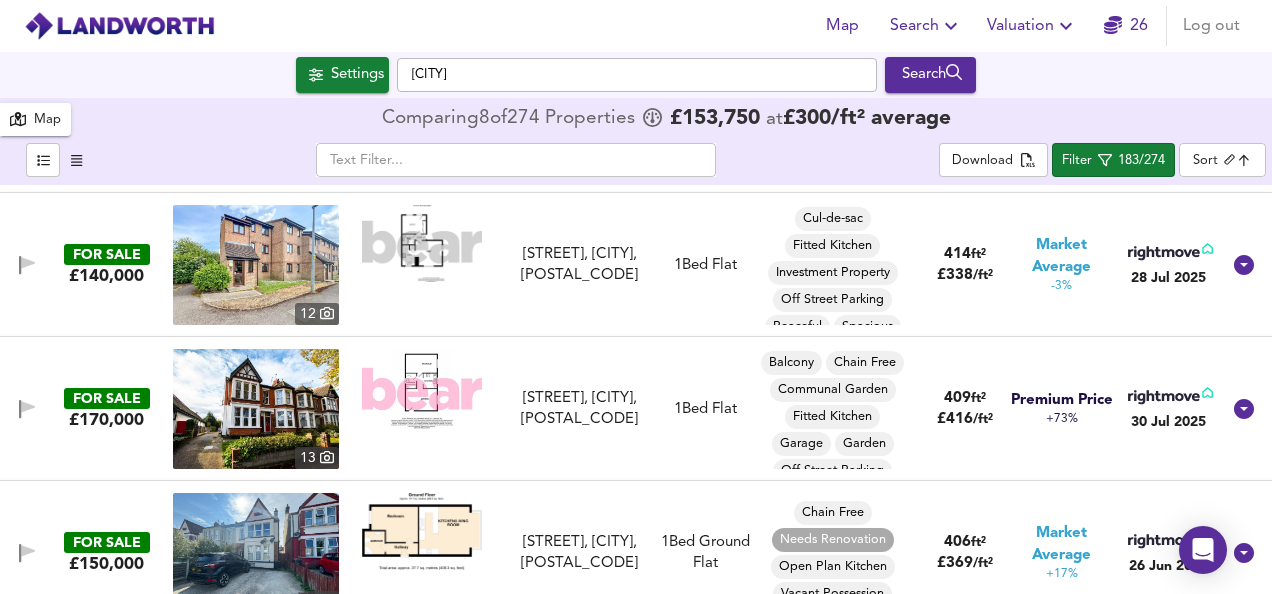 scroll, scrollTop: 12560, scrollLeft: 0, axis: vertical 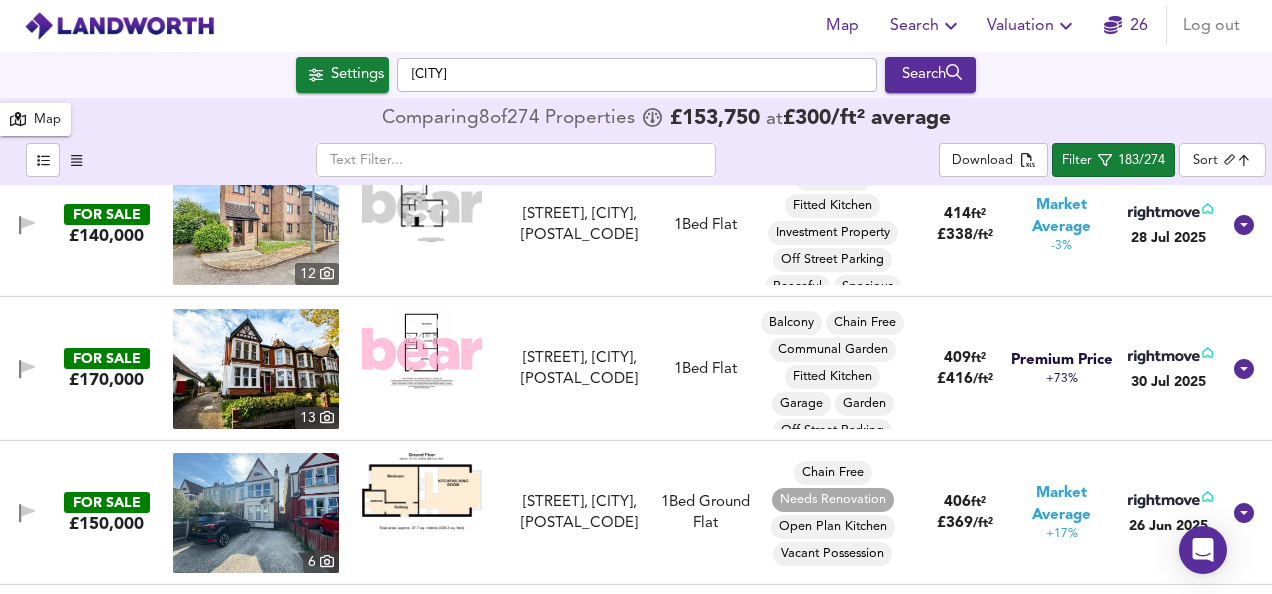 click at bounding box center [422, 491] 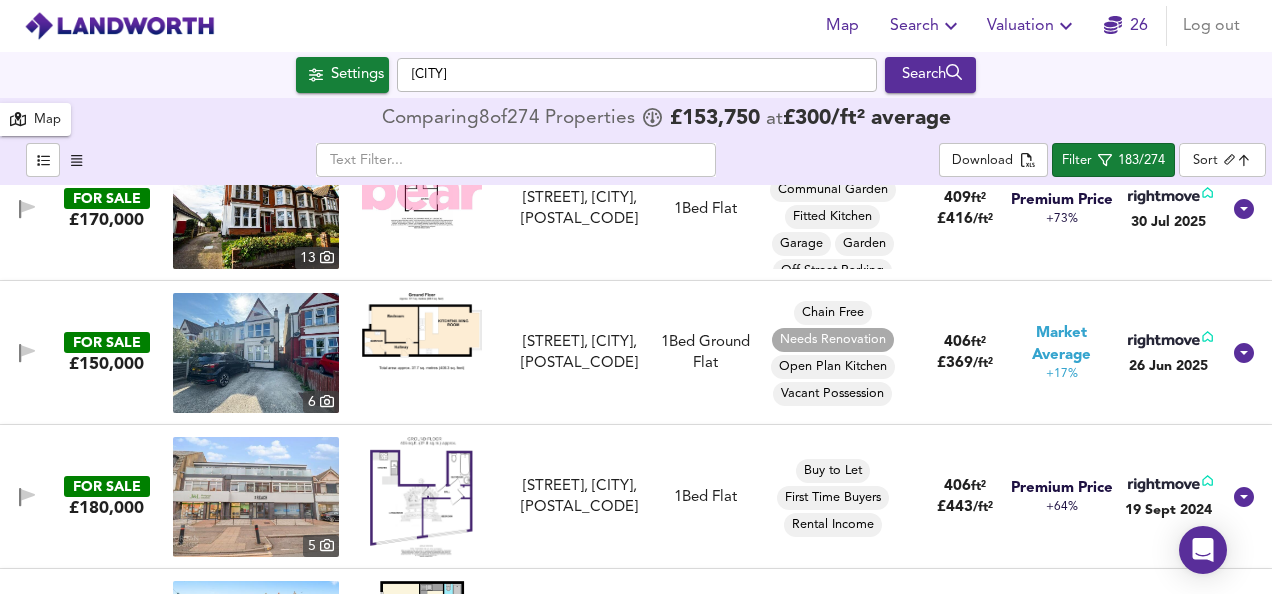 scroll, scrollTop: 12760, scrollLeft: 0, axis: vertical 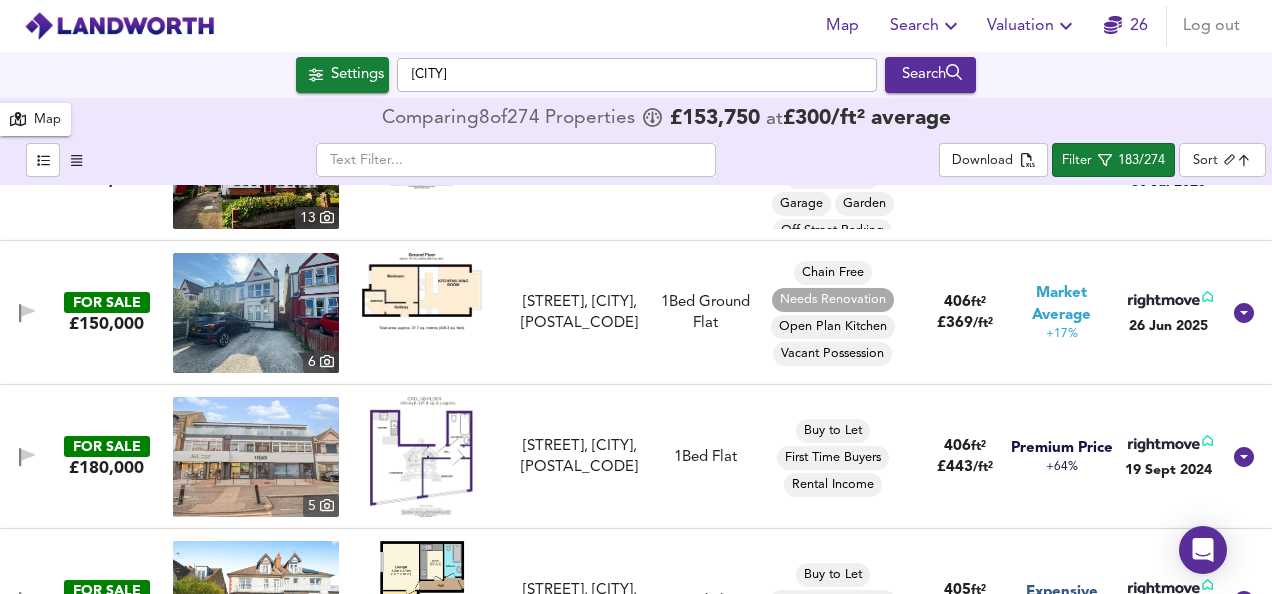 click at bounding box center [421, 457] 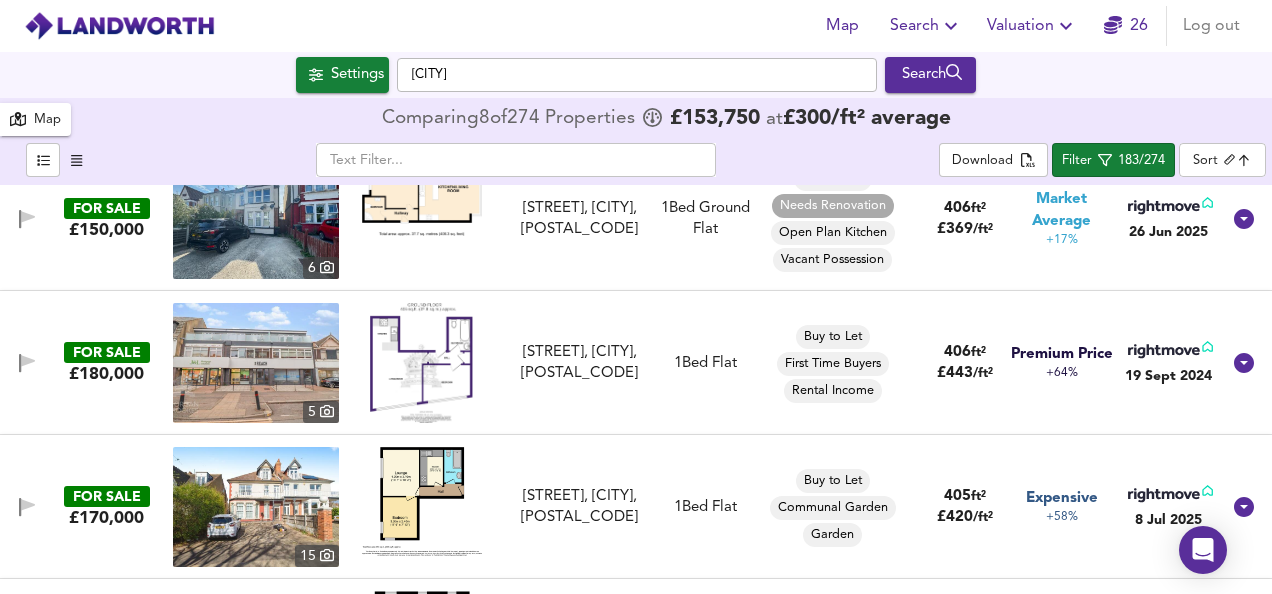 scroll, scrollTop: 12880, scrollLeft: 0, axis: vertical 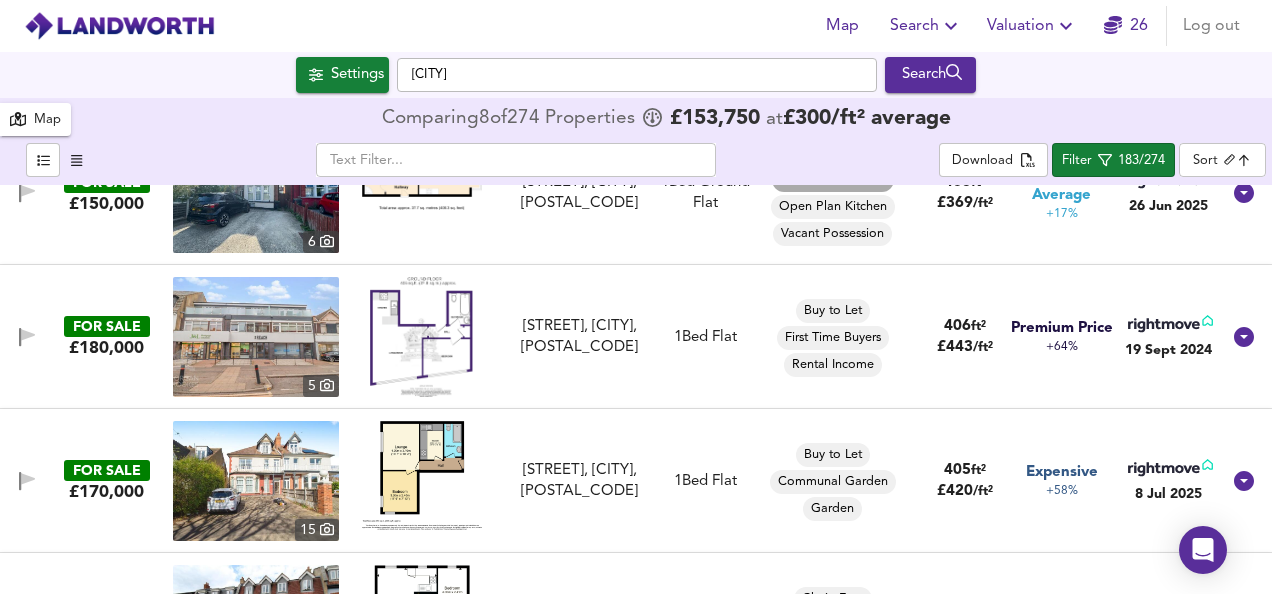 click at bounding box center [422, 475] 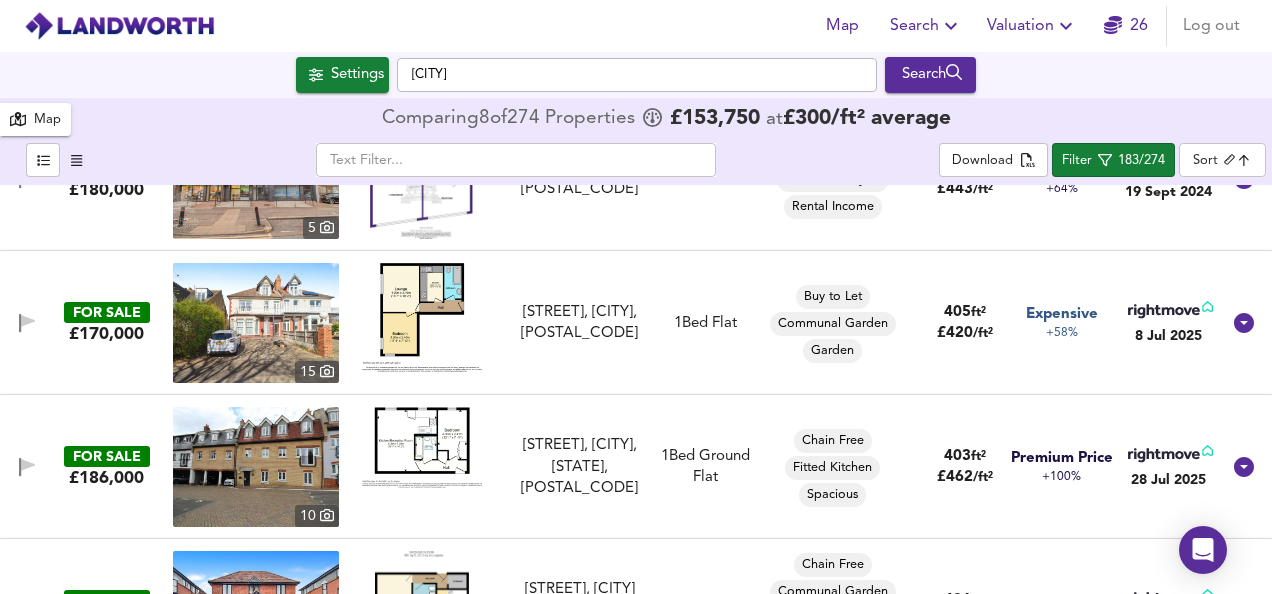 scroll, scrollTop: 13040, scrollLeft: 0, axis: vertical 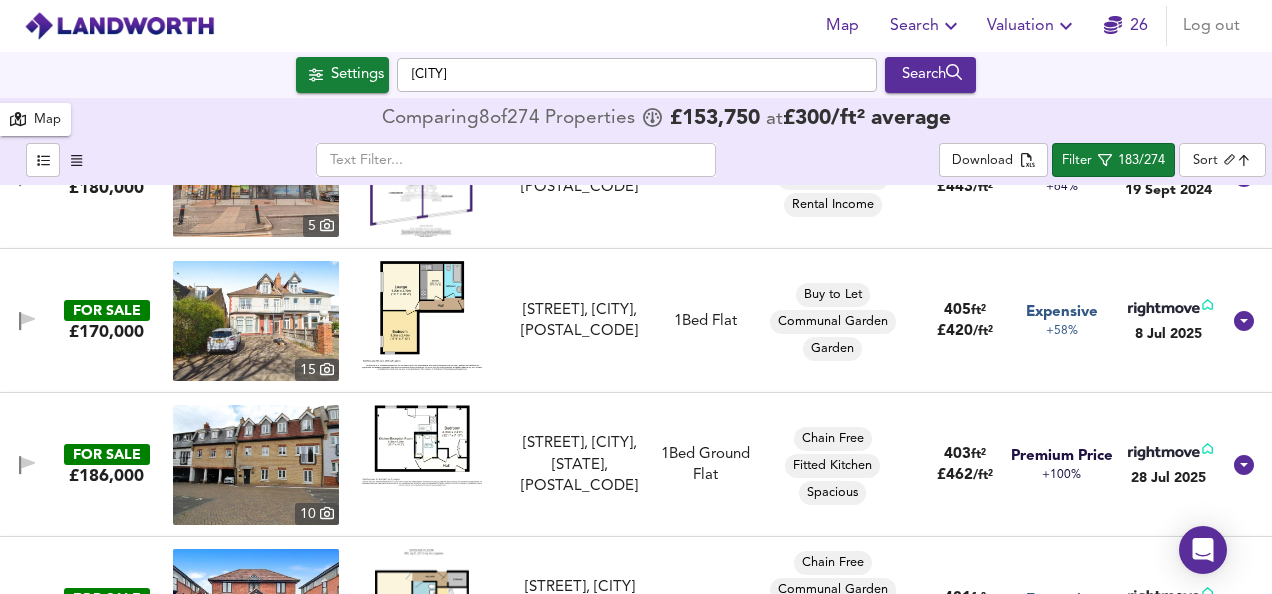 click at bounding box center [422, 445] 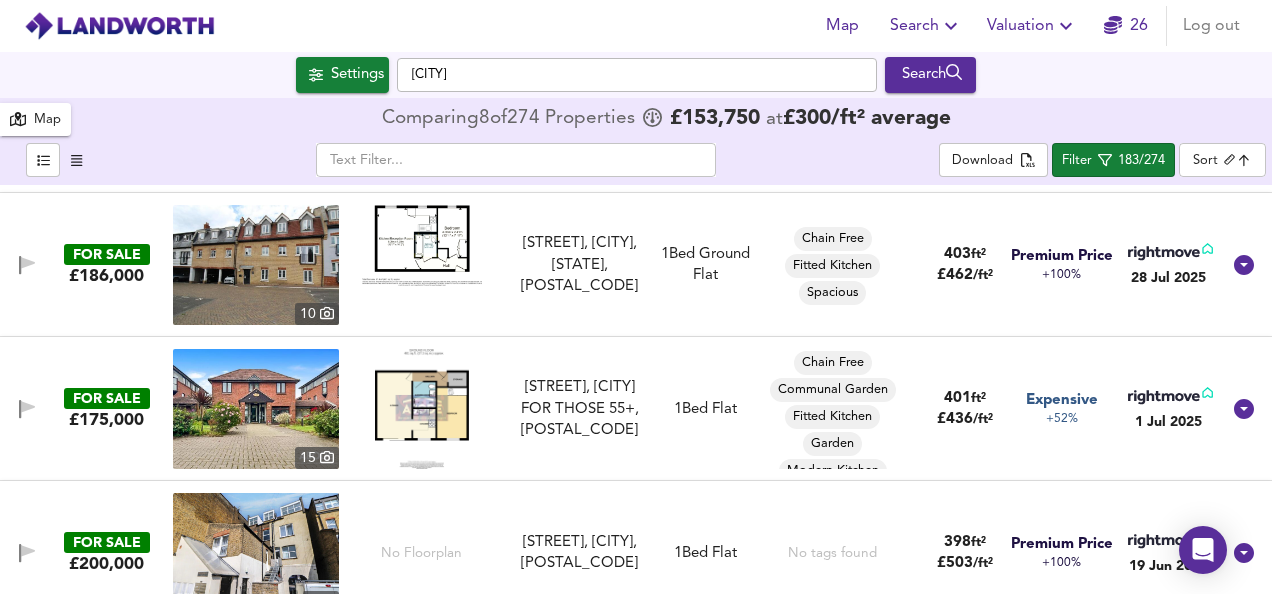 scroll, scrollTop: 13280, scrollLeft: 0, axis: vertical 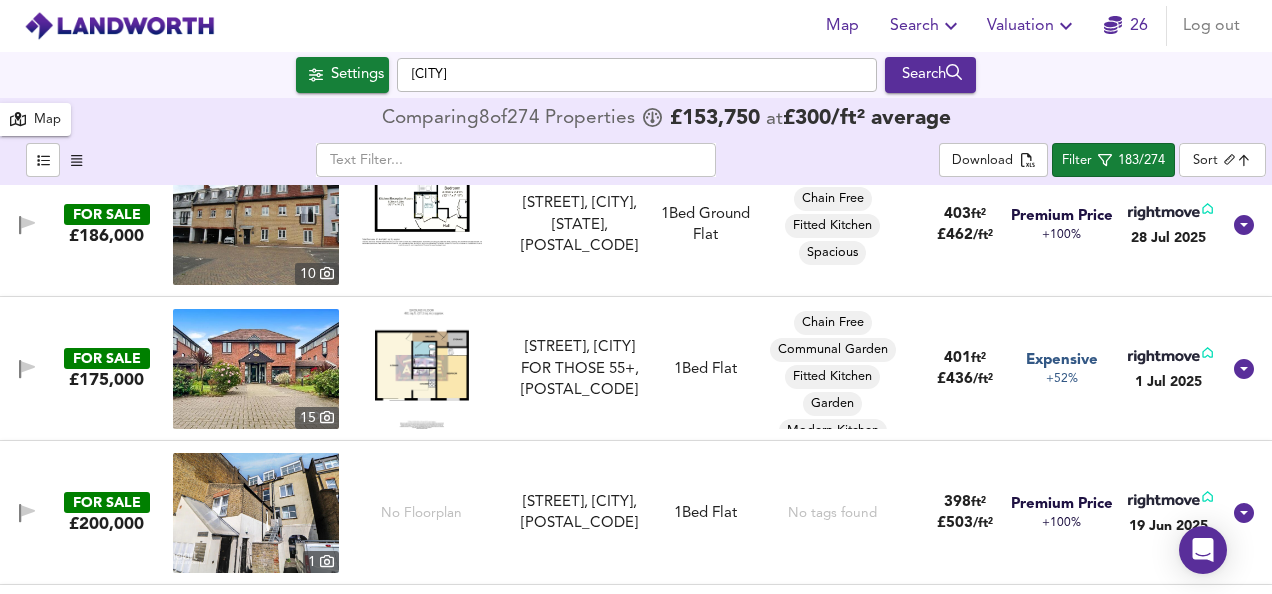 click at bounding box center [422, 369] 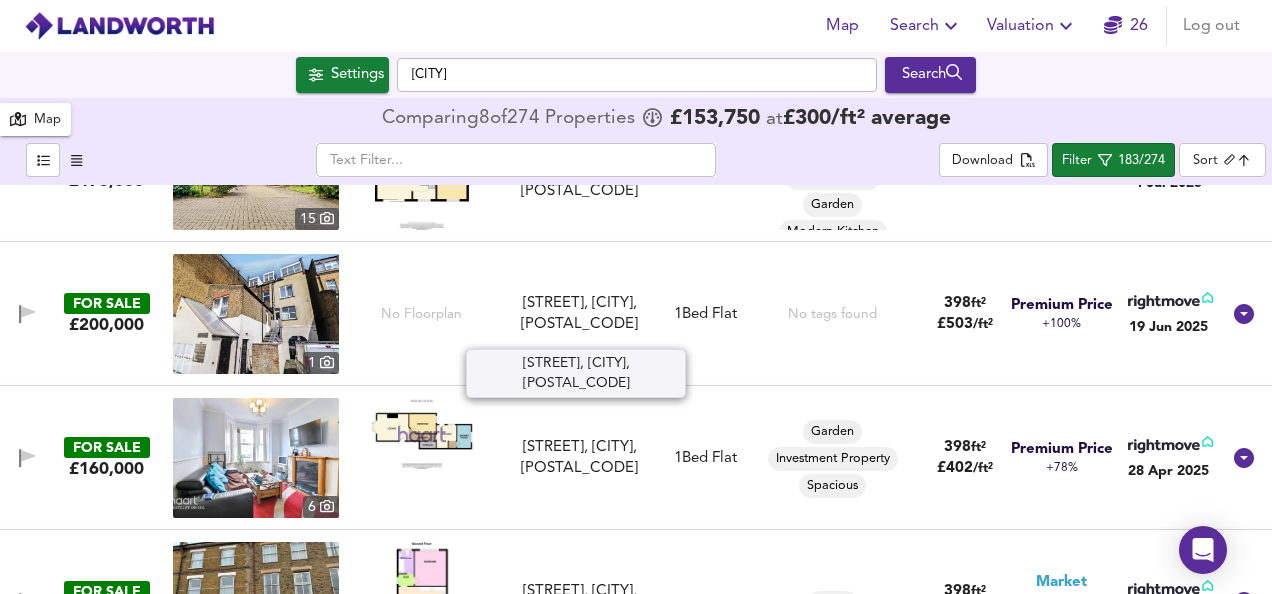 scroll, scrollTop: 13480, scrollLeft: 0, axis: vertical 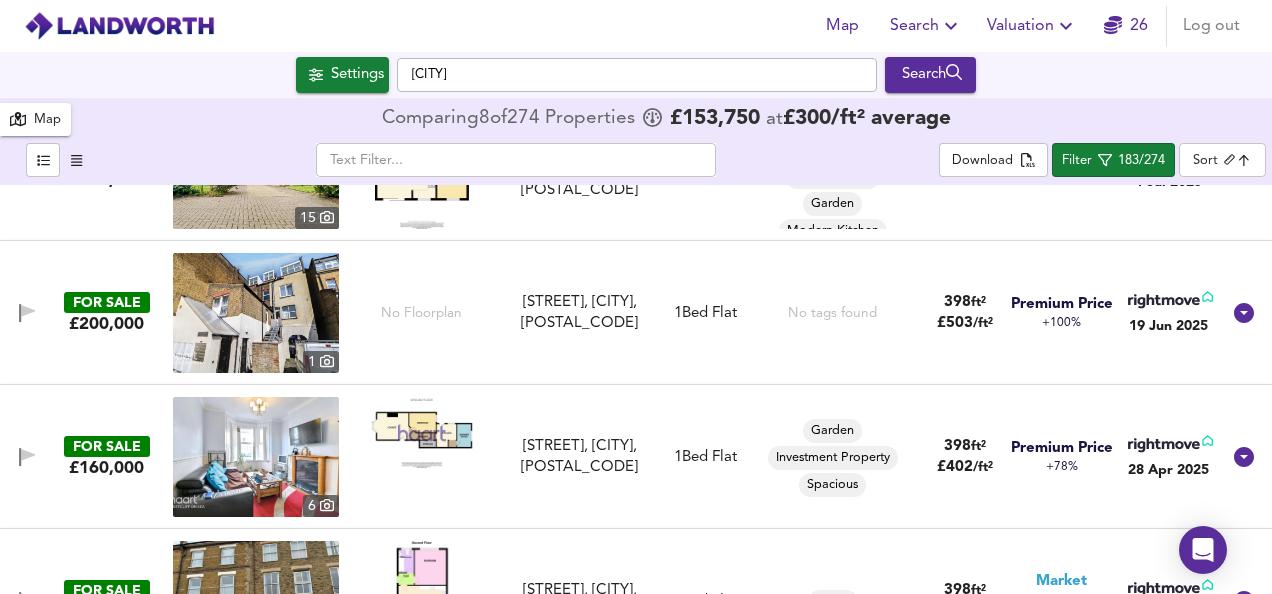 click at bounding box center [422, 432] 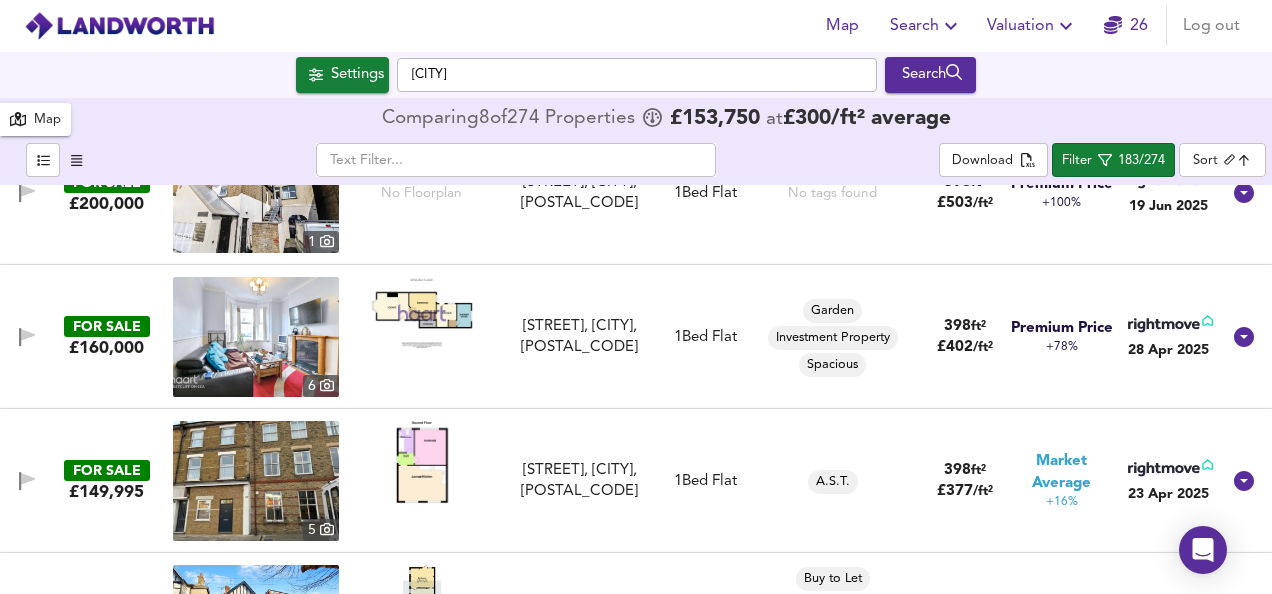 scroll, scrollTop: 13640, scrollLeft: 0, axis: vertical 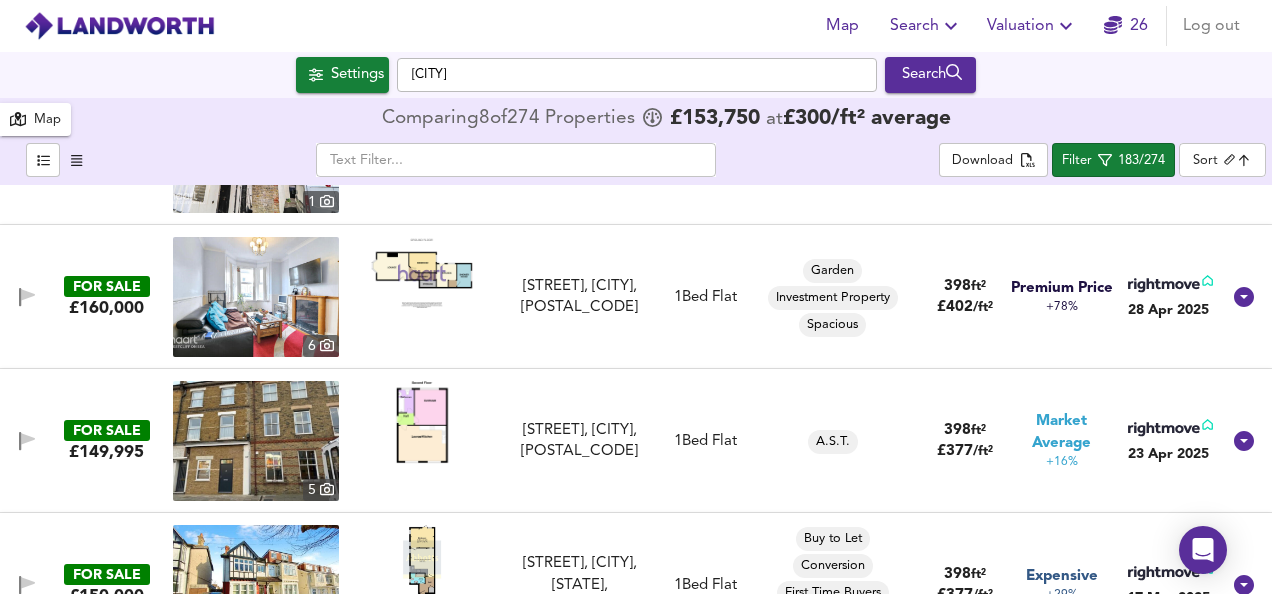 click at bounding box center (422, 422) 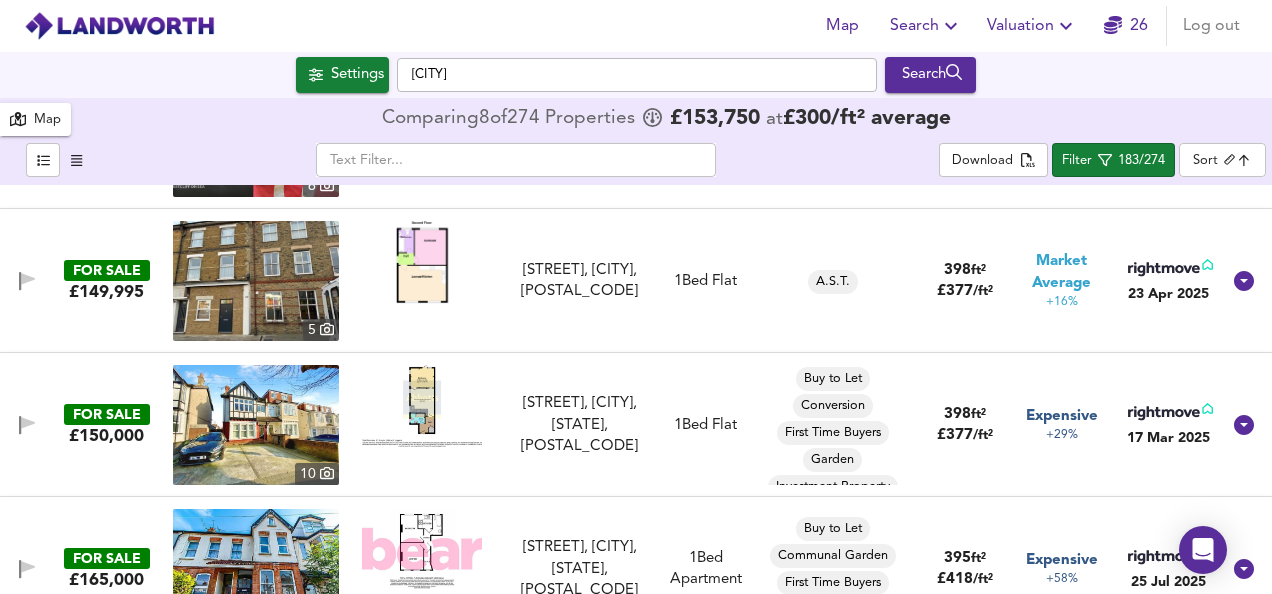 scroll, scrollTop: 13840, scrollLeft: 0, axis: vertical 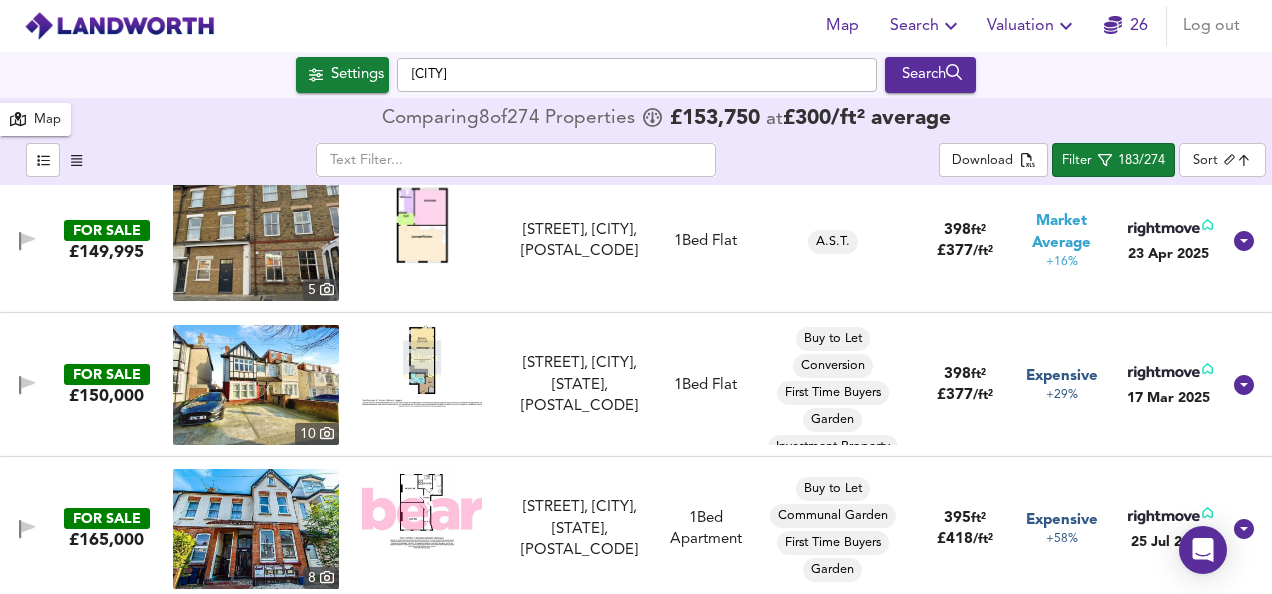 click at bounding box center (422, 366) 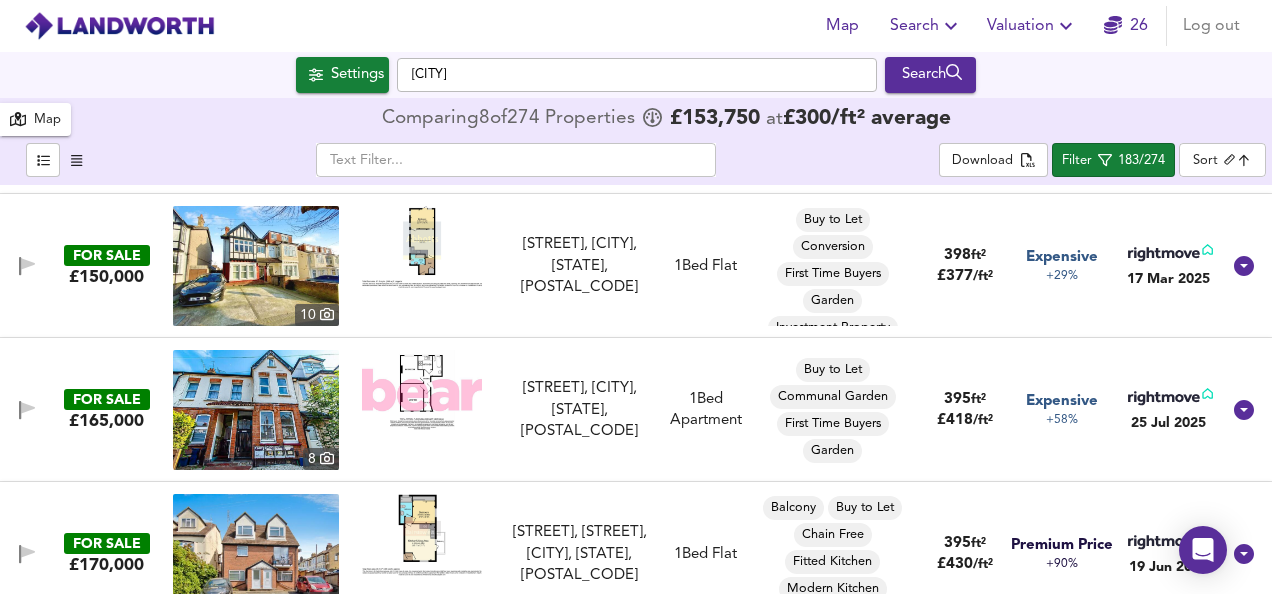 scroll, scrollTop: 13960, scrollLeft: 0, axis: vertical 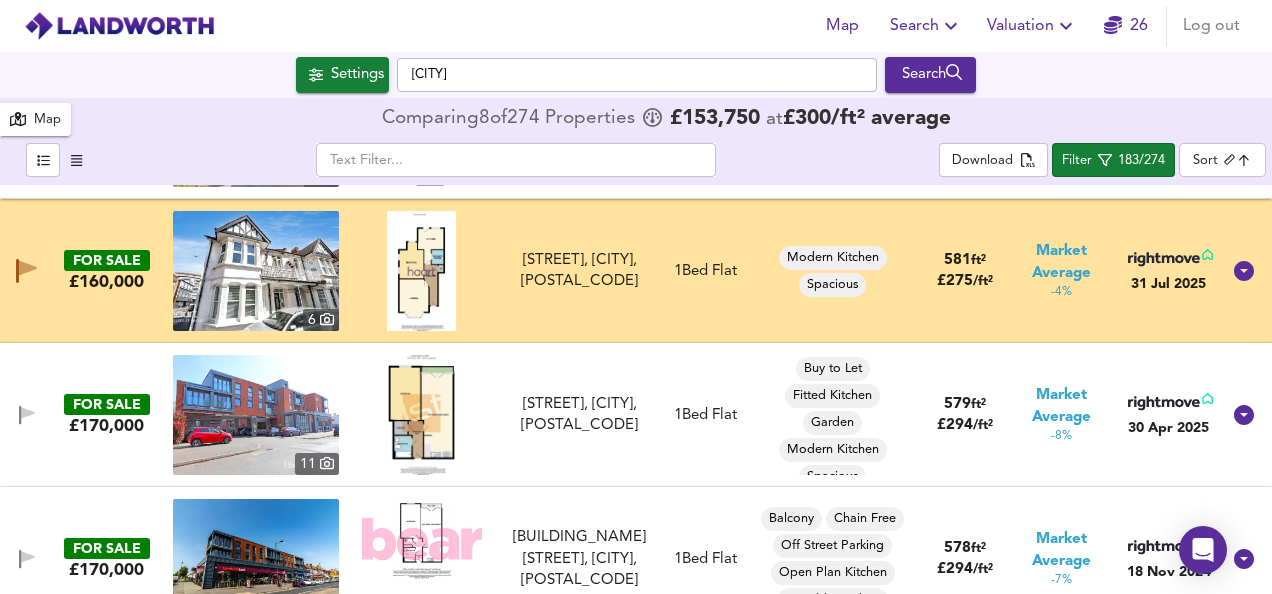 click at bounding box center [256, 271] 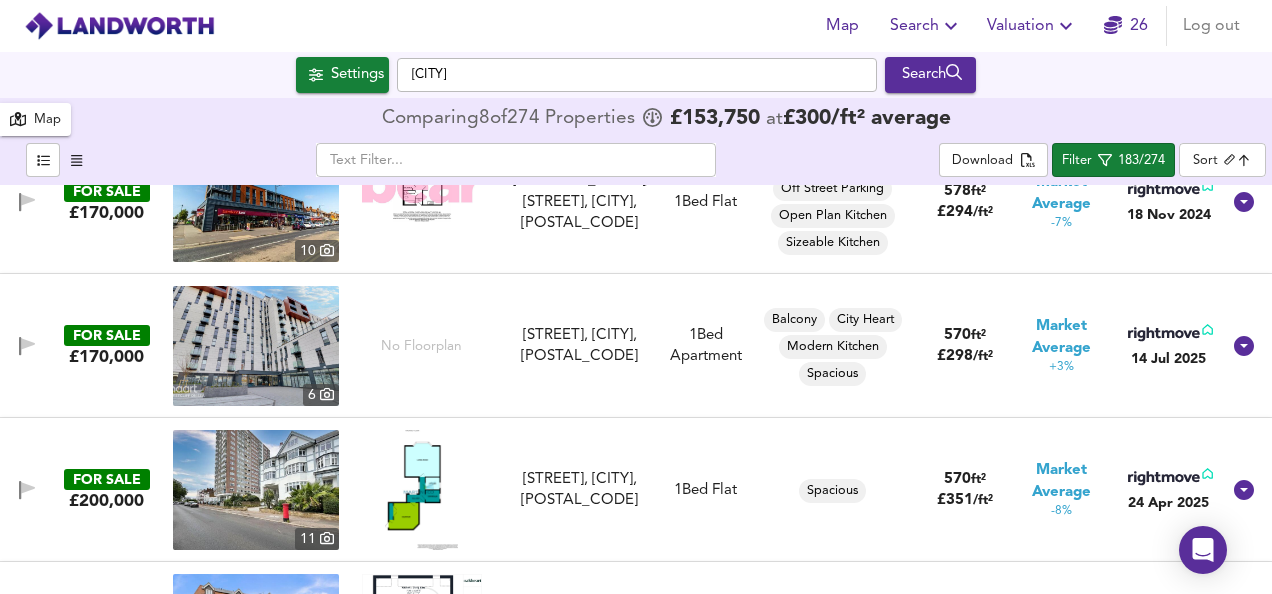 scroll, scrollTop: 2860, scrollLeft: 0, axis: vertical 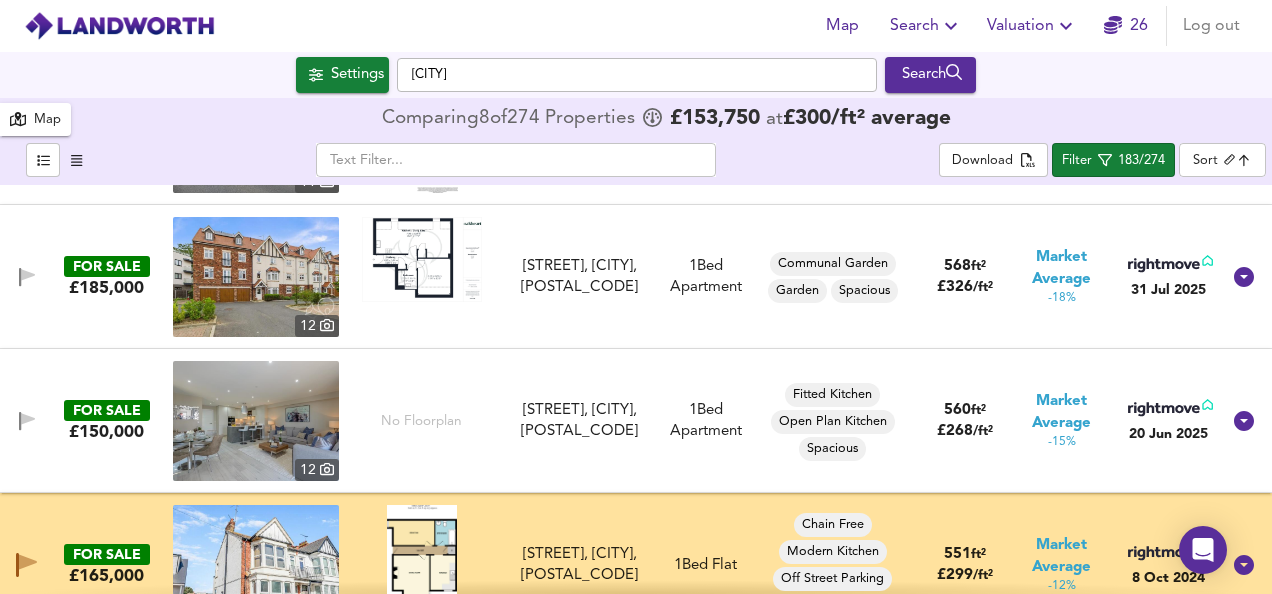 click at bounding box center (256, 565) 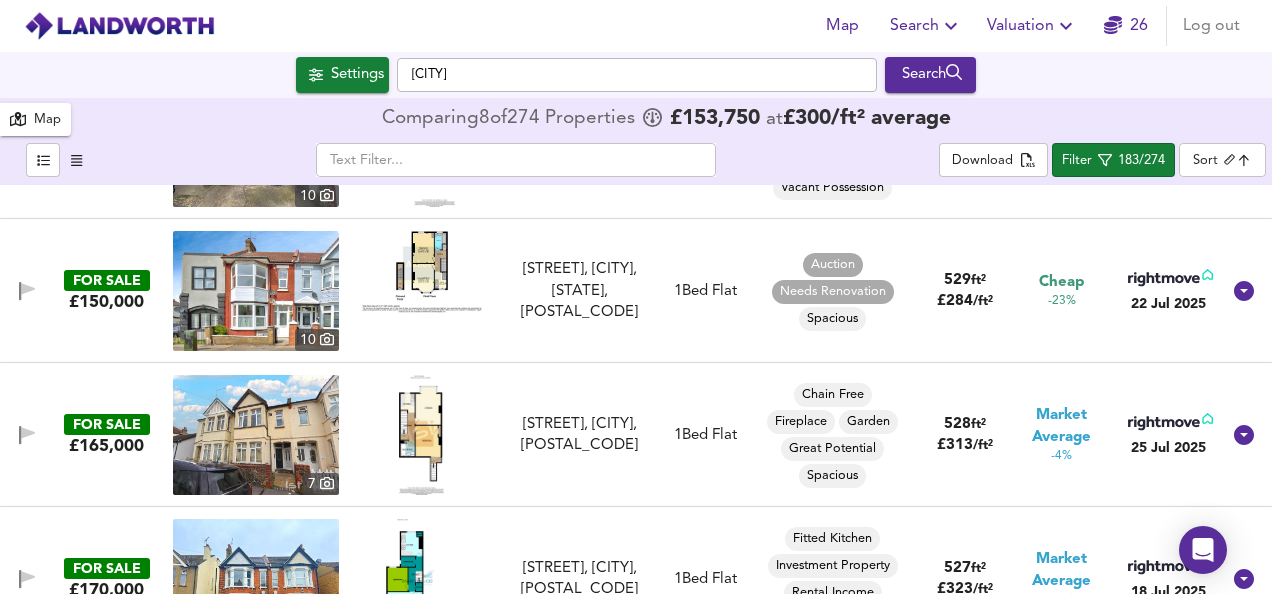 scroll, scrollTop: 5364, scrollLeft: 0, axis: vertical 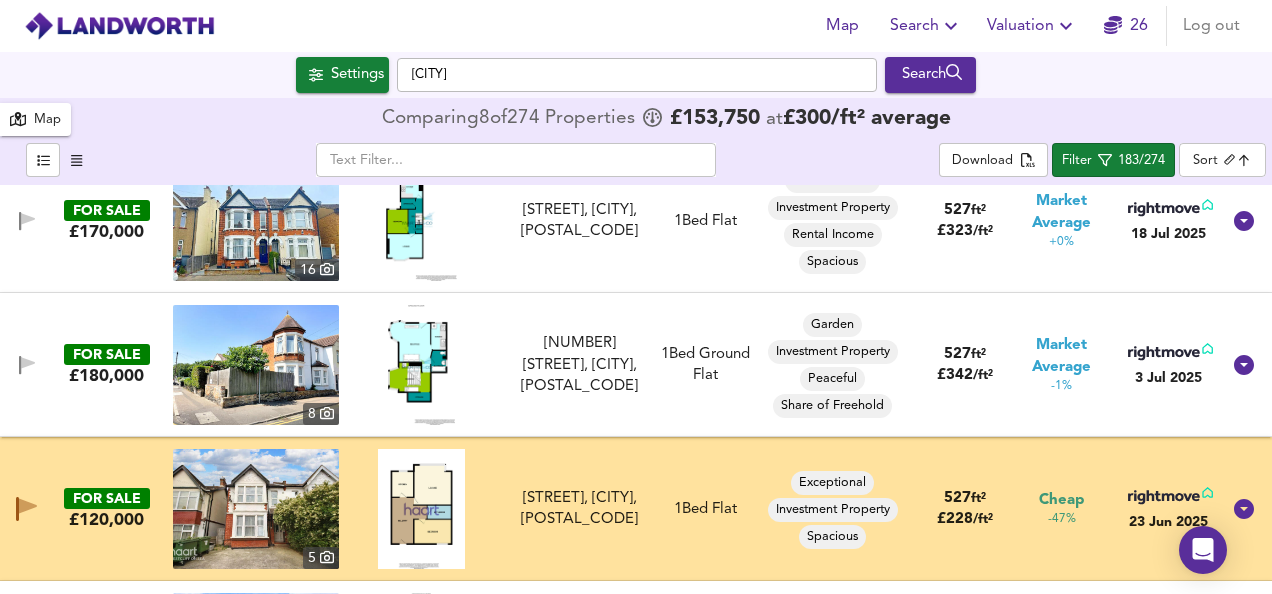 click at bounding box center (256, 509) 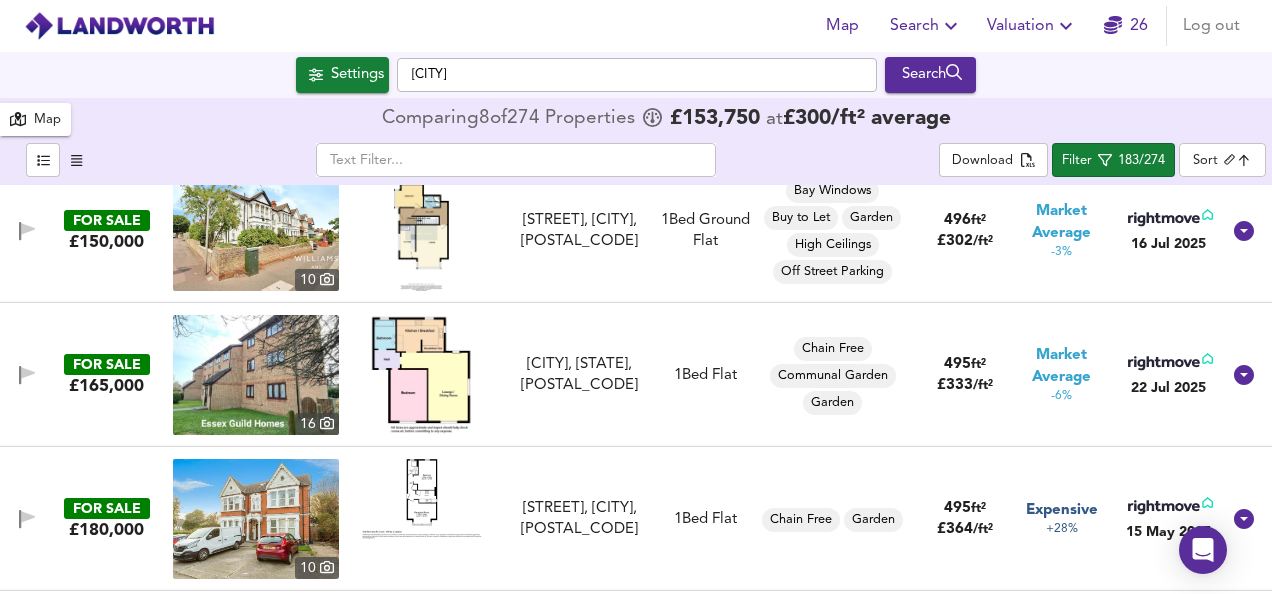 scroll, scrollTop: 7152, scrollLeft: 0, axis: vertical 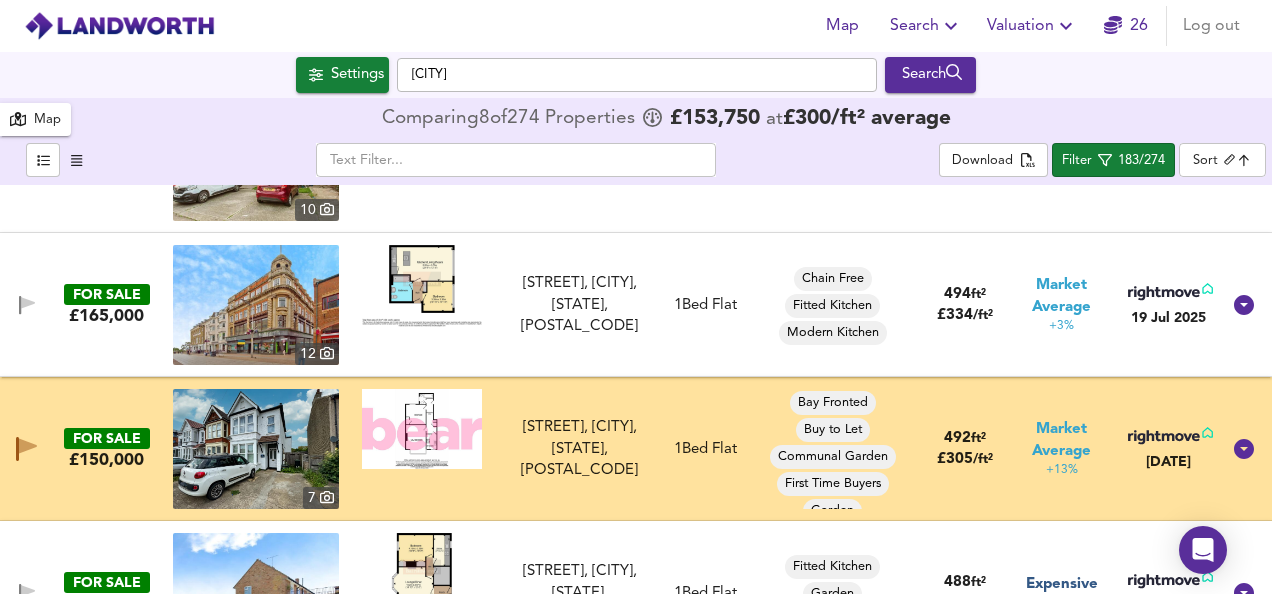 click at bounding box center (256, 449) 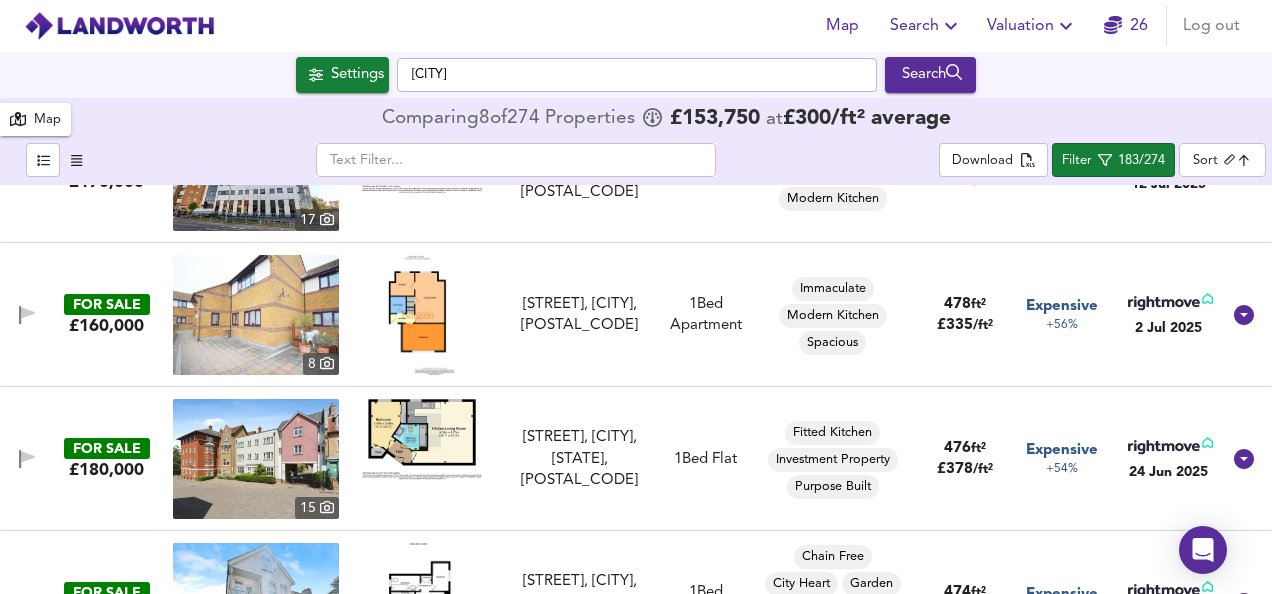 scroll, scrollTop: 8940, scrollLeft: 0, axis: vertical 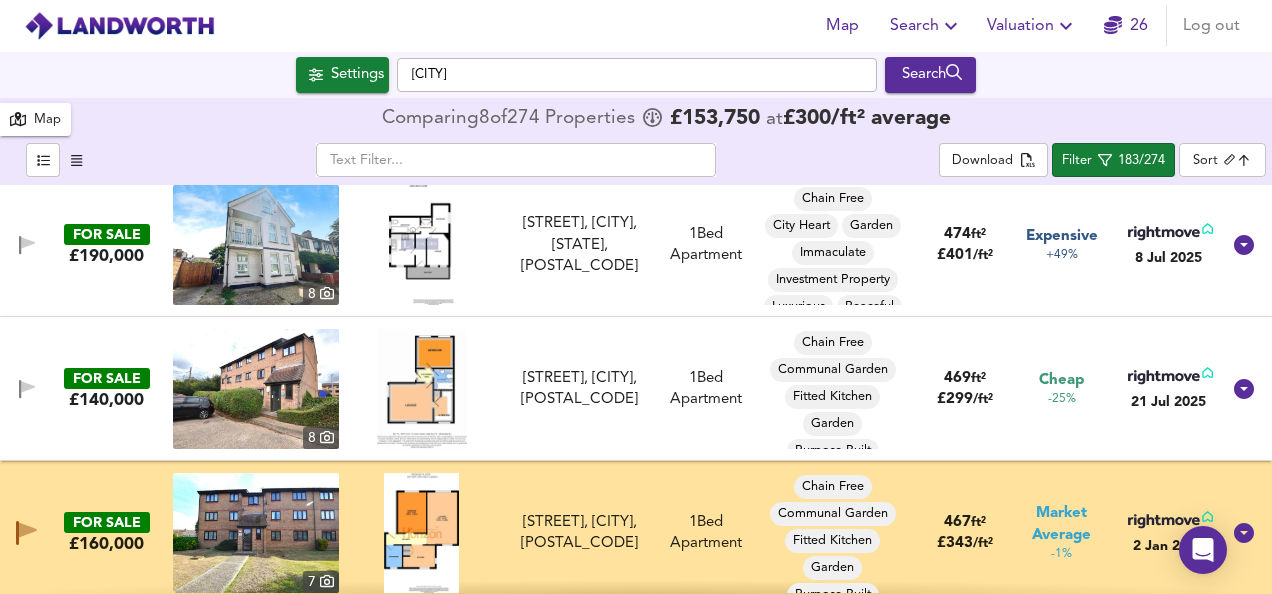 click at bounding box center (256, 533) 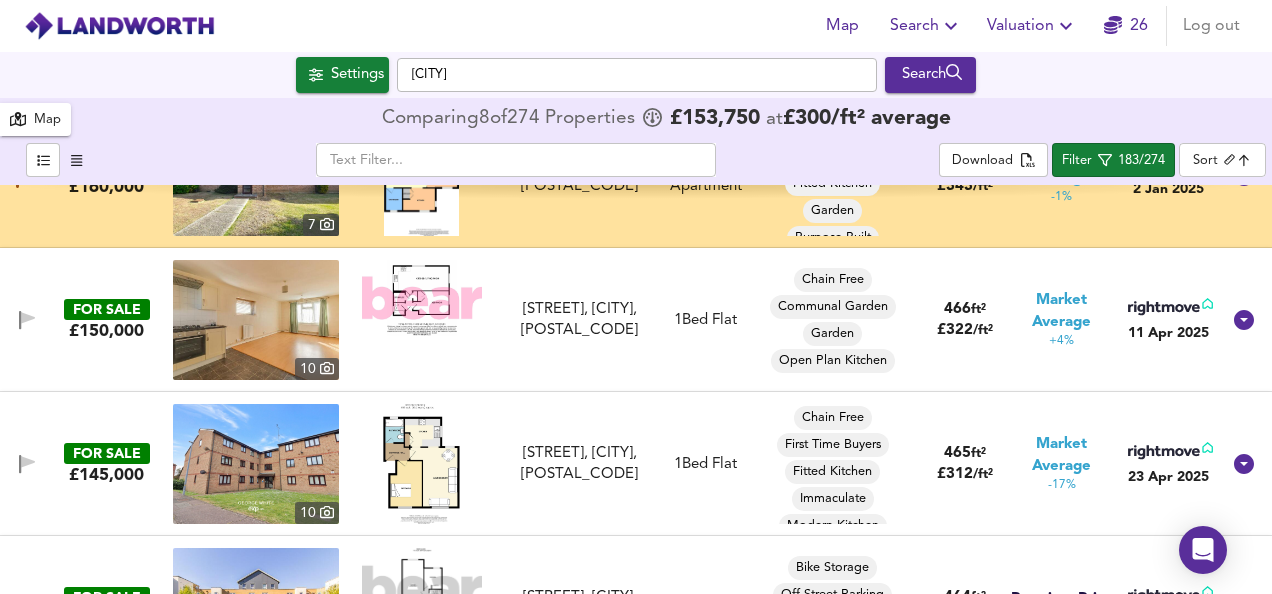 scroll, scrollTop: 9654, scrollLeft: 0, axis: vertical 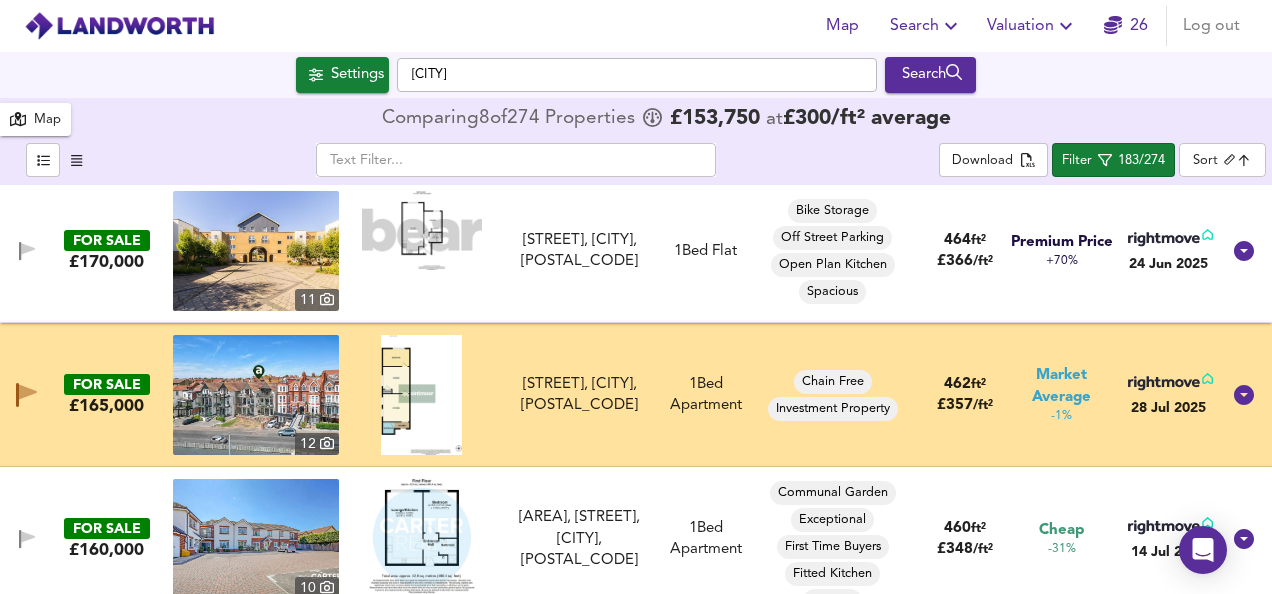 click at bounding box center [256, 395] 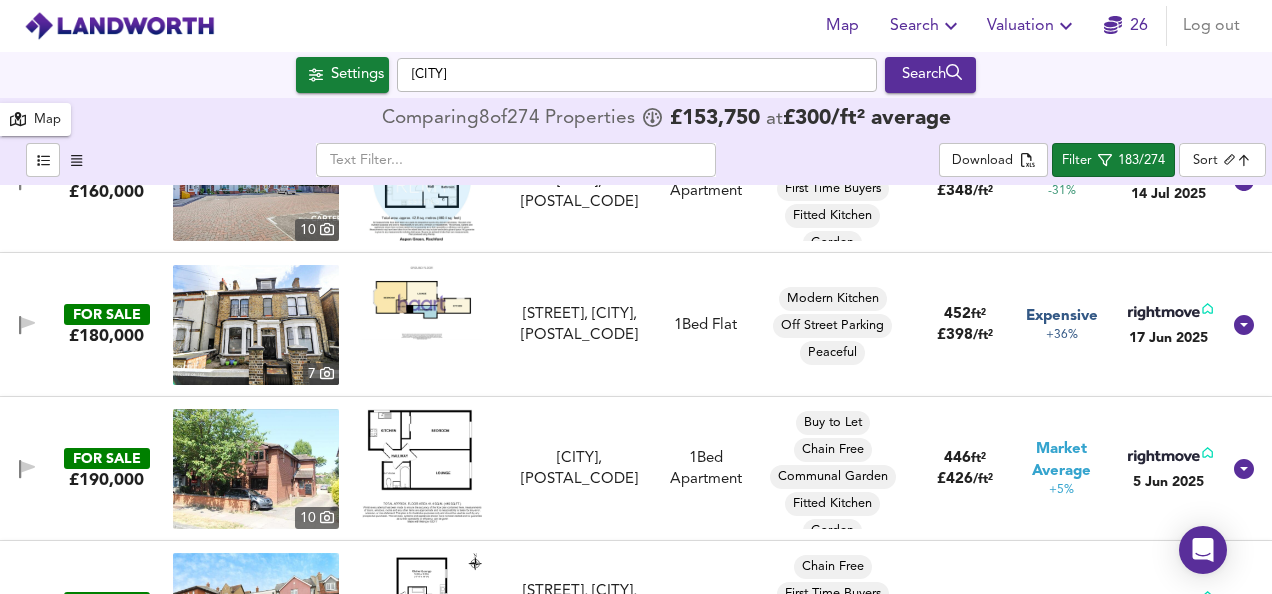 scroll, scrollTop: 10370, scrollLeft: 0, axis: vertical 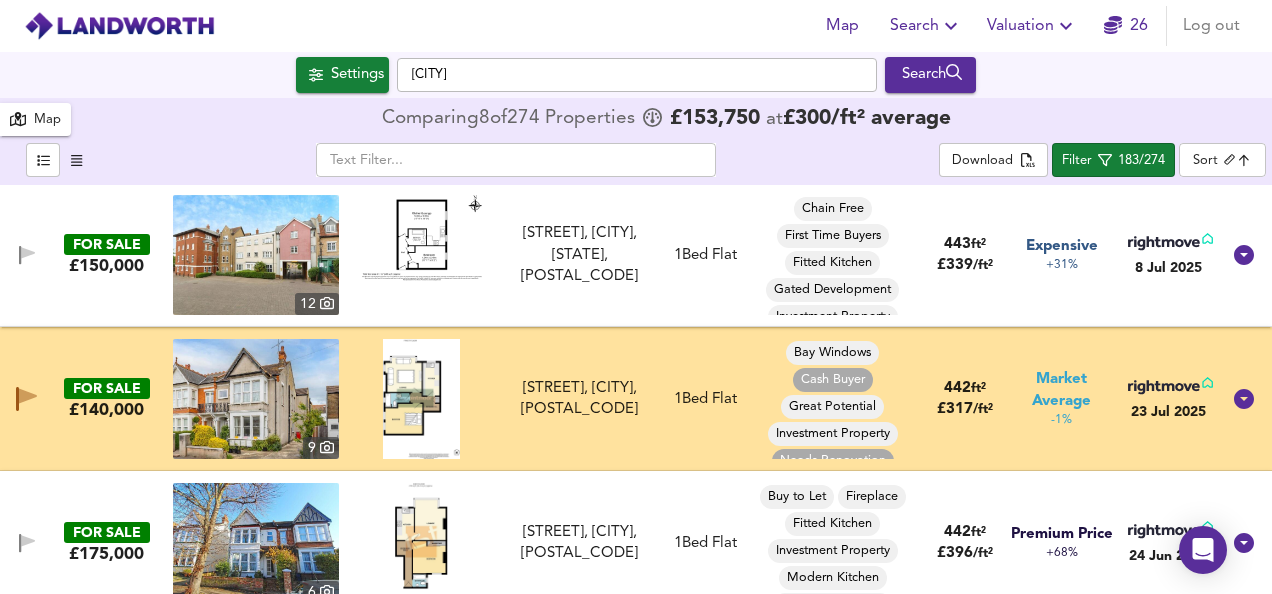click at bounding box center [256, 399] 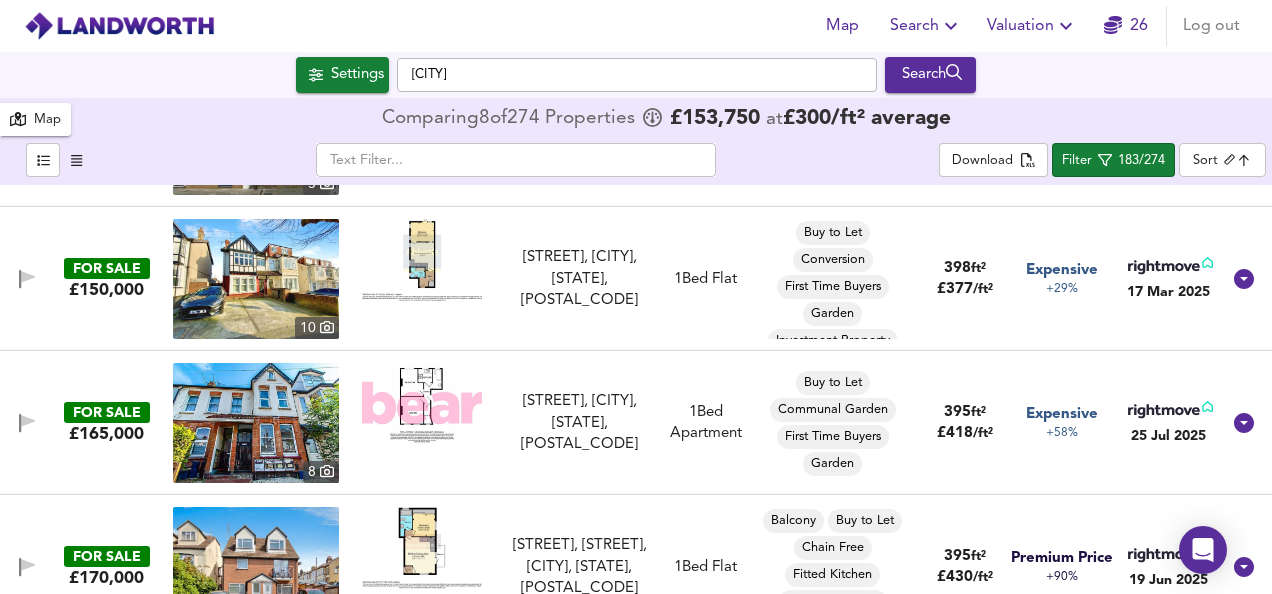 scroll, scrollTop: 14303, scrollLeft: 0, axis: vertical 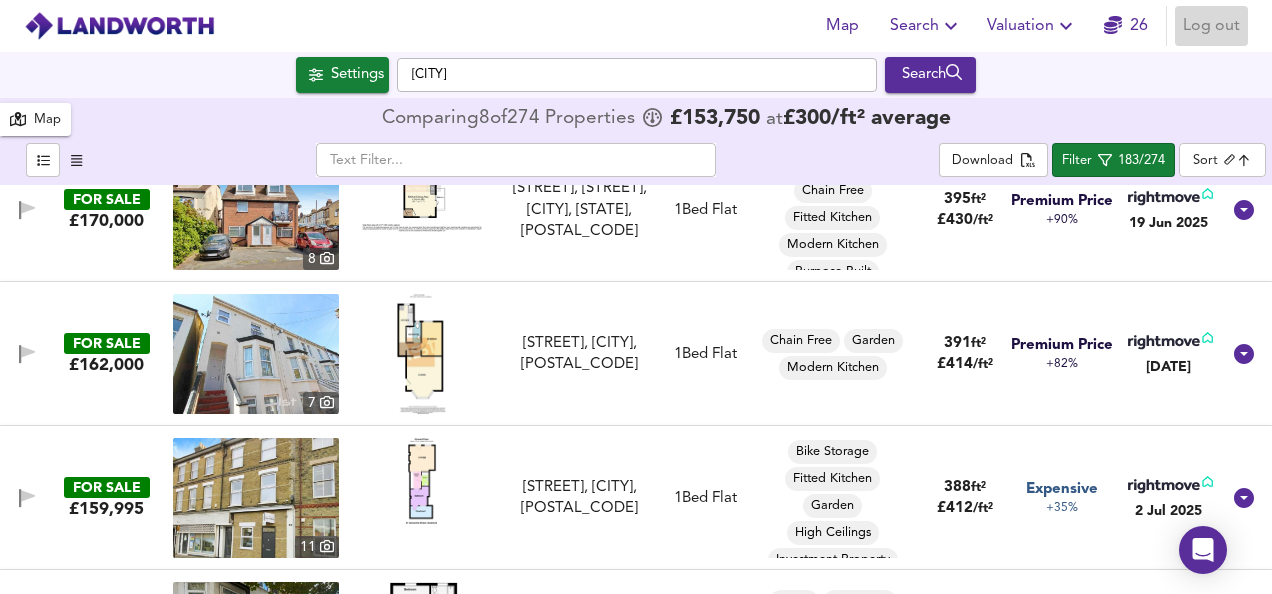 click on "Log out" at bounding box center [1211, 26] 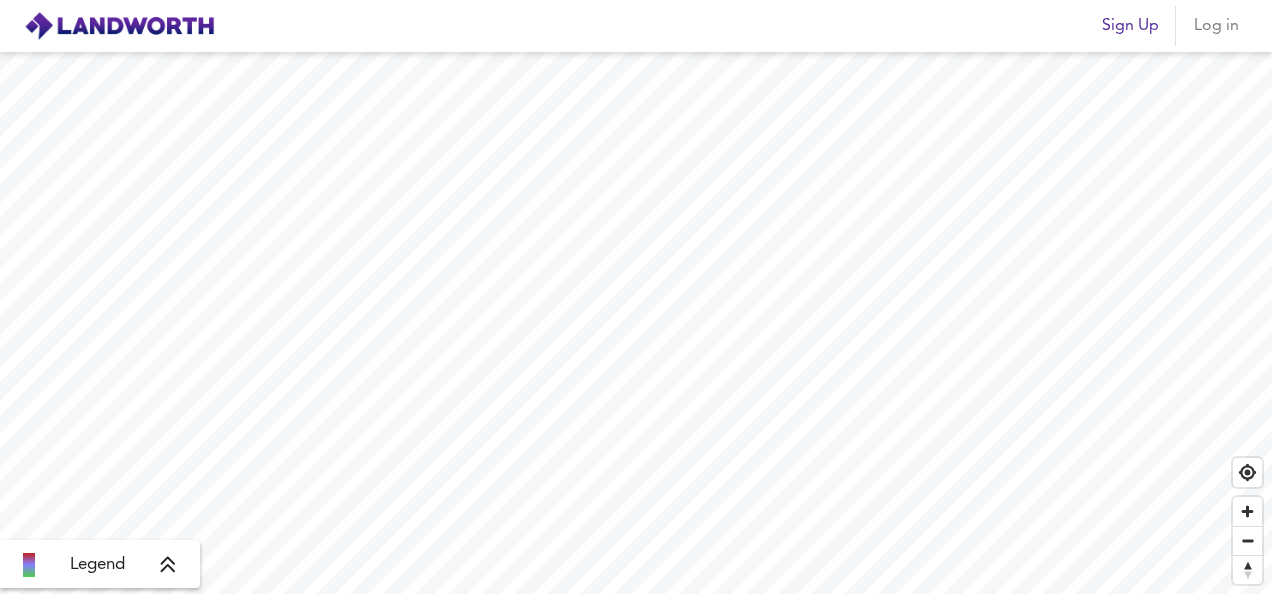 scroll, scrollTop: 0, scrollLeft: 0, axis: both 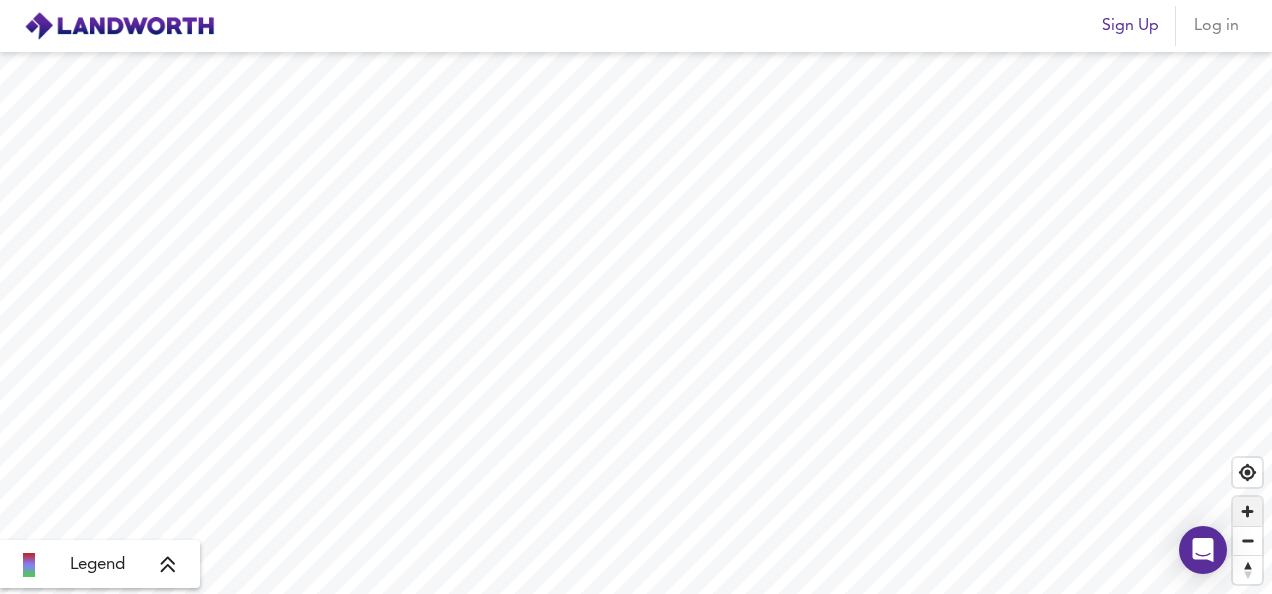 click at bounding box center [1247, 511] 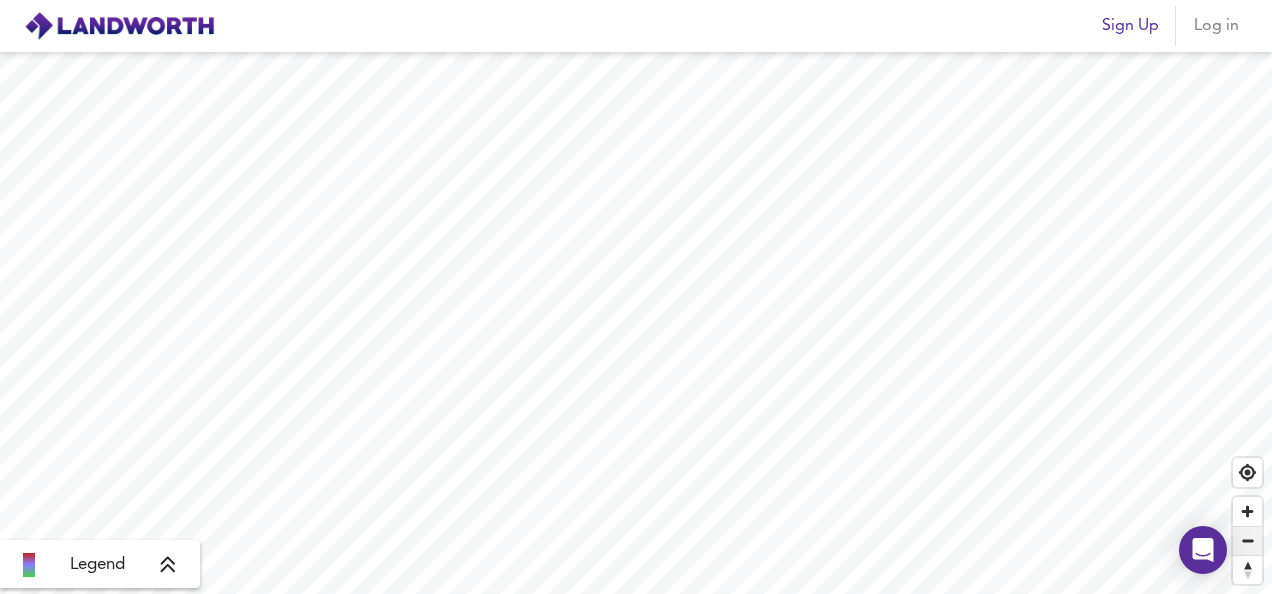 click at bounding box center [1247, 541] 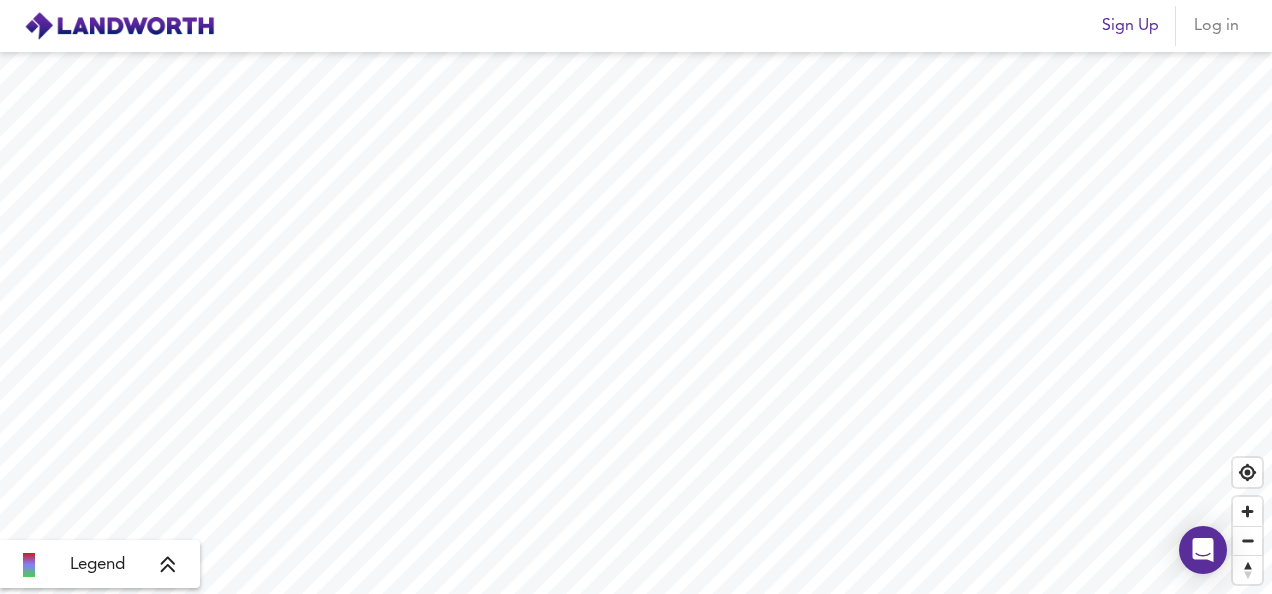 click on "Sign Up Log in Legend   X Map Settings Basemap          OpenStreetMap osm Heatmap          Average Price landworth 3D   View Dynamic Heatmap   Off Show Postcodes Show Boroughs 2D 3D Find Me" at bounding box center (636, 297) 